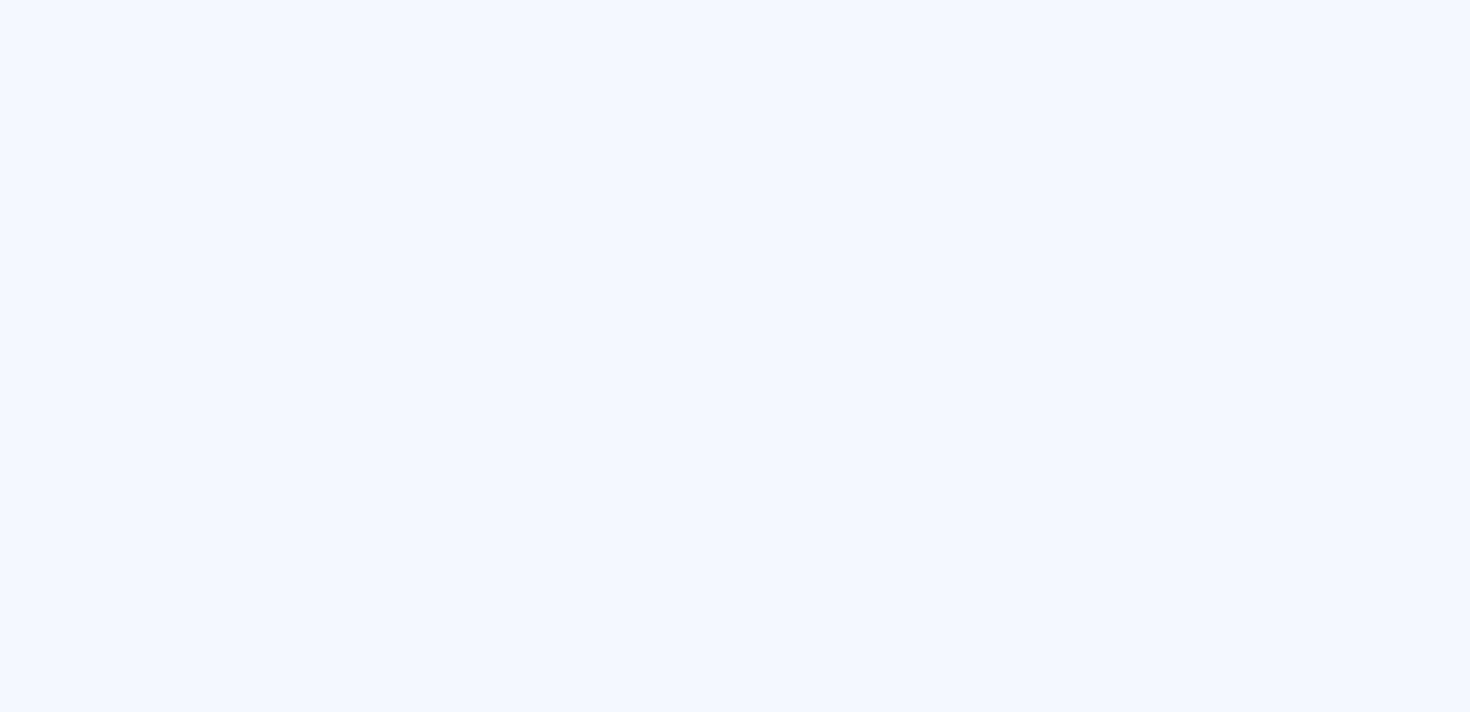 scroll, scrollTop: 0, scrollLeft: 0, axis: both 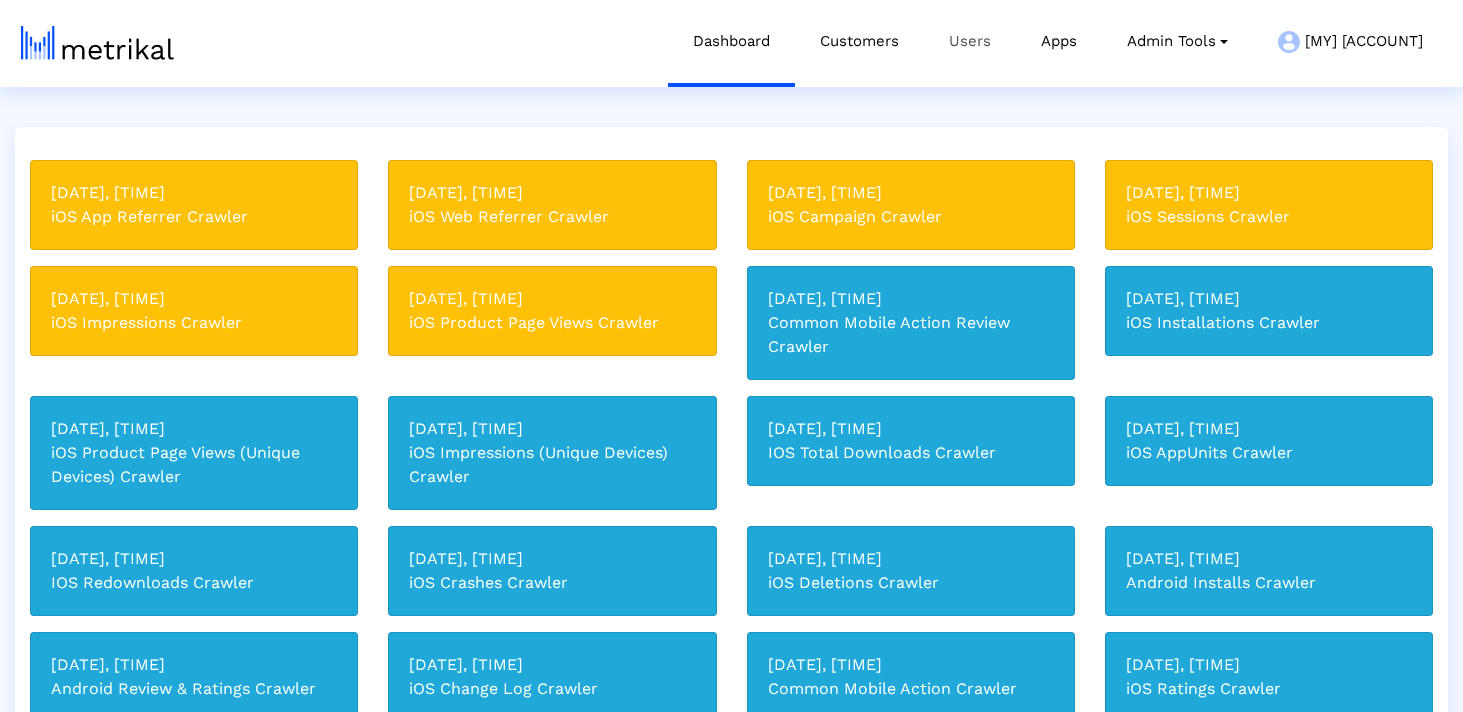 click on "Users" at bounding box center [970, 41] 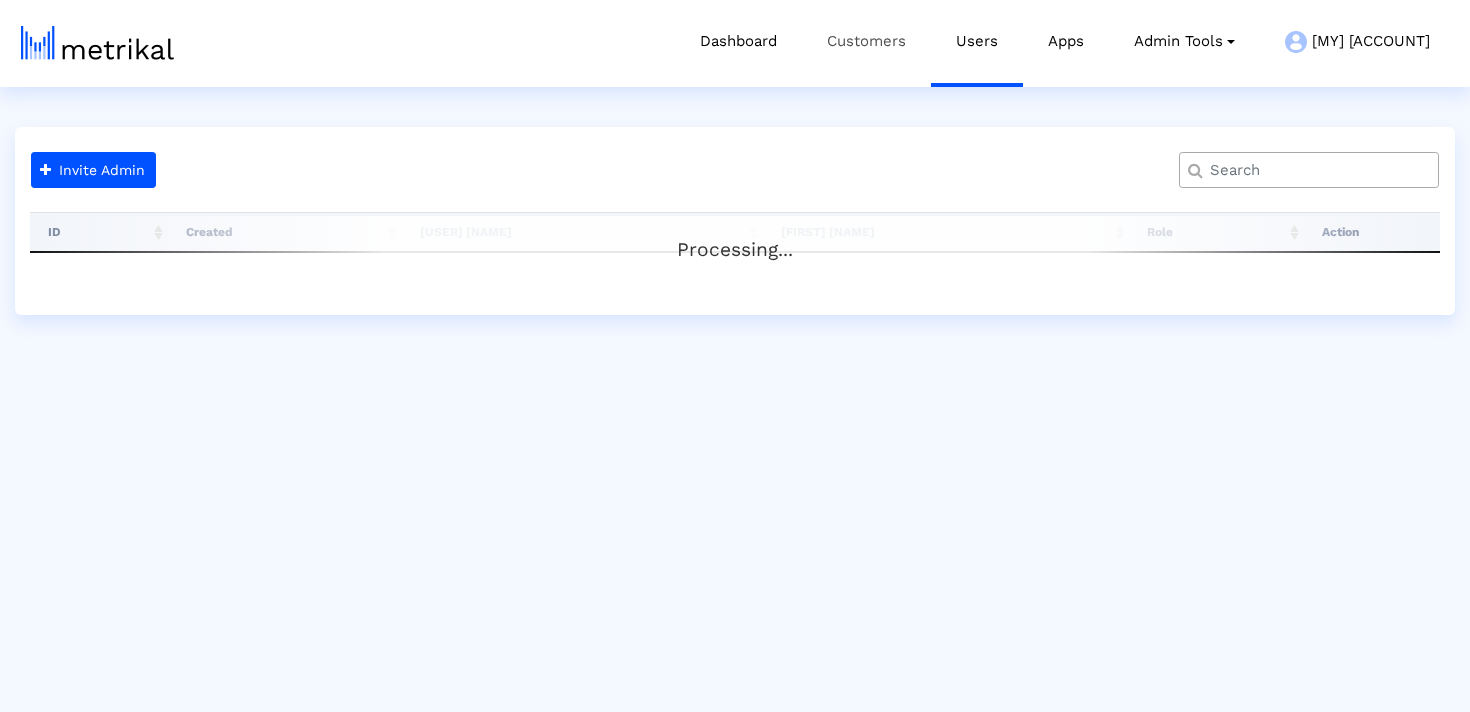 click on "Customers" at bounding box center (866, 41) 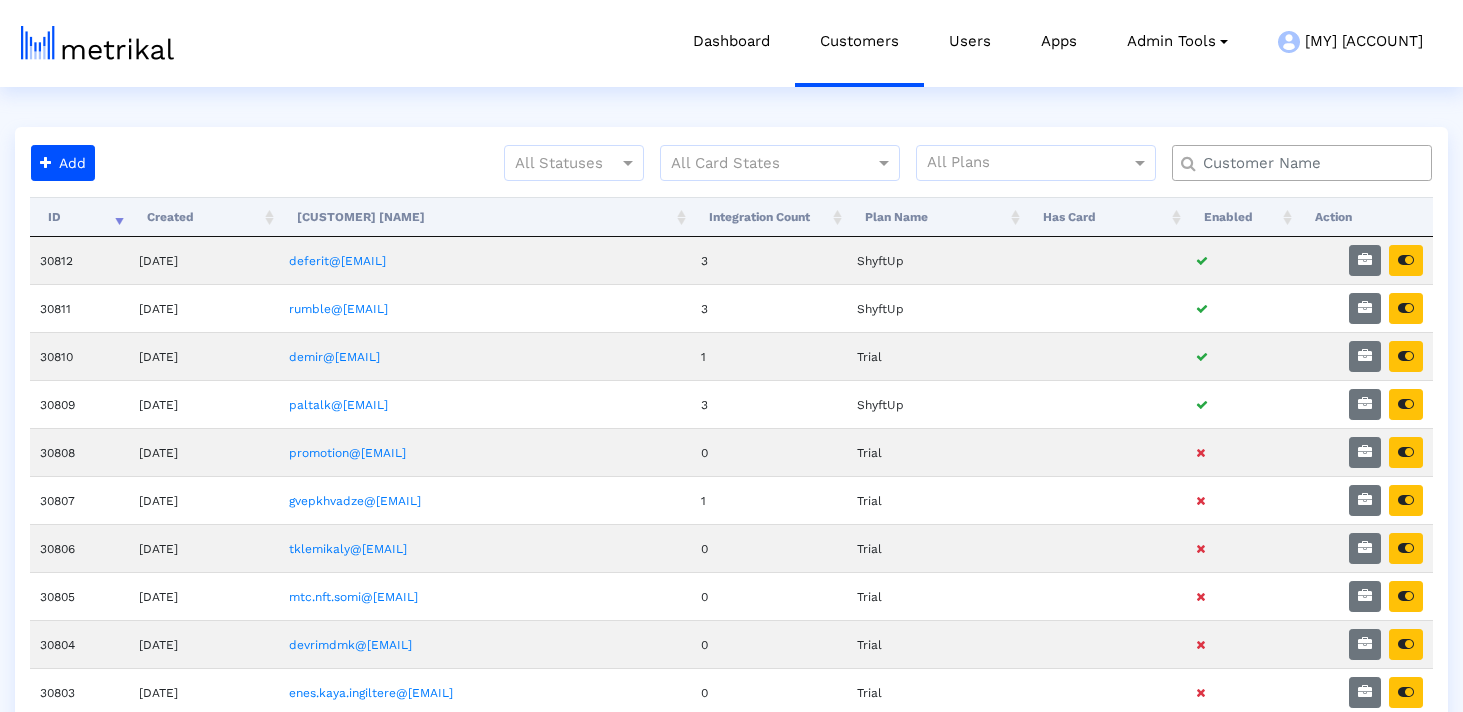 click 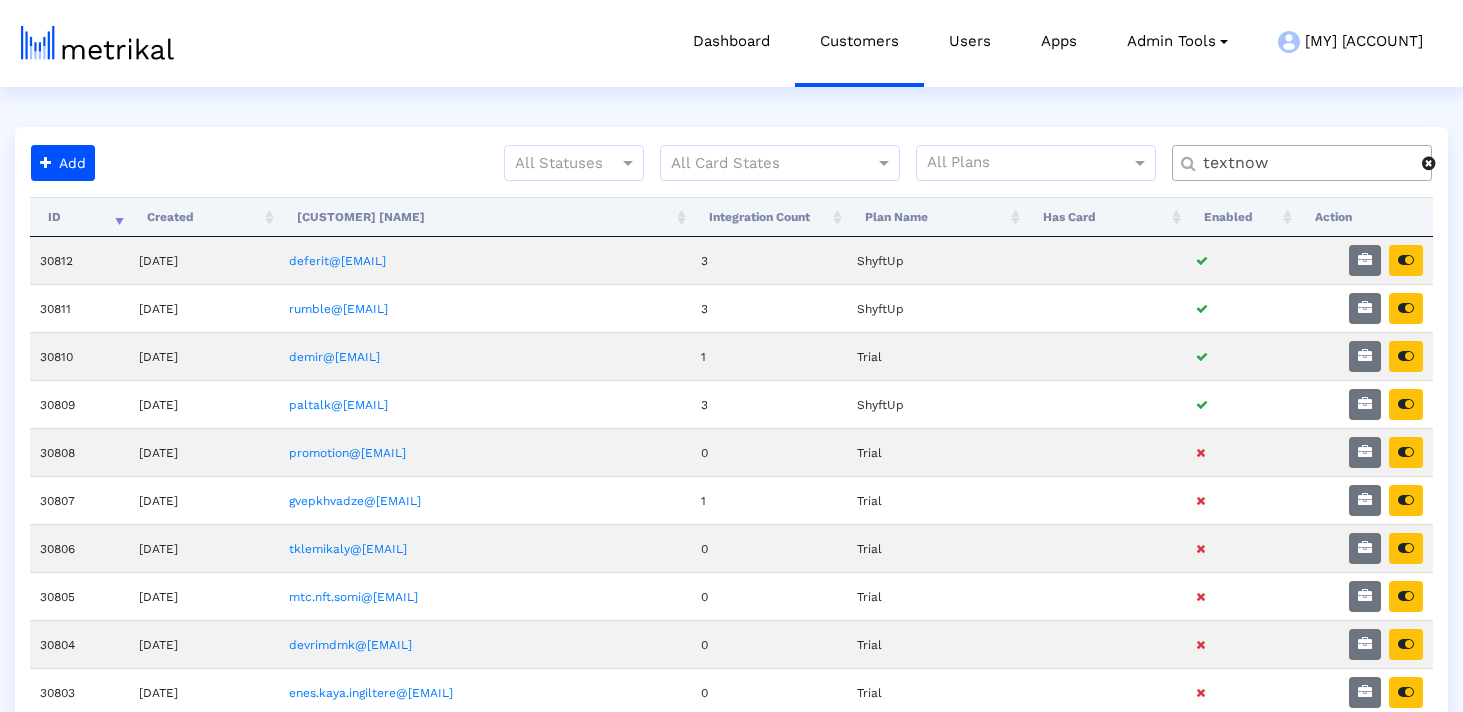 type on "textnow" 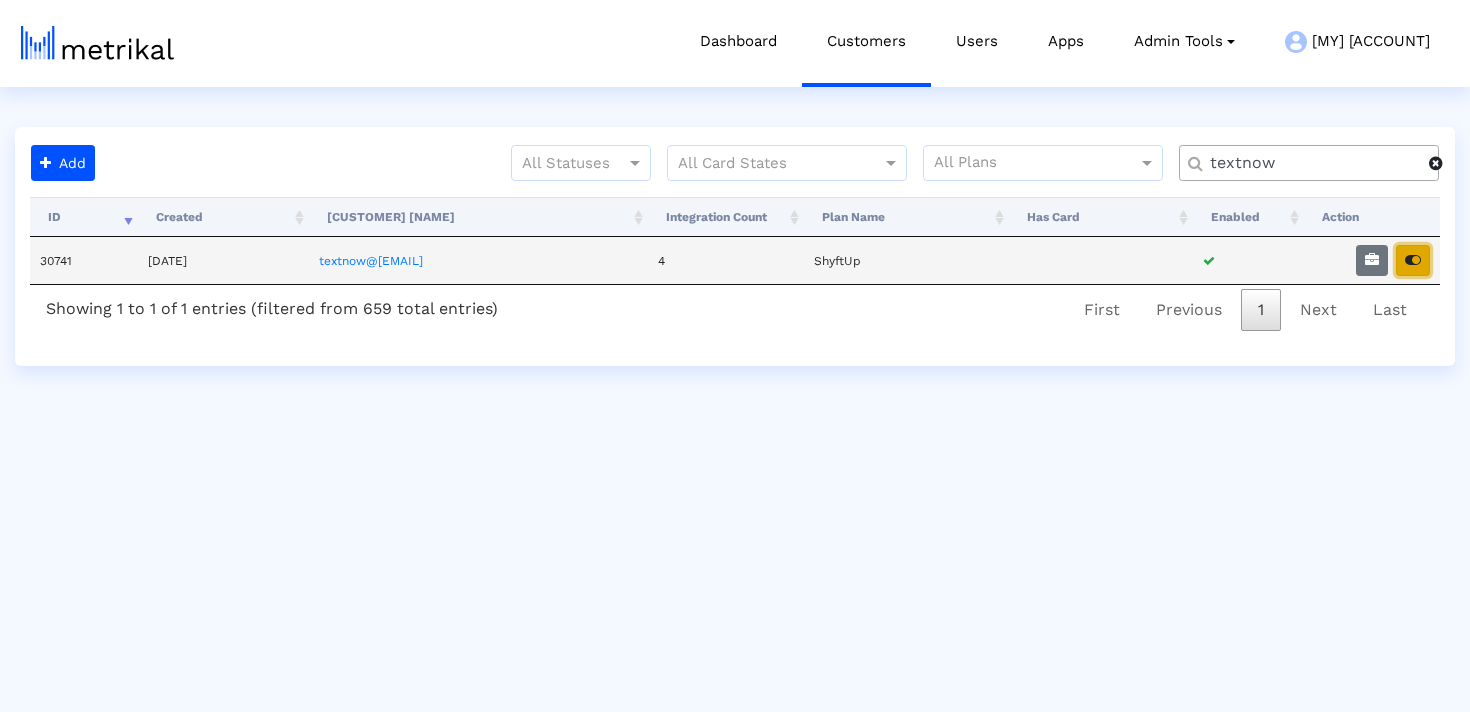 click at bounding box center [1413, 260] 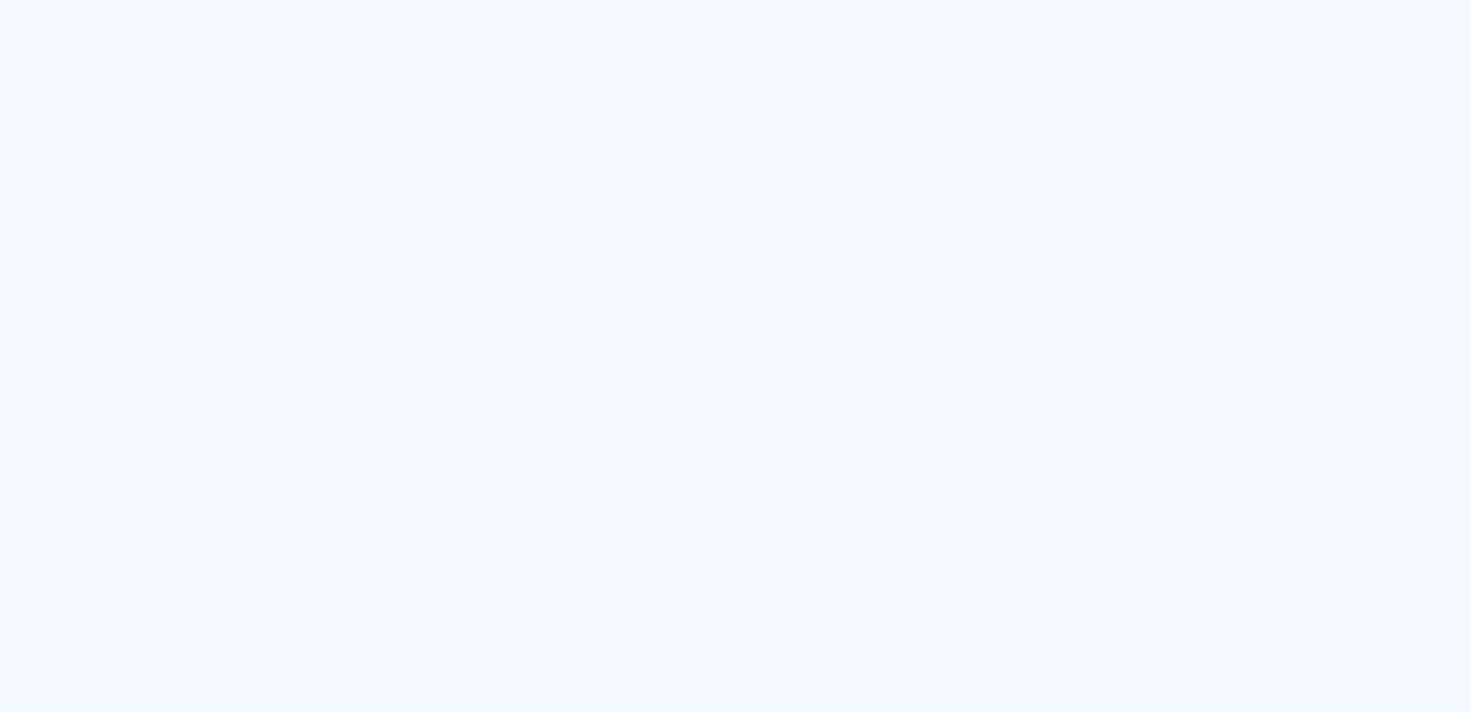 scroll, scrollTop: 0, scrollLeft: 0, axis: both 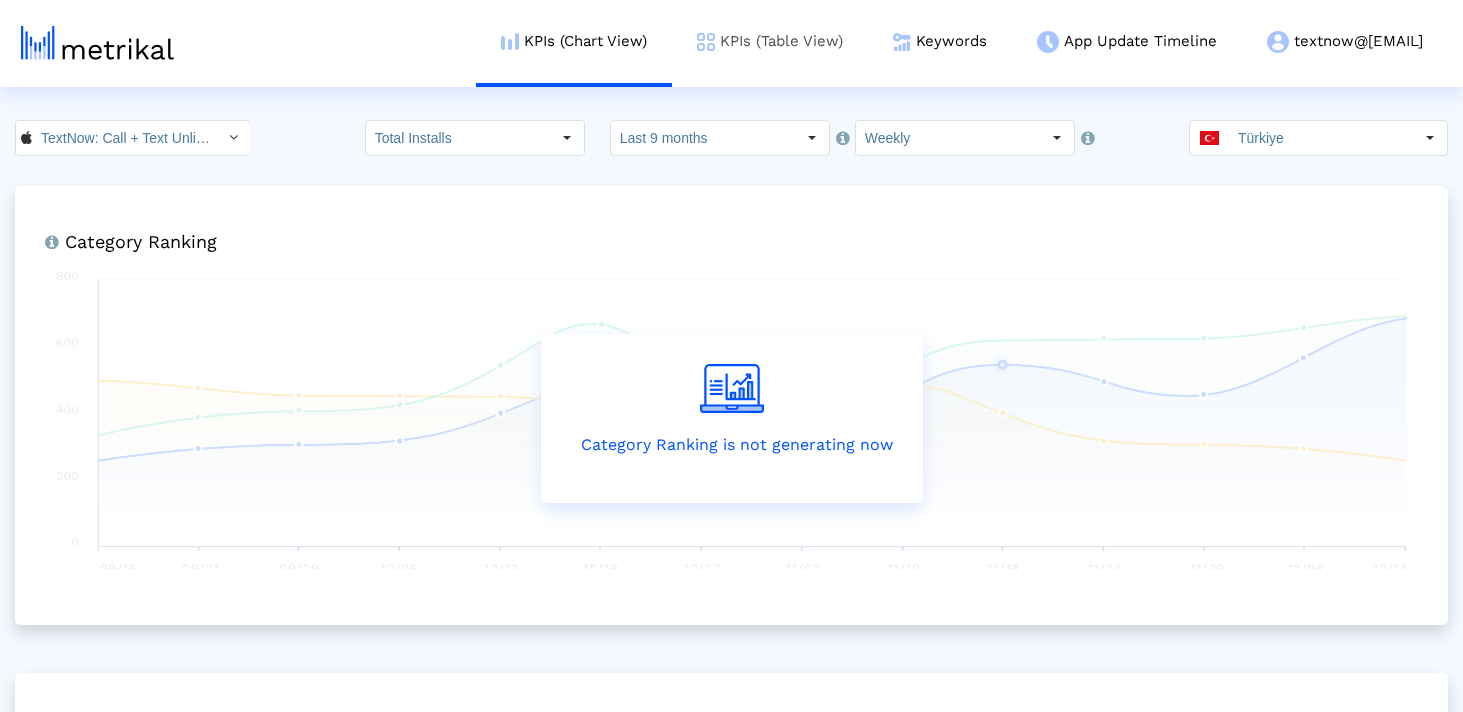 click on "KPIs (Table View)" at bounding box center (770, 41) 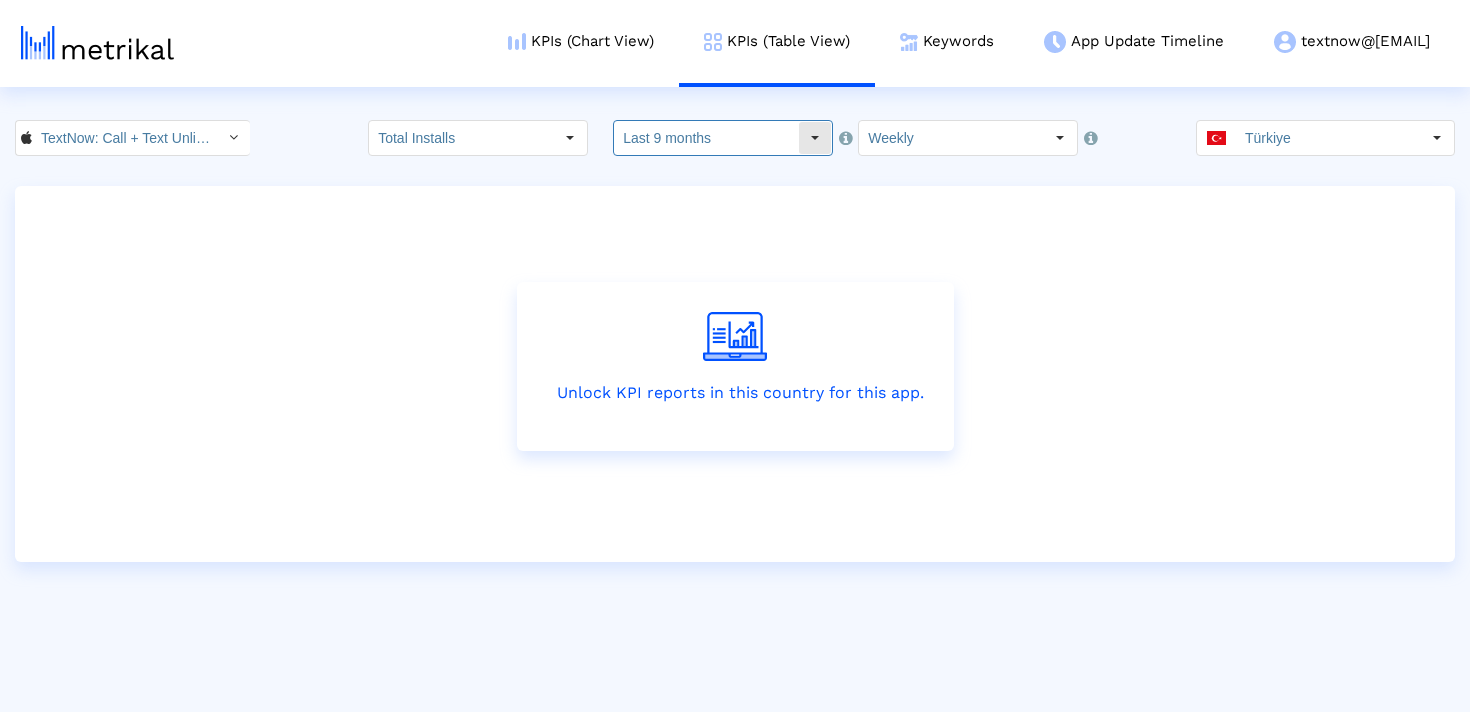 click on "Last 9 months" 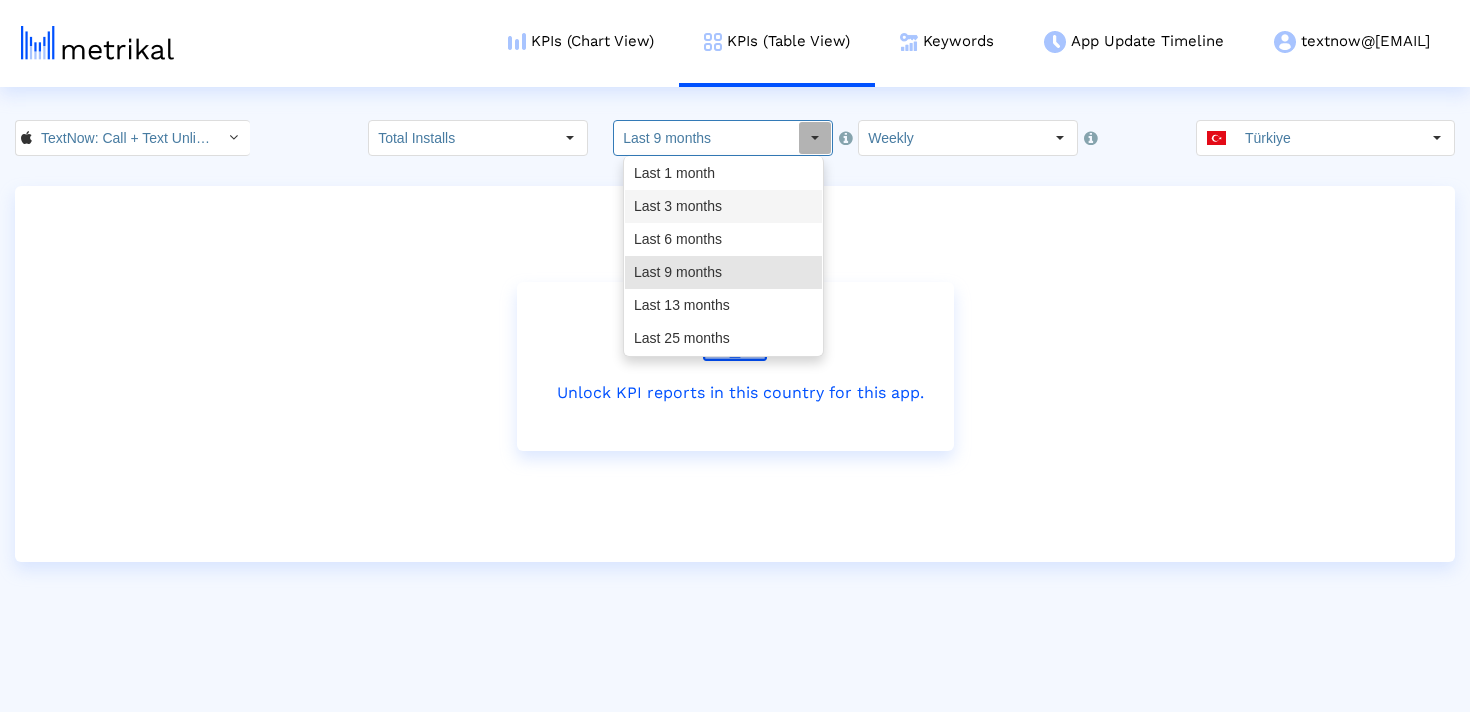 click on "Last 1 month" at bounding box center (723, 173) 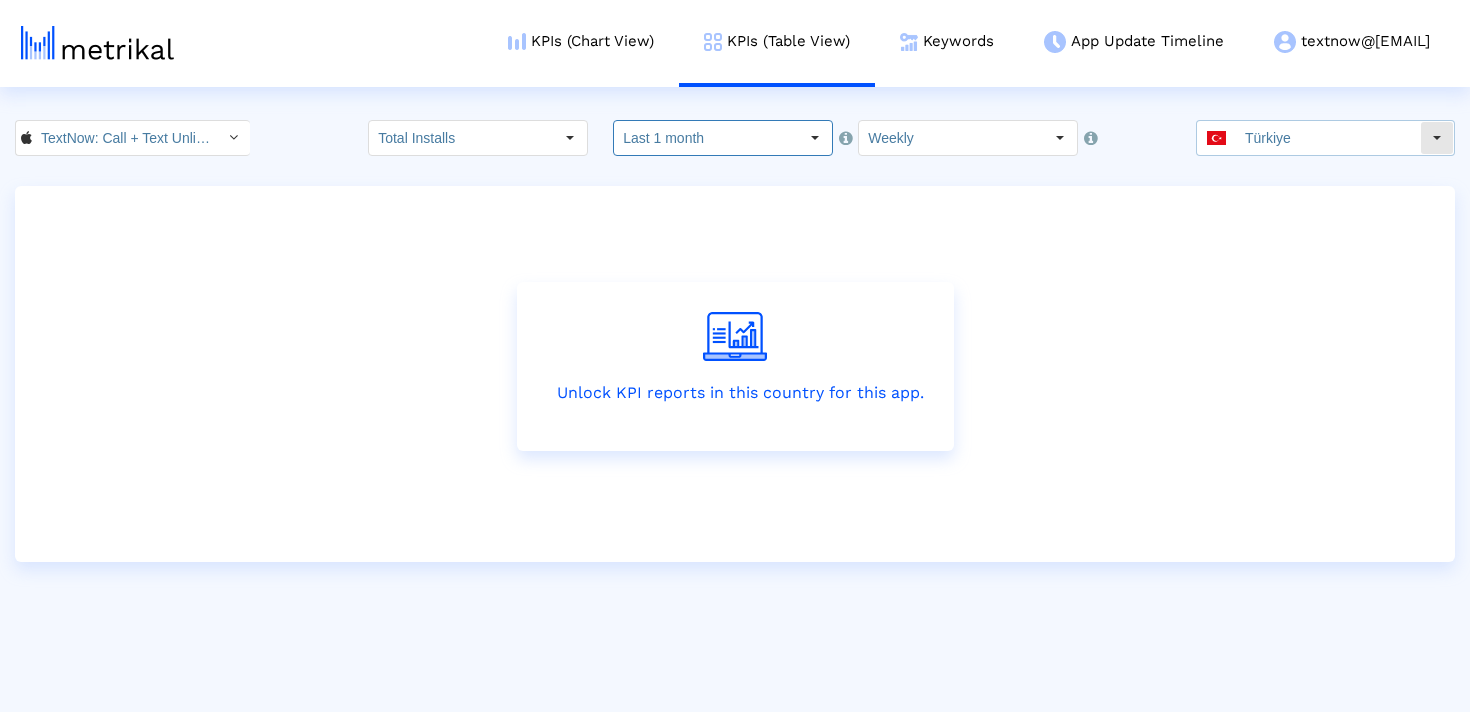 click on "Türkiye" 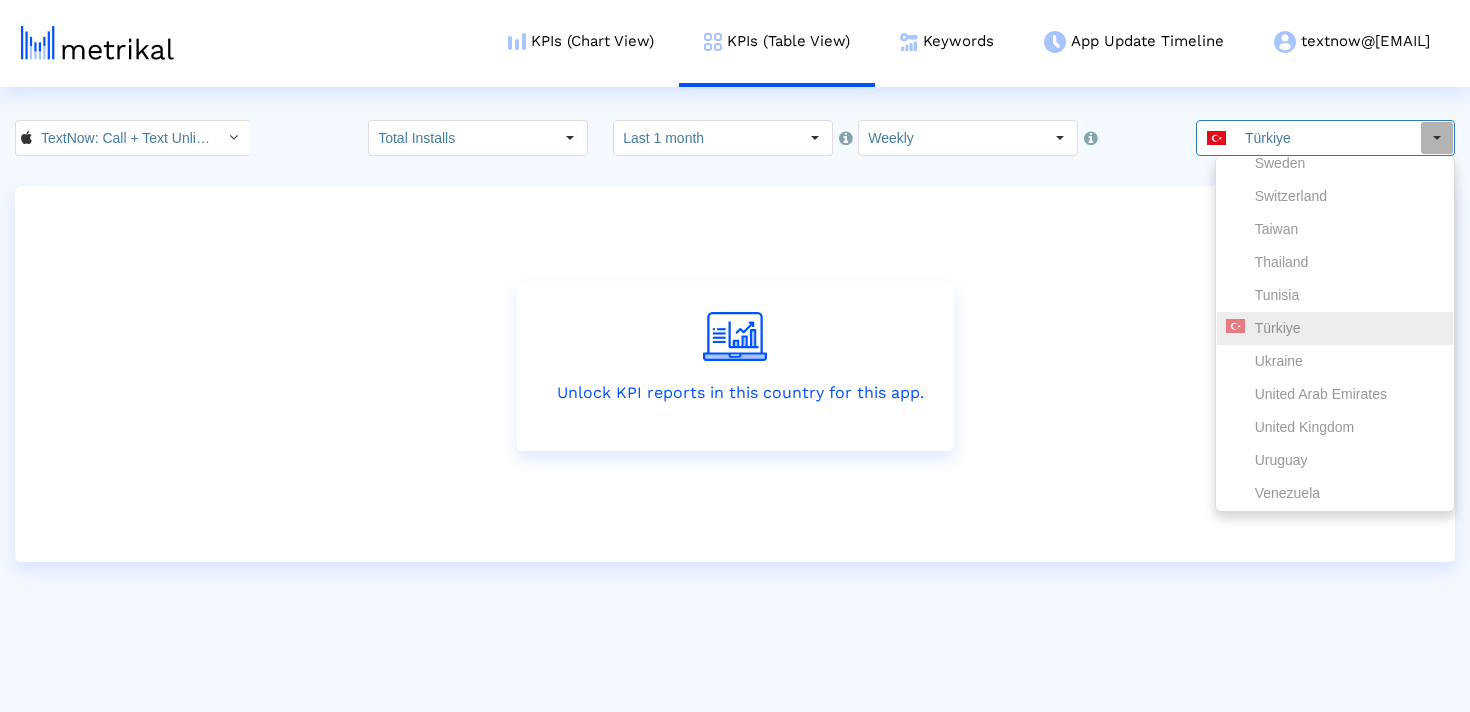 scroll, scrollTop: 0, scrollLeft: 0, axis: both 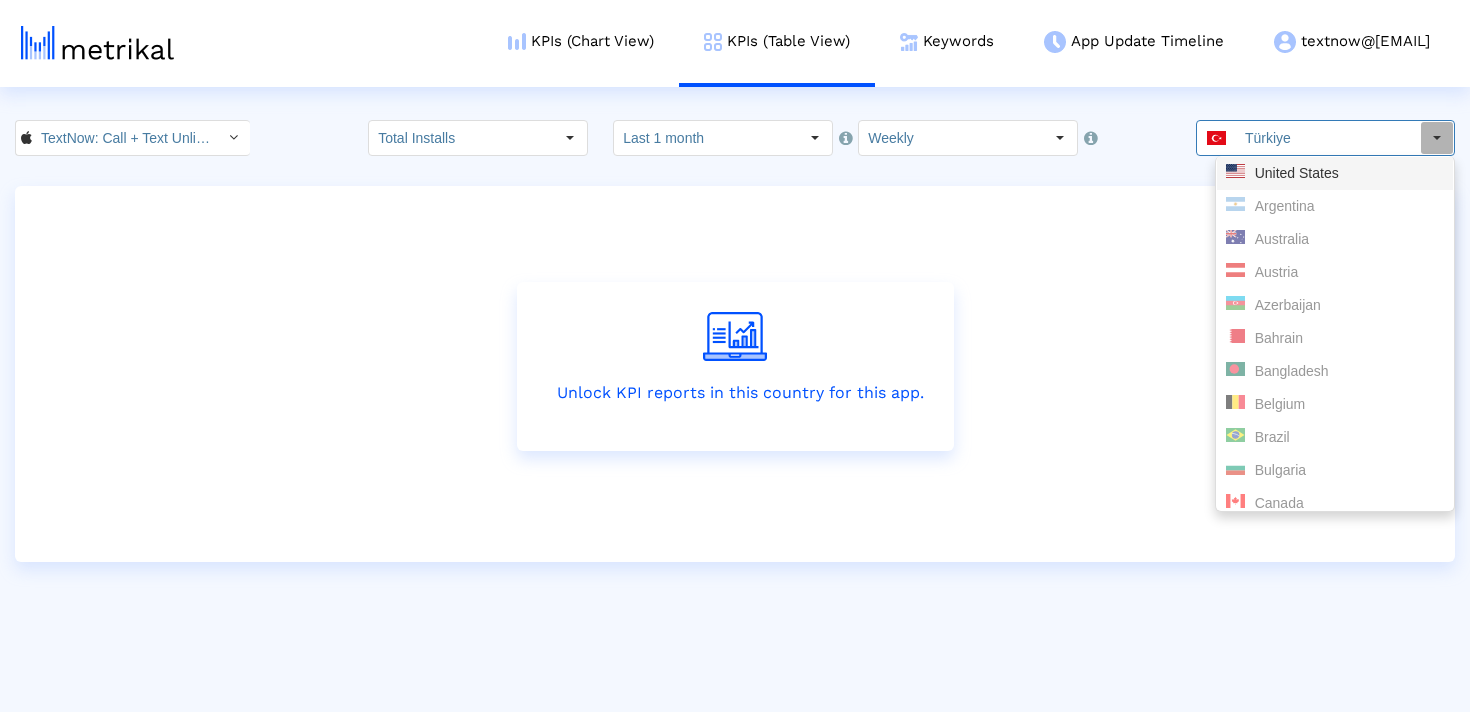 click on "United States" at bounding box center [1335, 173] 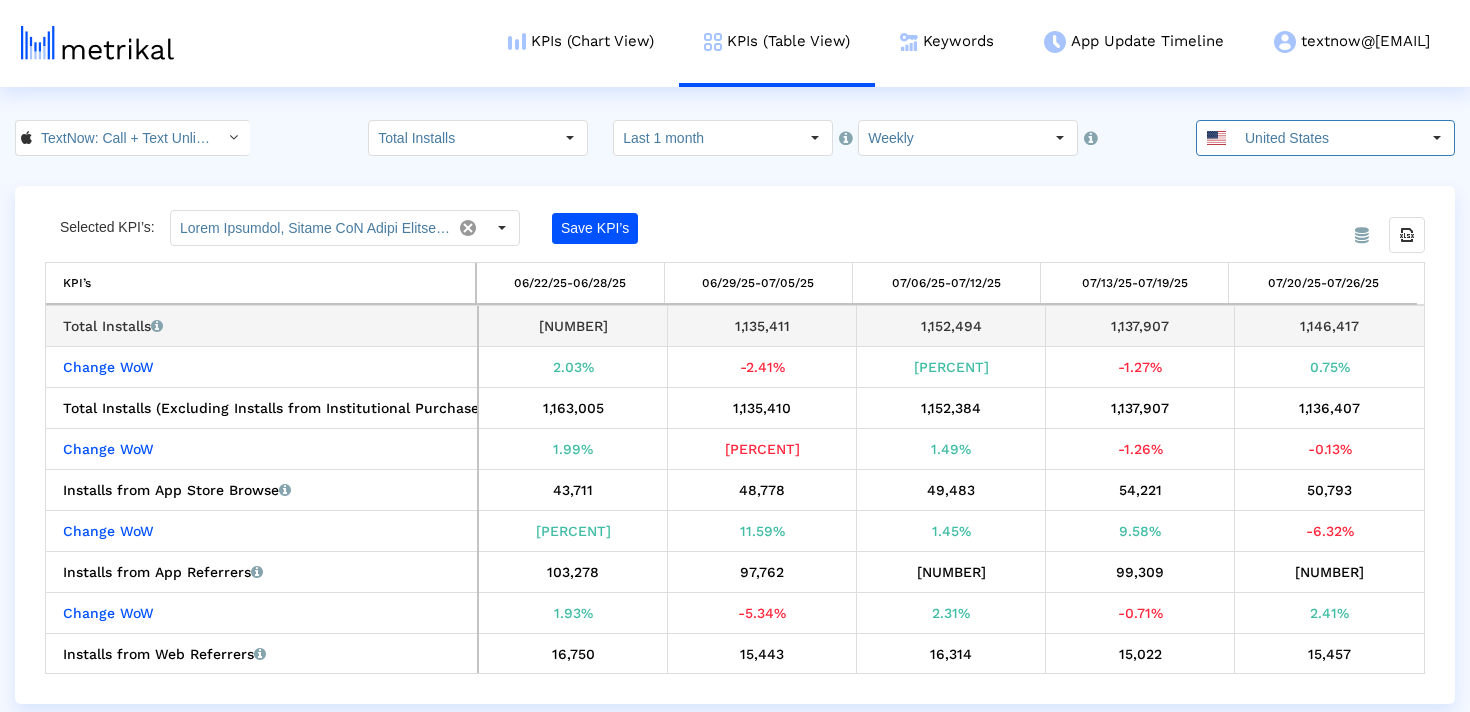 click on "Total Installs   Total installs that the app received from all sources, reported by App Store Connect." at bounding box center (266, 326) 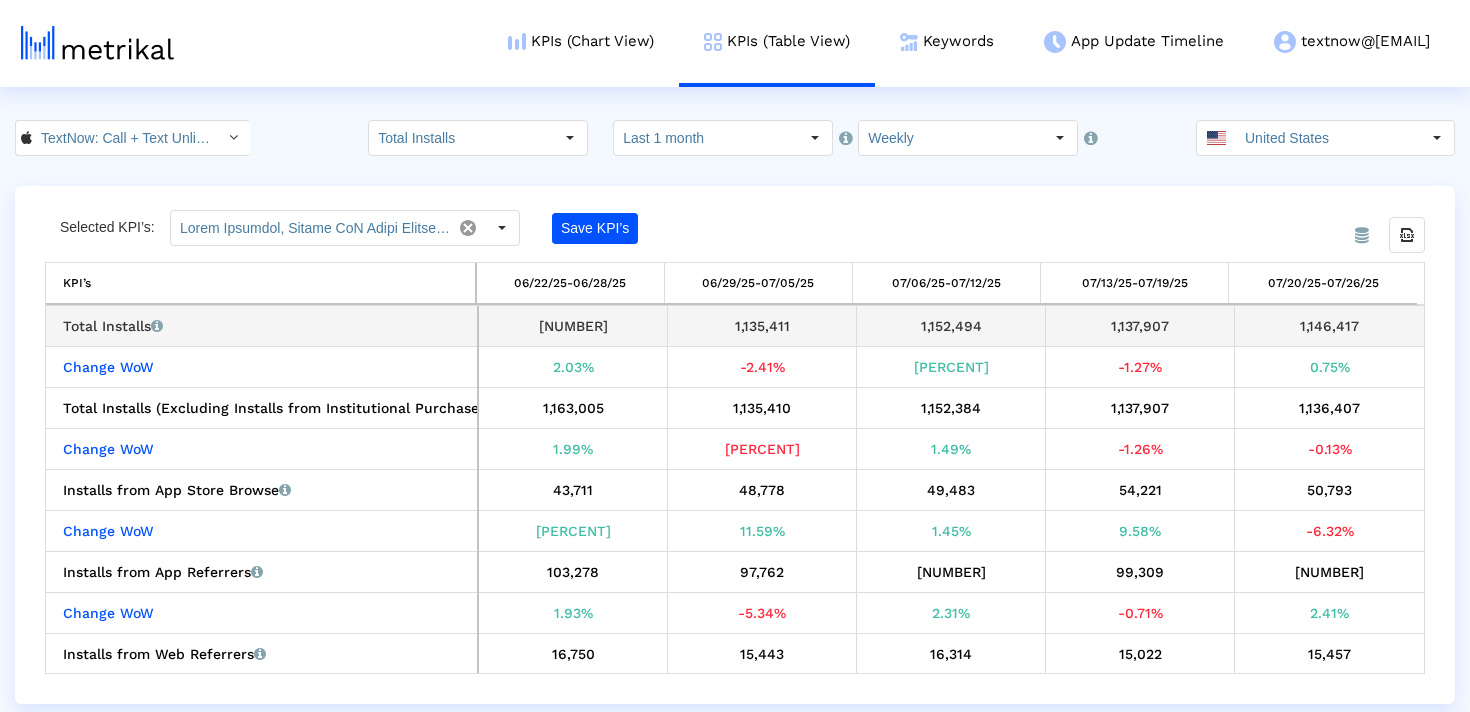click on "Total Installs   Total installs that the app received from all sources, reported by App Store Connect." at bounding box center [262, 326] 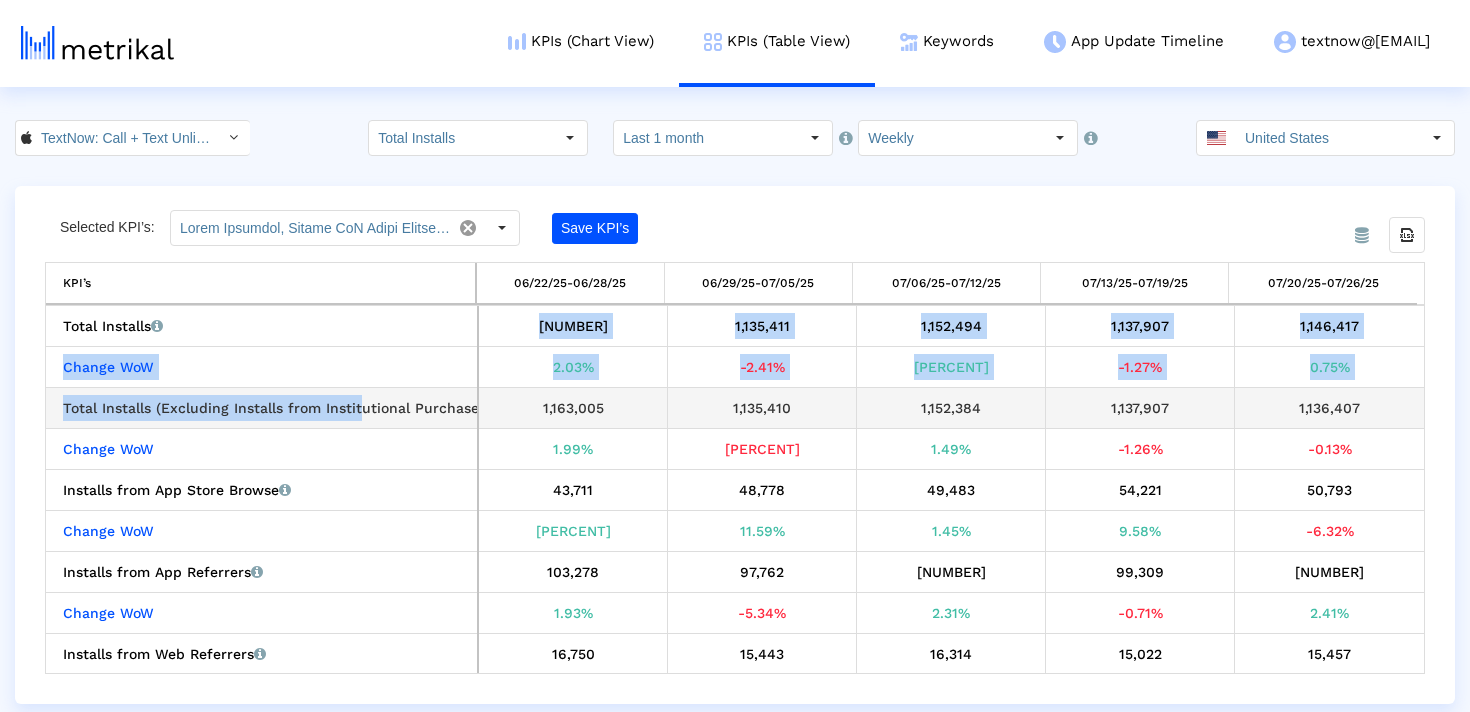 click on "Total Installs (Excluding Installs from Institutional Purchases)   Total installs that the app received from all sources, reported by App Store Connect (excludes Installs from Institutional Purchases)" at bounding box center [266, 408] 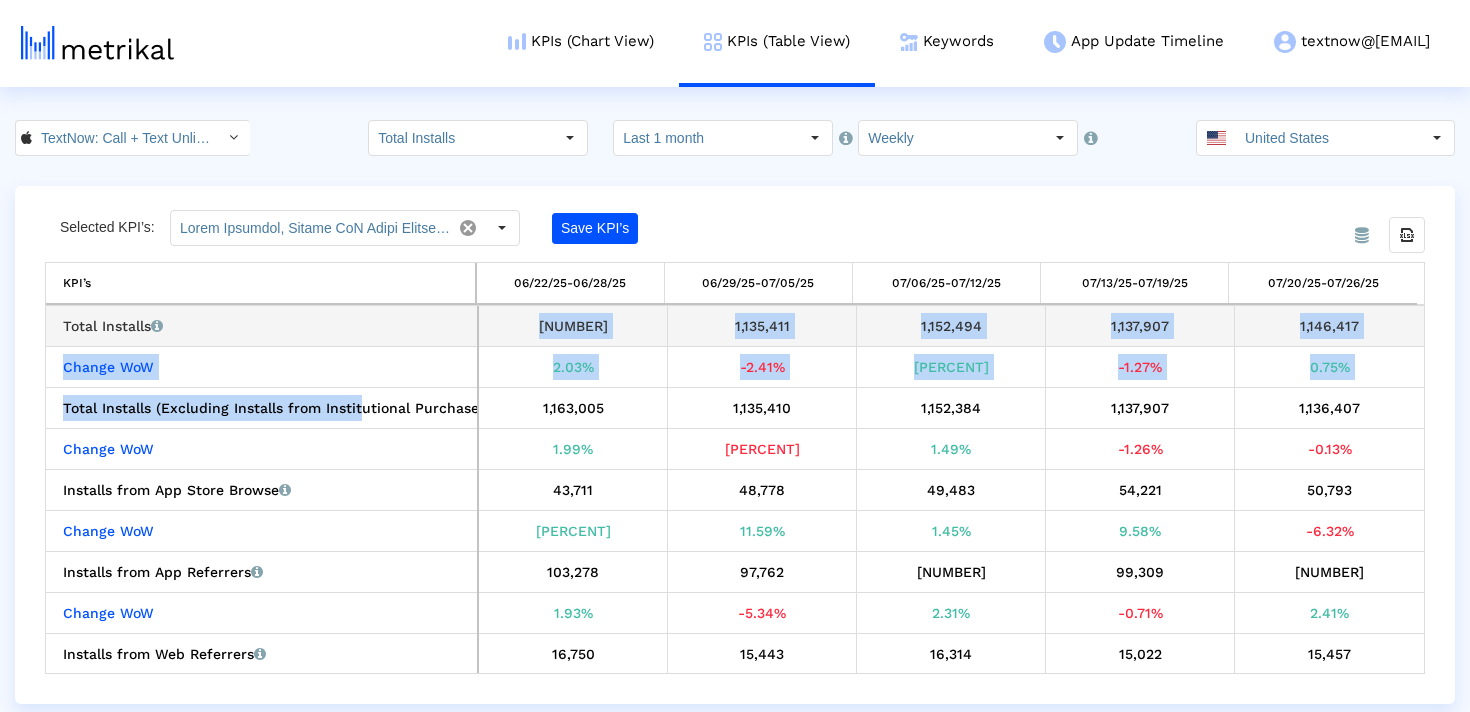 click on "Total Installs   Total installs that the app received from all sources, reported by App Store Connect." at bounding box center (266, 326) 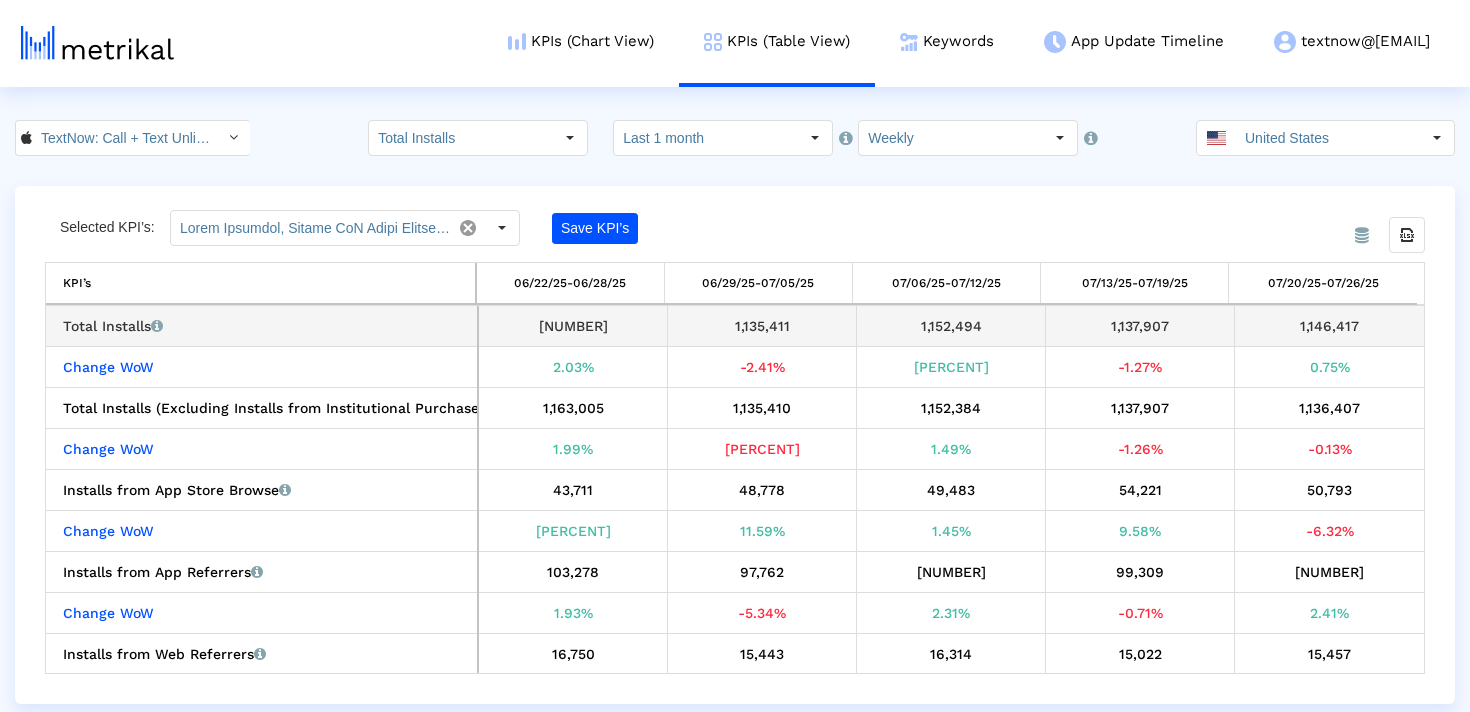 click on "Total Installs   Total installs that the app received from all sources, reported by App Store Connect." at bounding box center (262, 326) 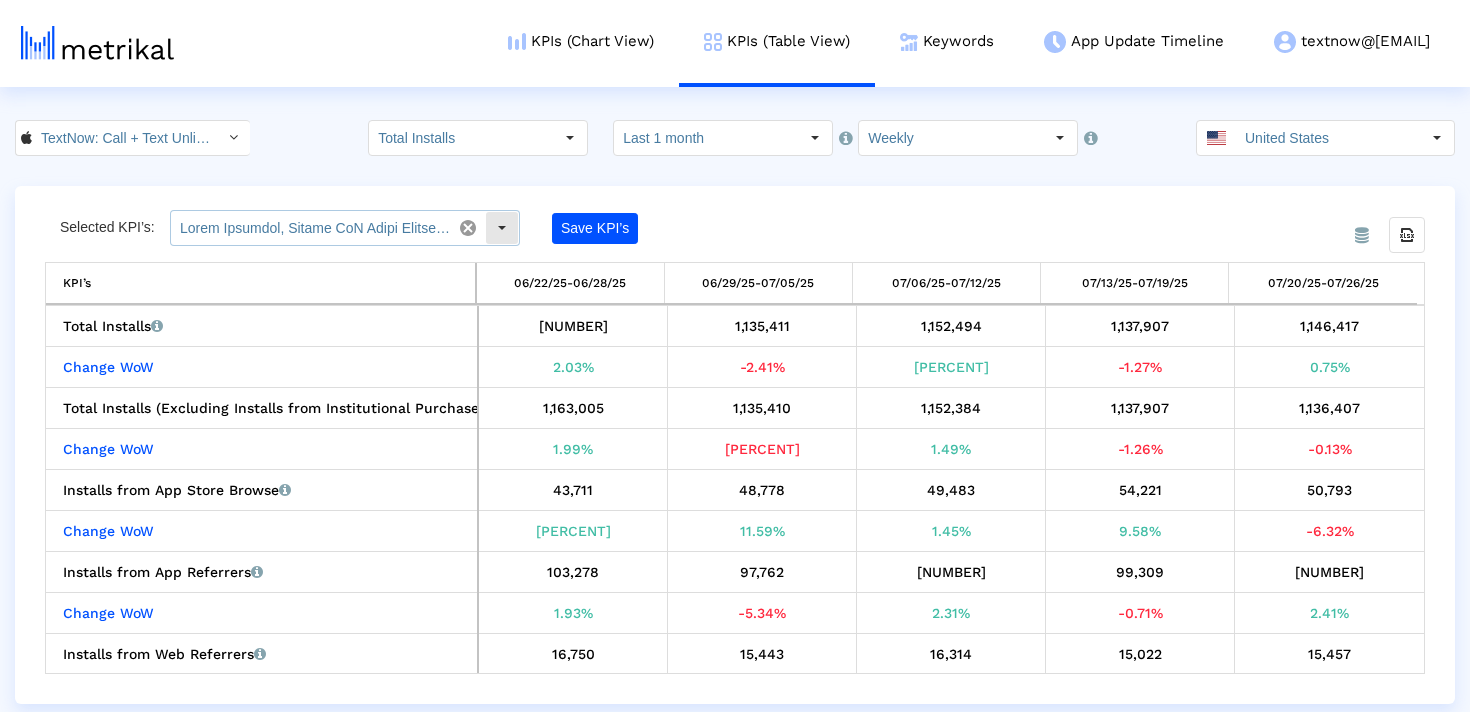 click 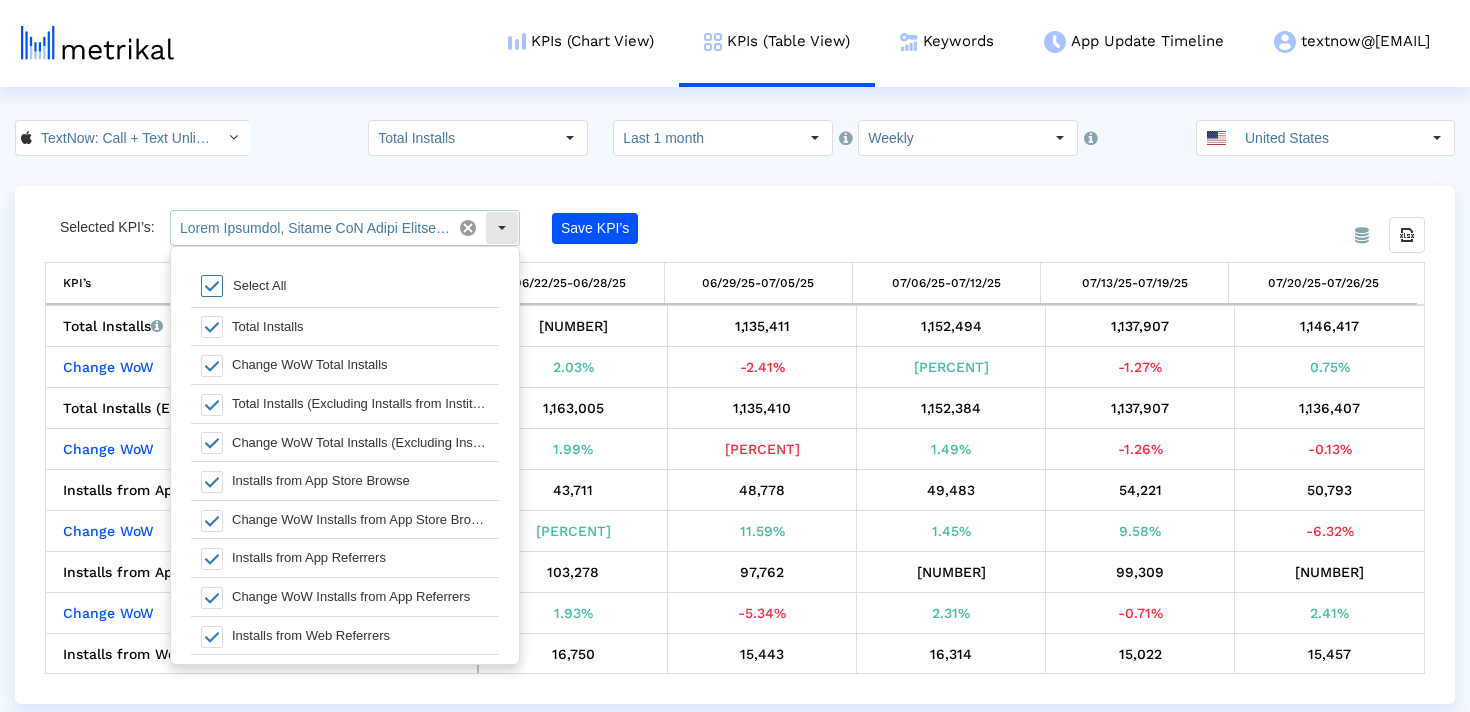 scroll, scrollTop: 20, scrollLeft: 0, axis: vertical 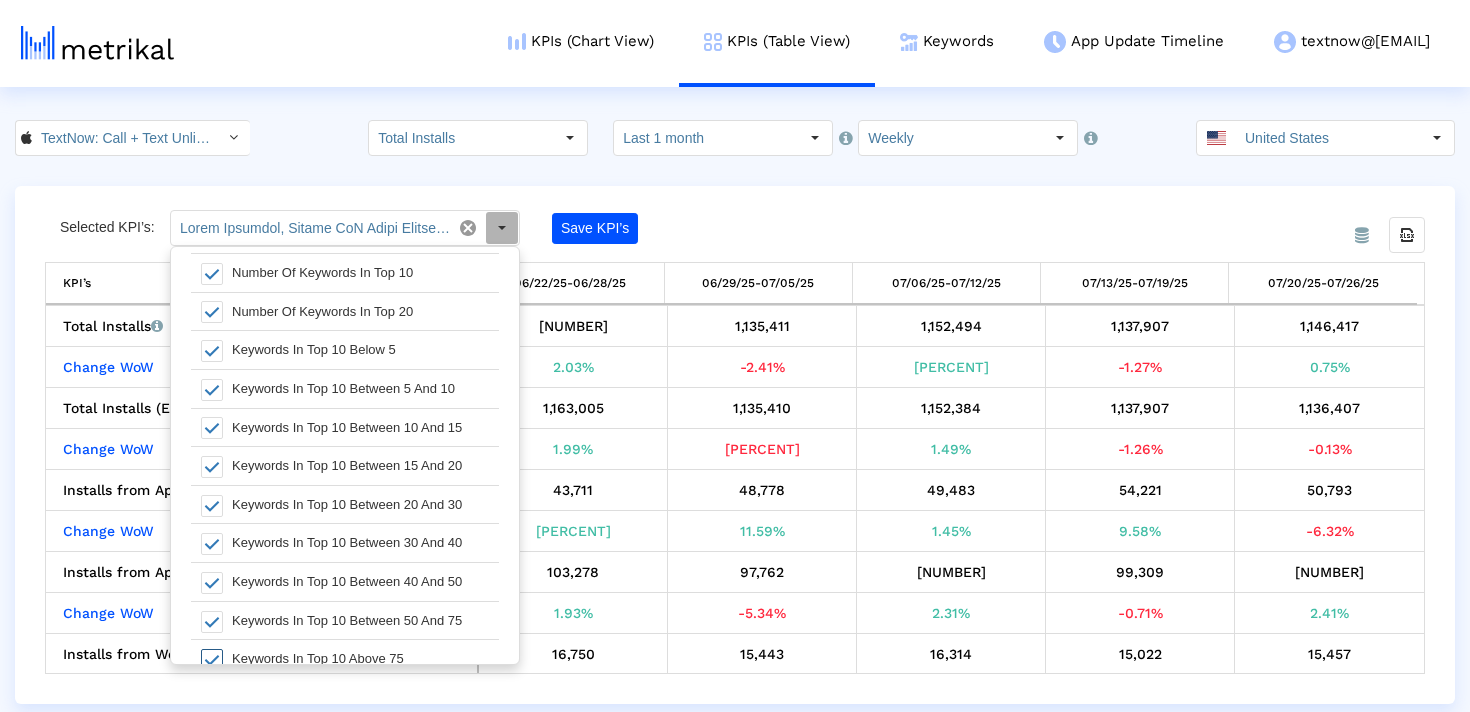 click at bounding box center (212, 660) 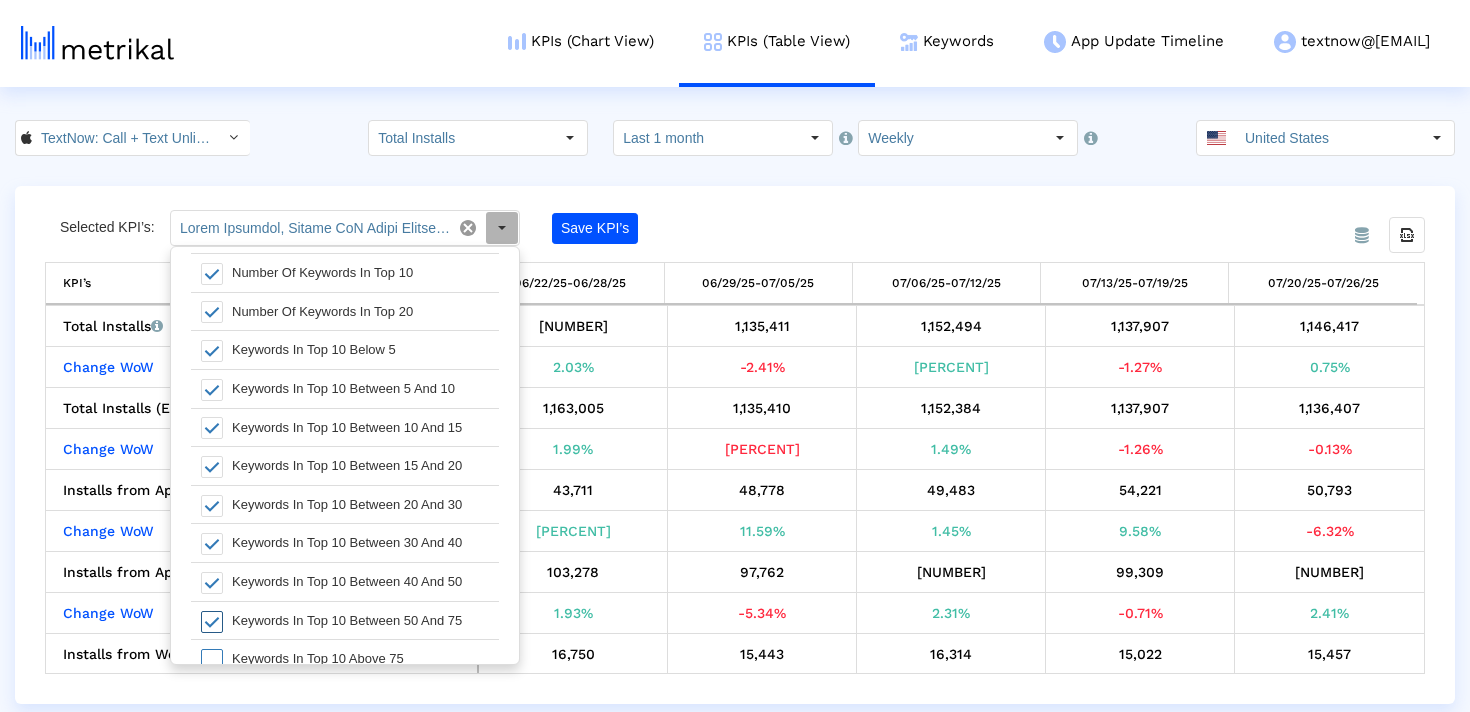 click at bounding box center (212, 622) 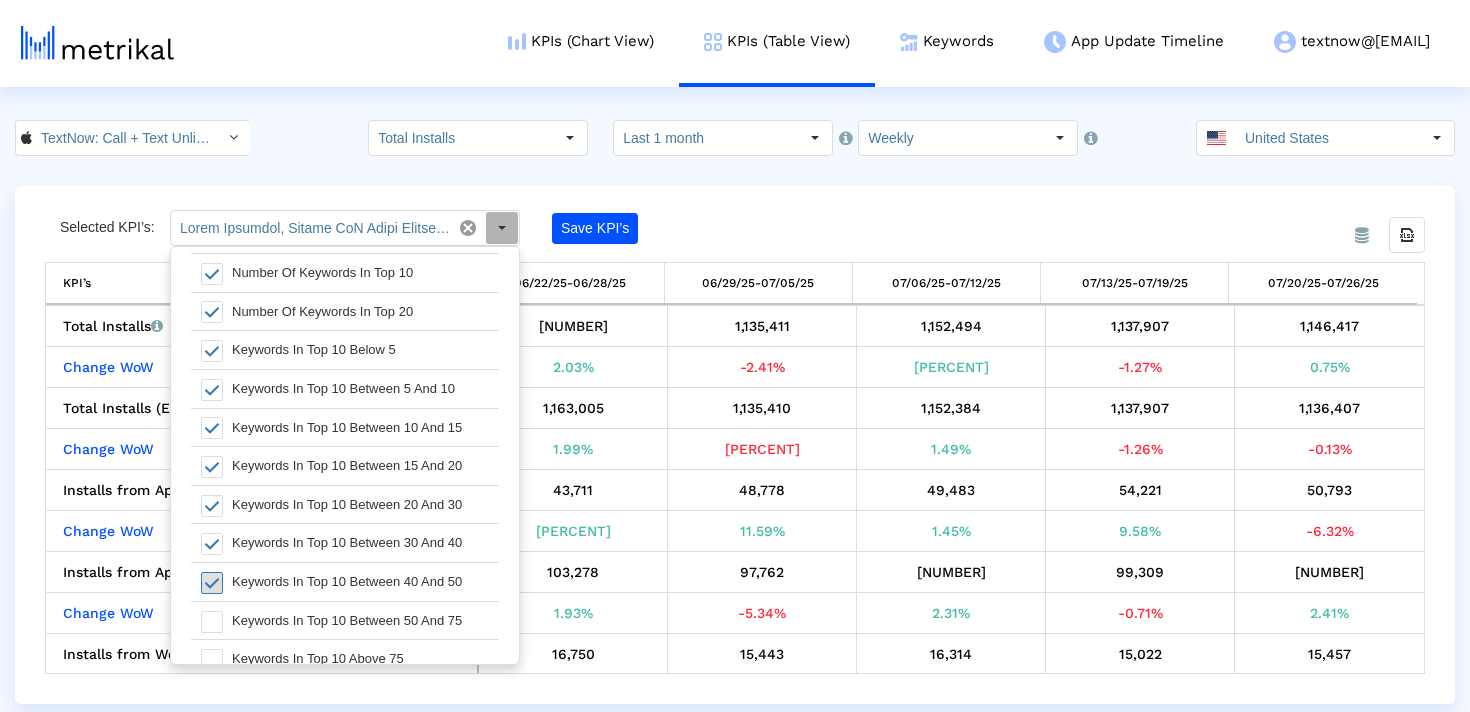 click at bounding box center (212, 583) 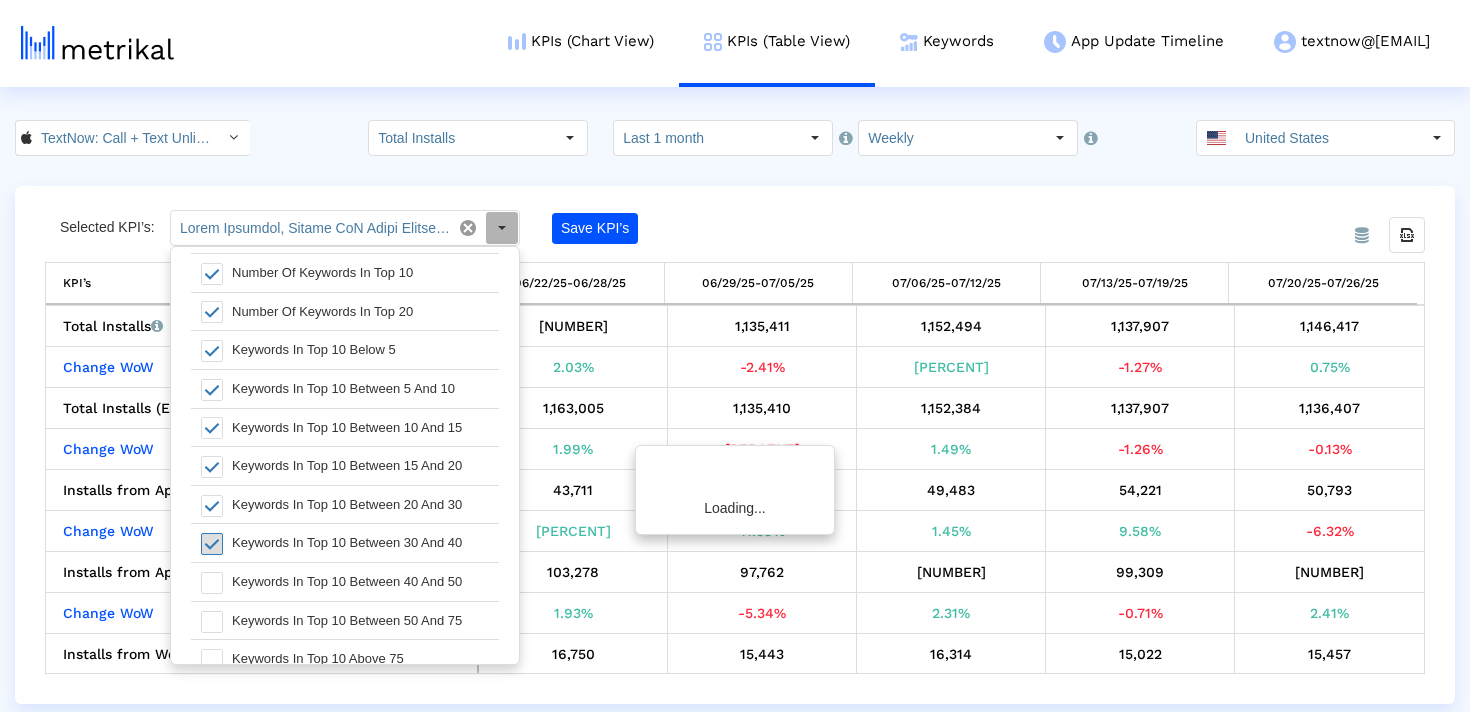 click at bounding box center (212, 544) 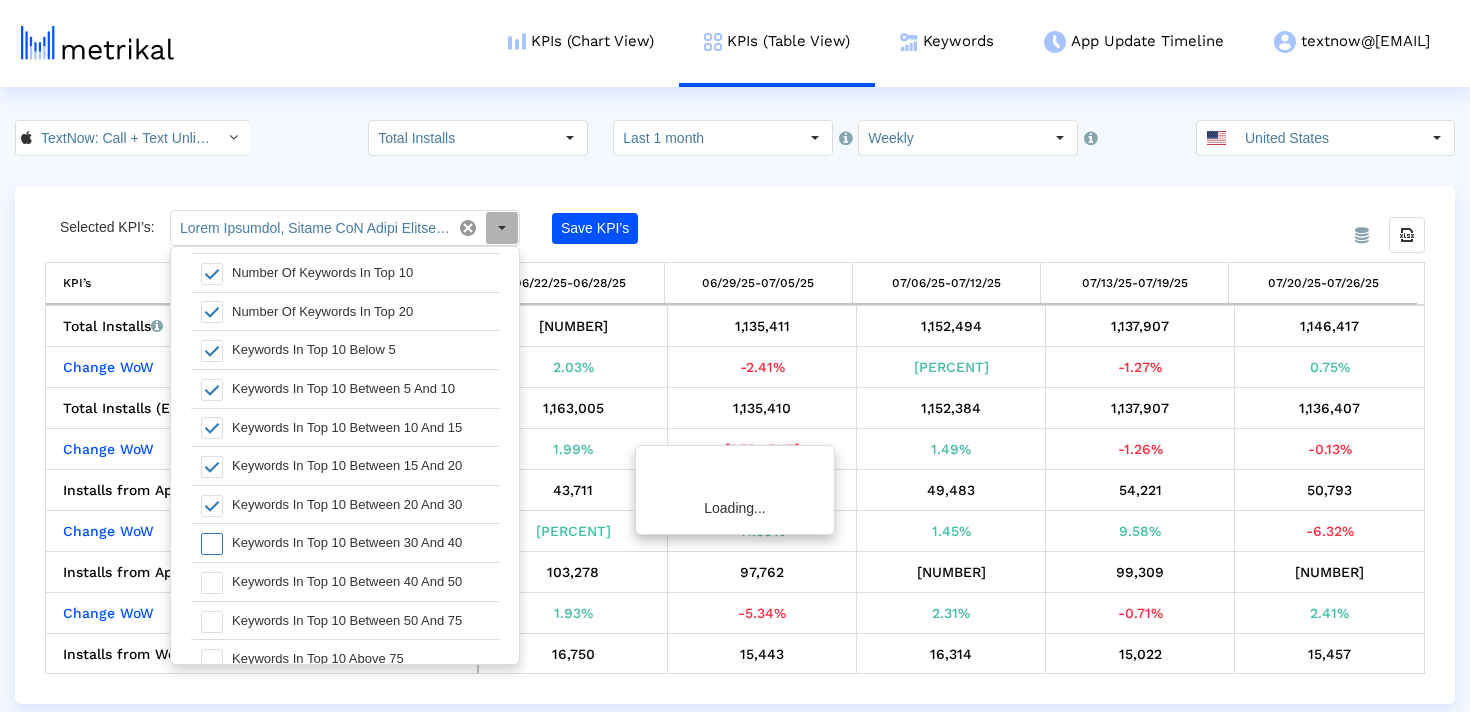 click on "Keywords In Top 10 Between 30 And 40" at bounding box center (345, 542) 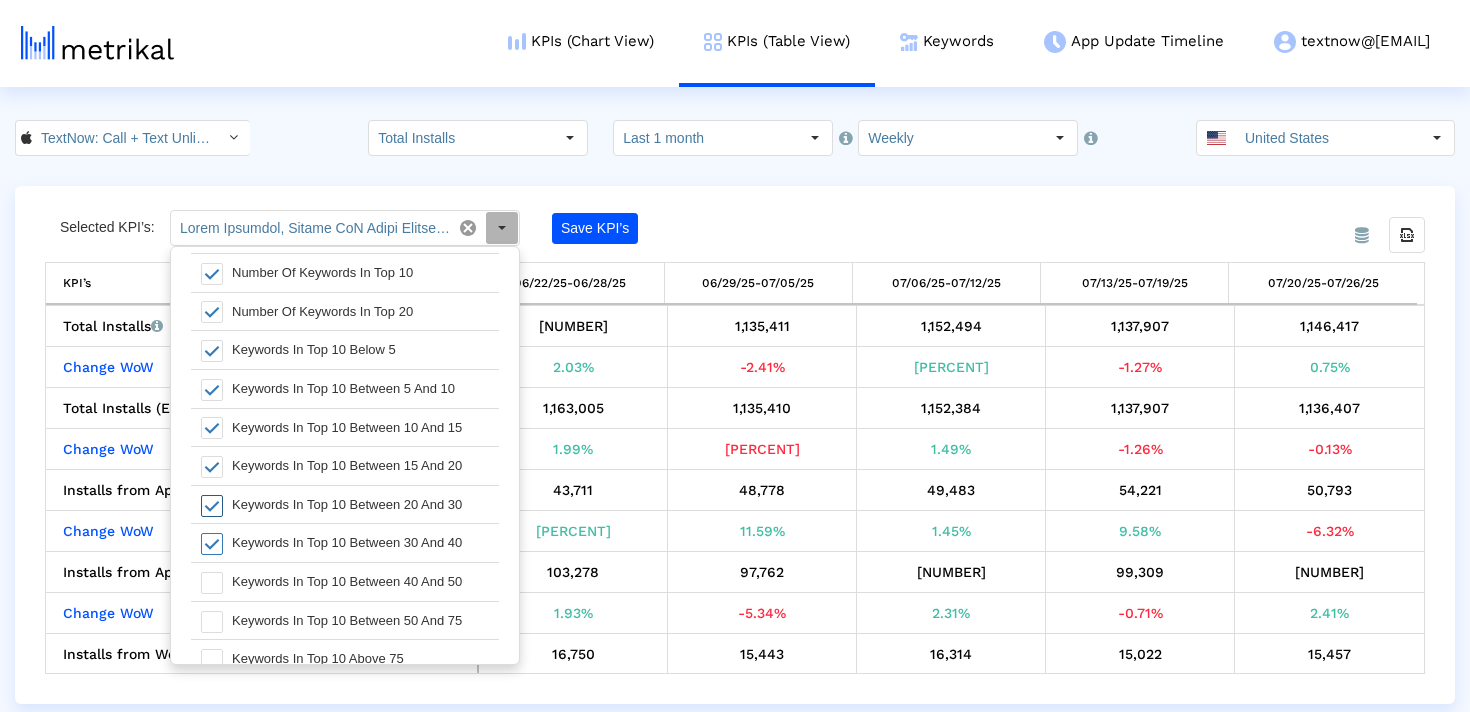 click at bounding box center [212, 506] 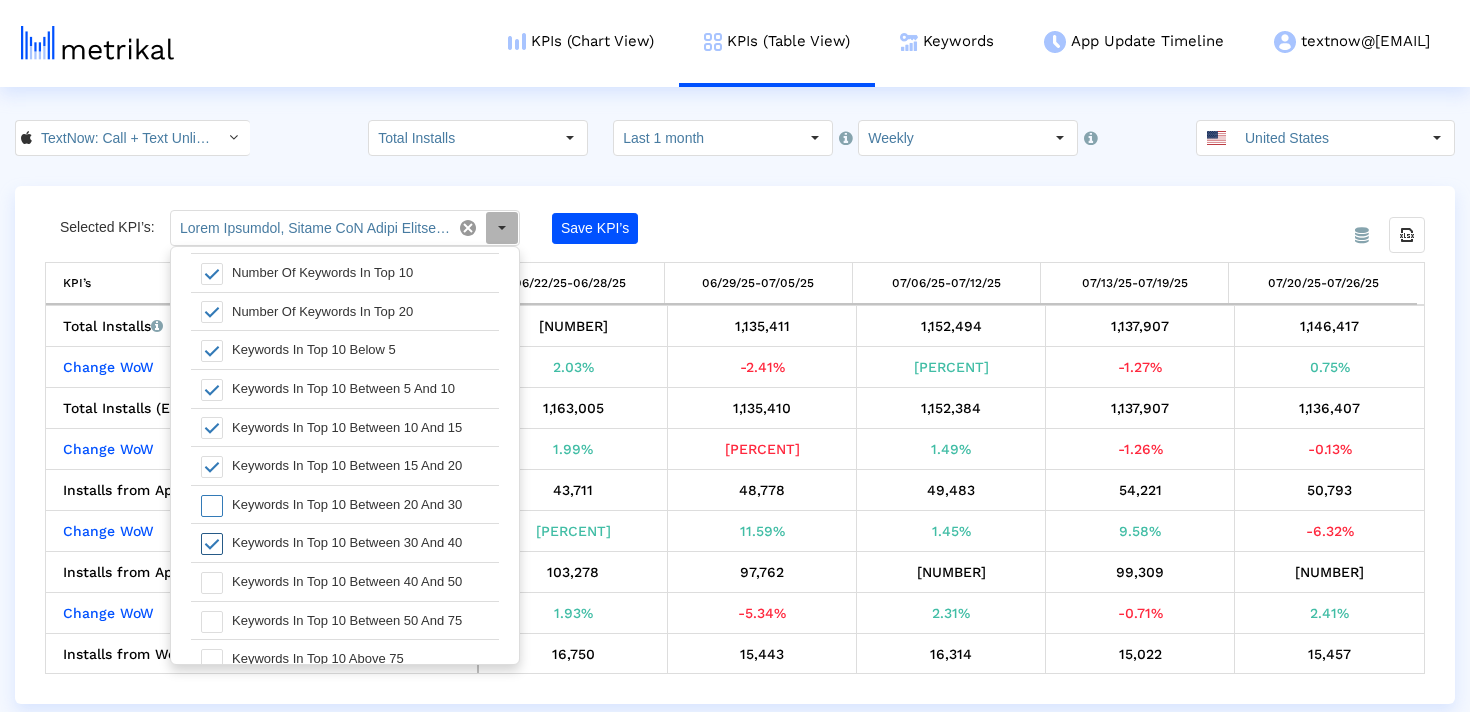 click at bounding box center [212, 544] 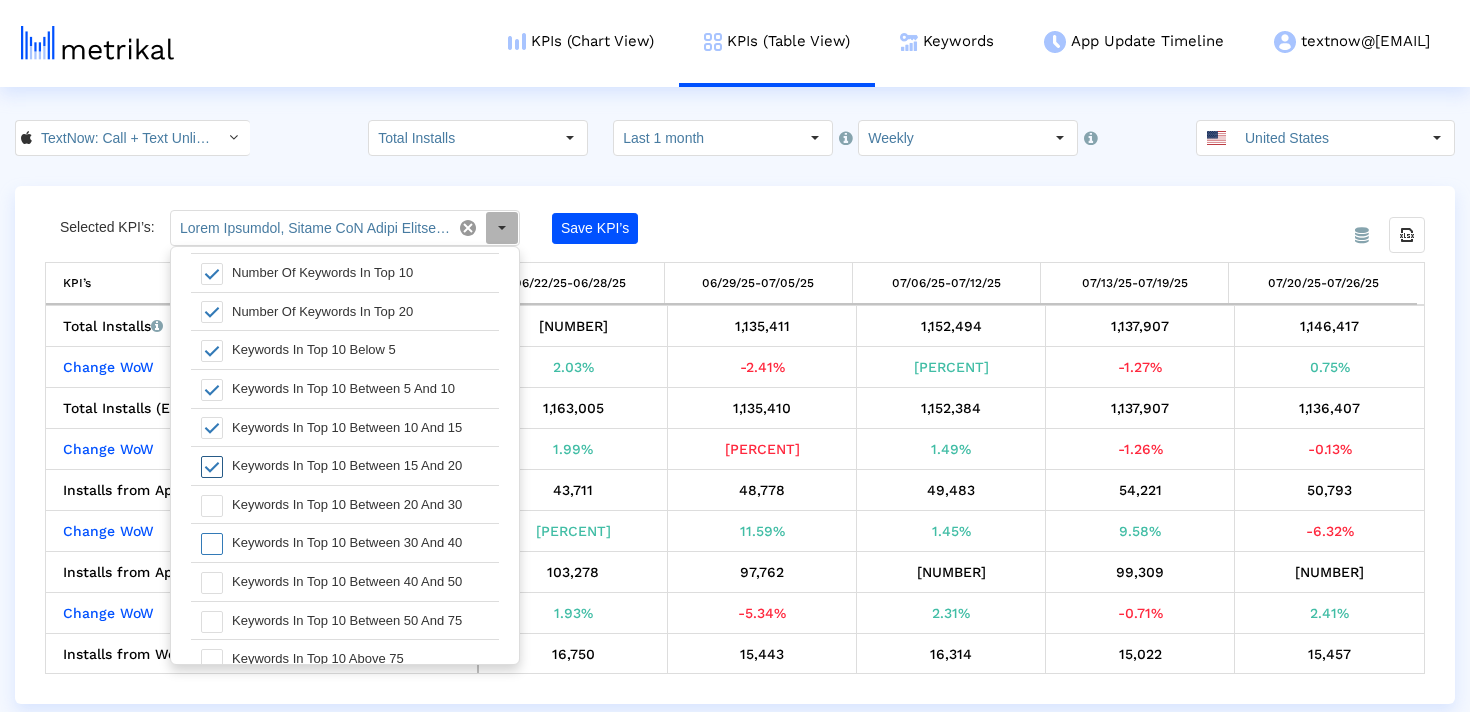 click at bounding box center (212, 467) 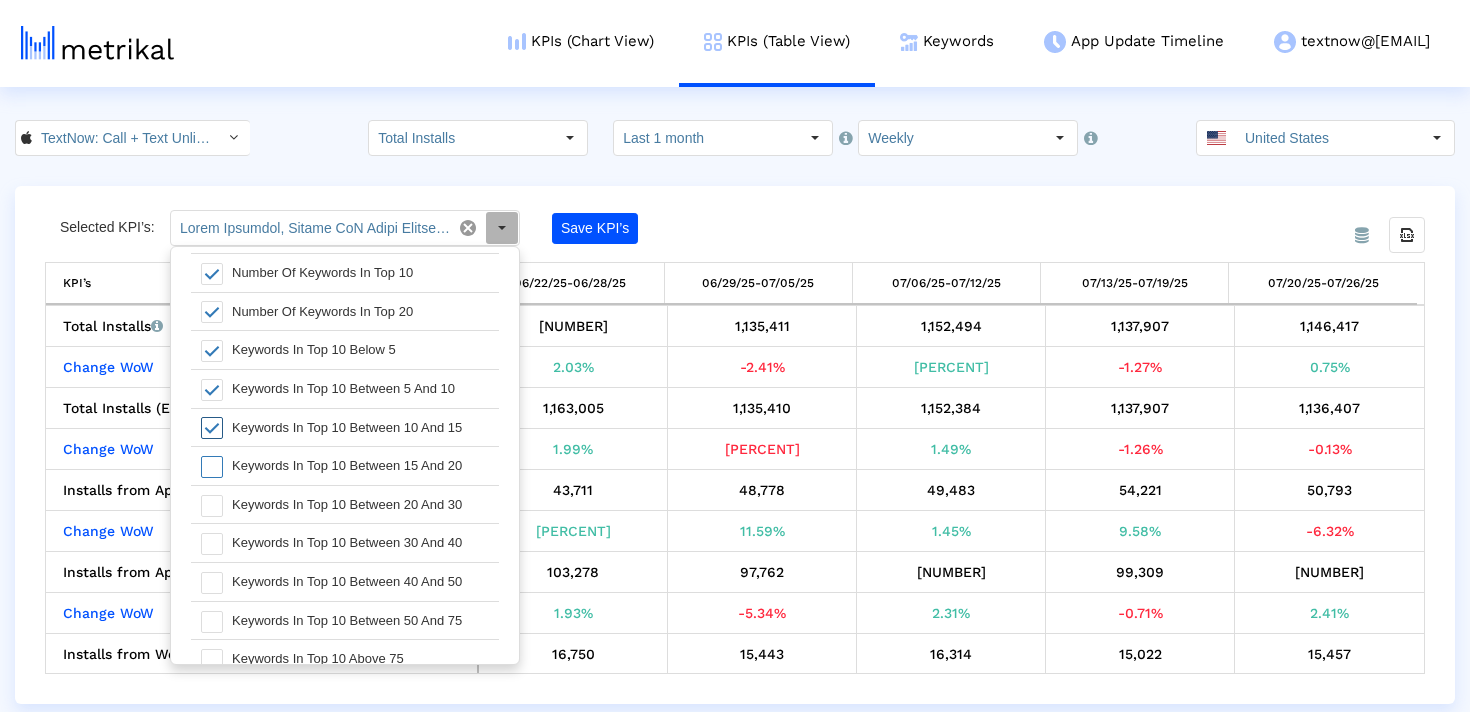 click at bounding box center [206, 428] 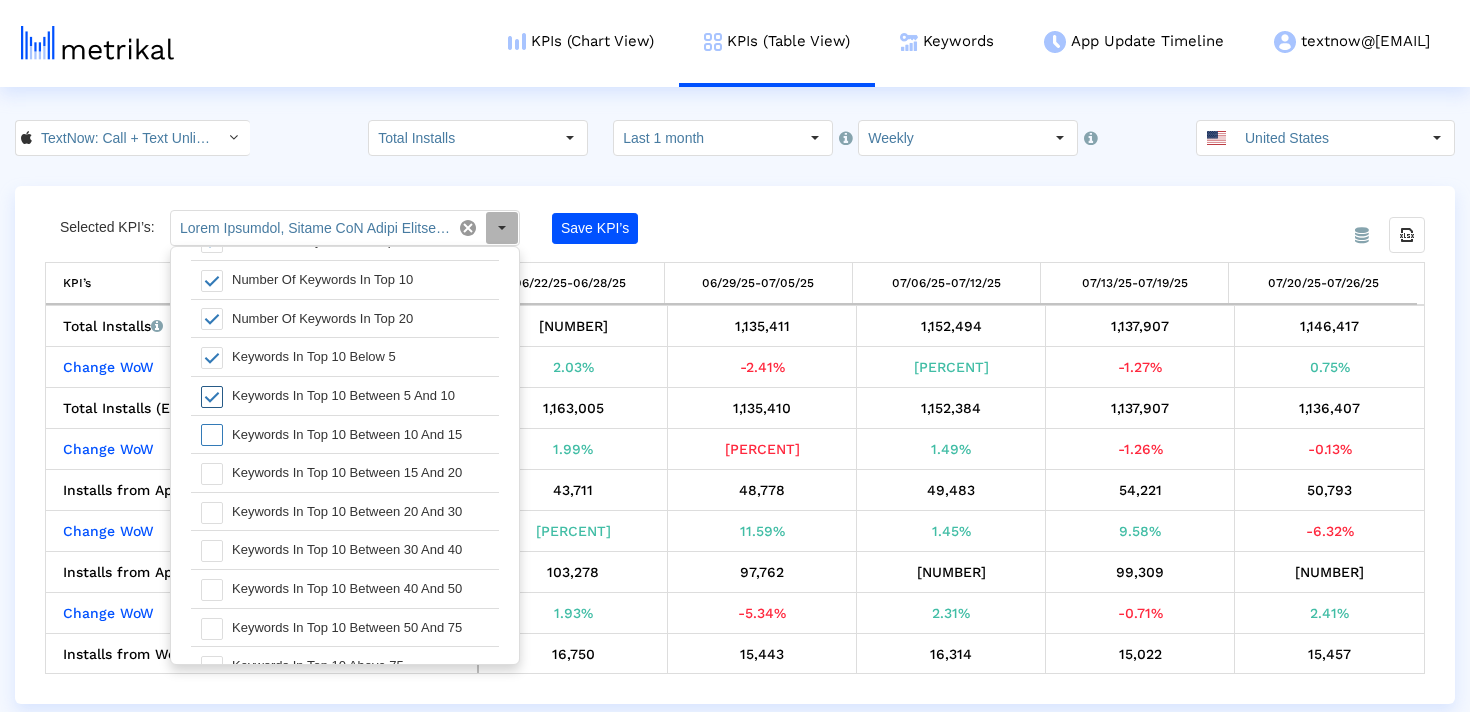 scroll, scrollTop: 2460, scrollLeft: 0, axis: vertical 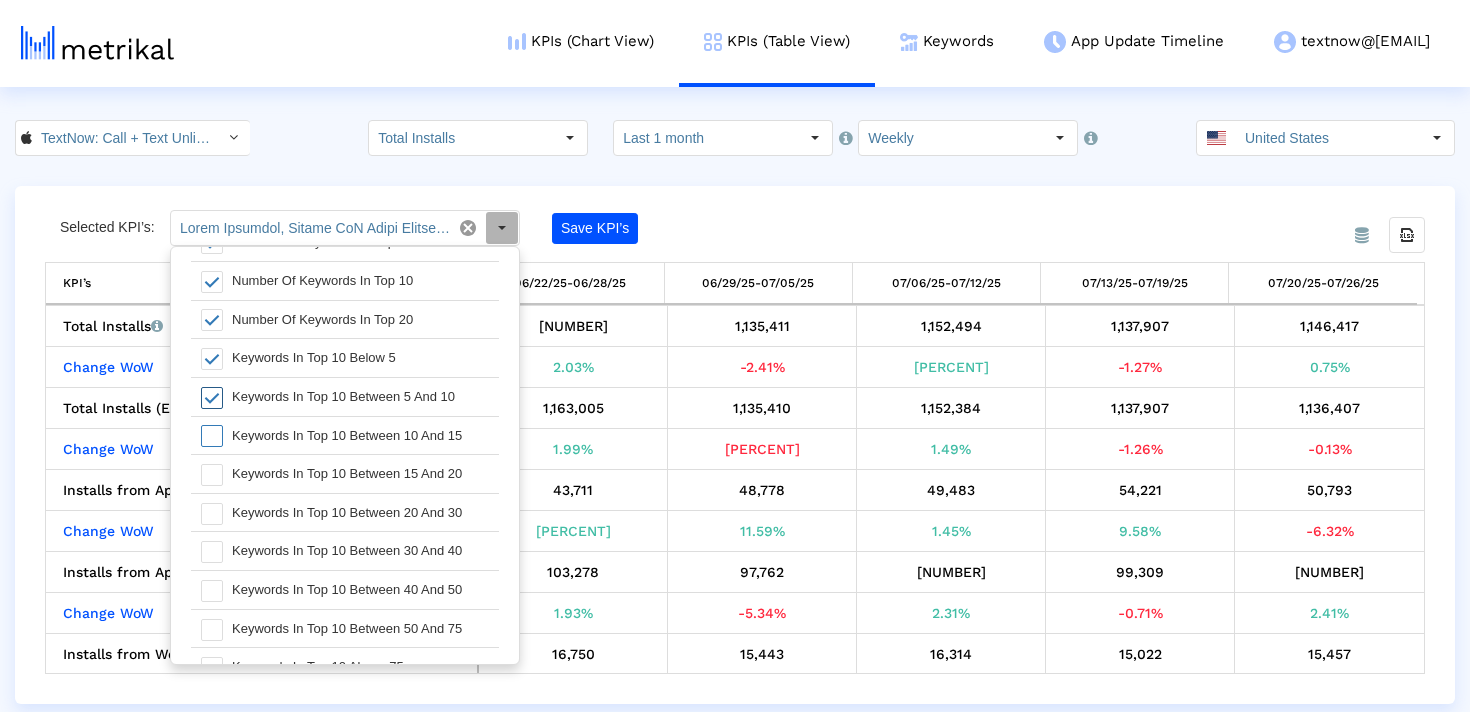 click at bounding box center (212, 398) 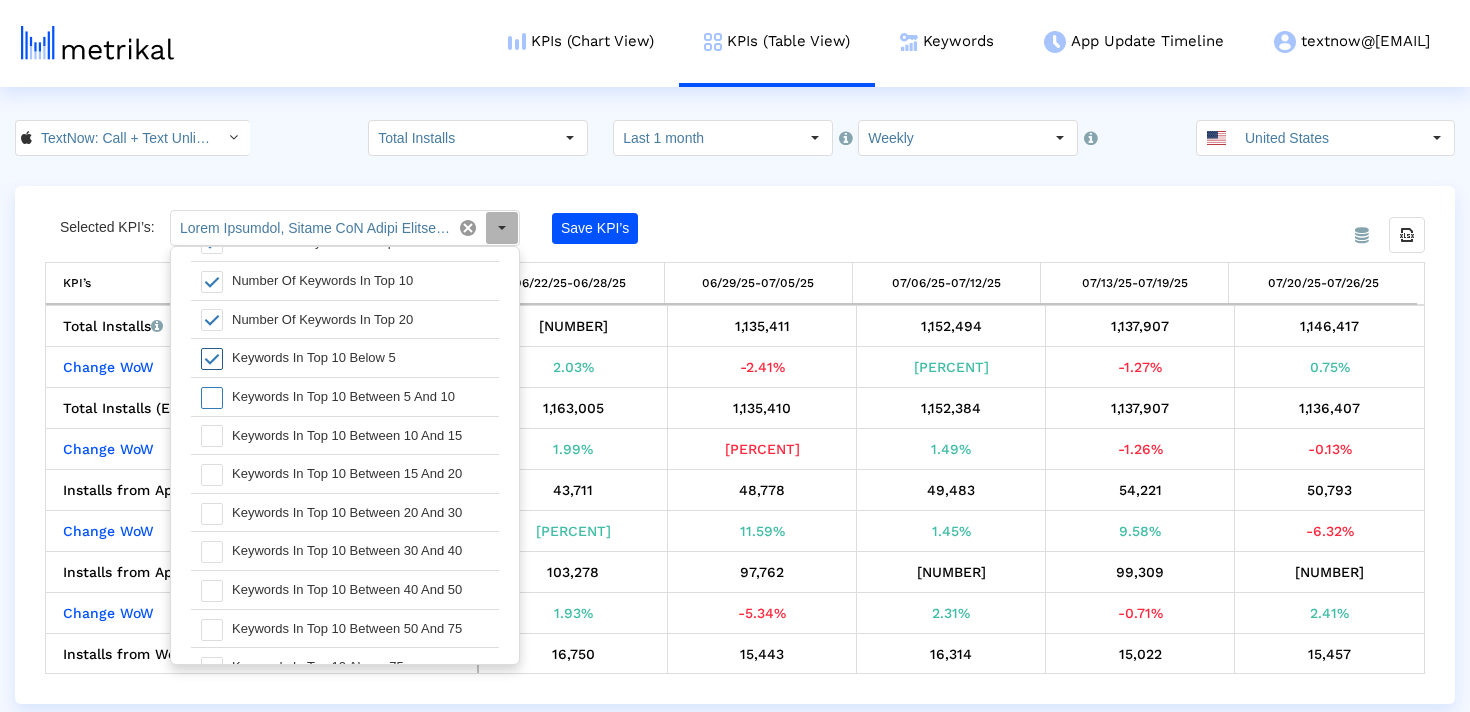 click at bounding box center [212, 359] 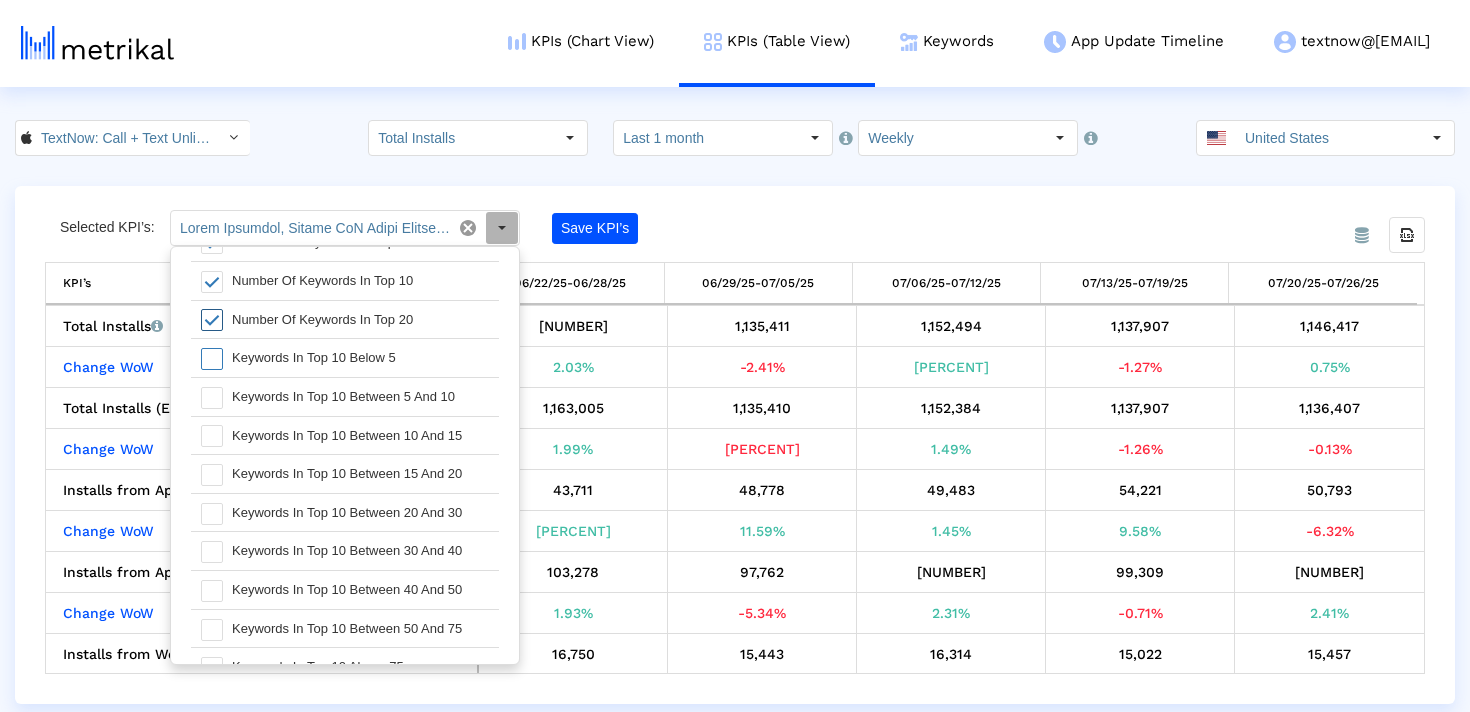 click at bounding box center [206, 320] 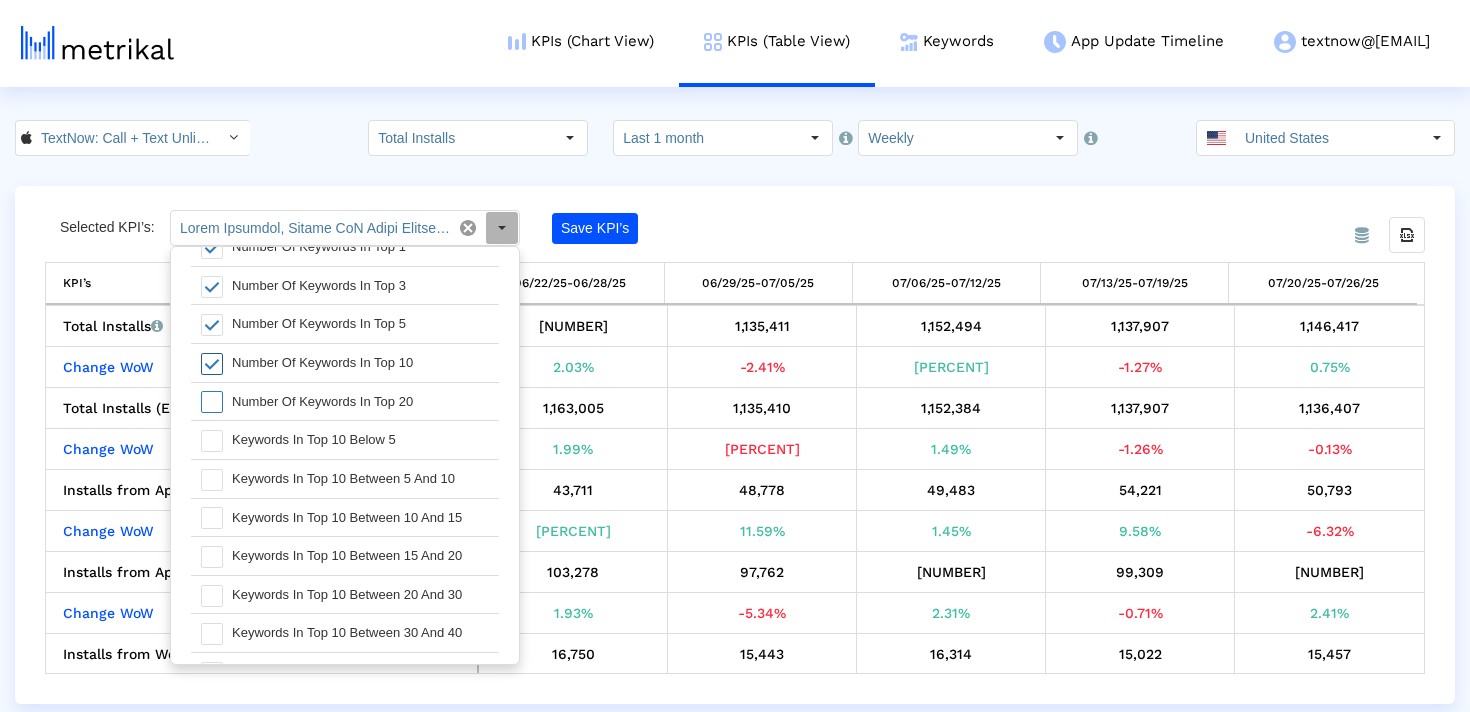 scroll, scrollTop: 2357, scrollLeft: 0, axis: vertical 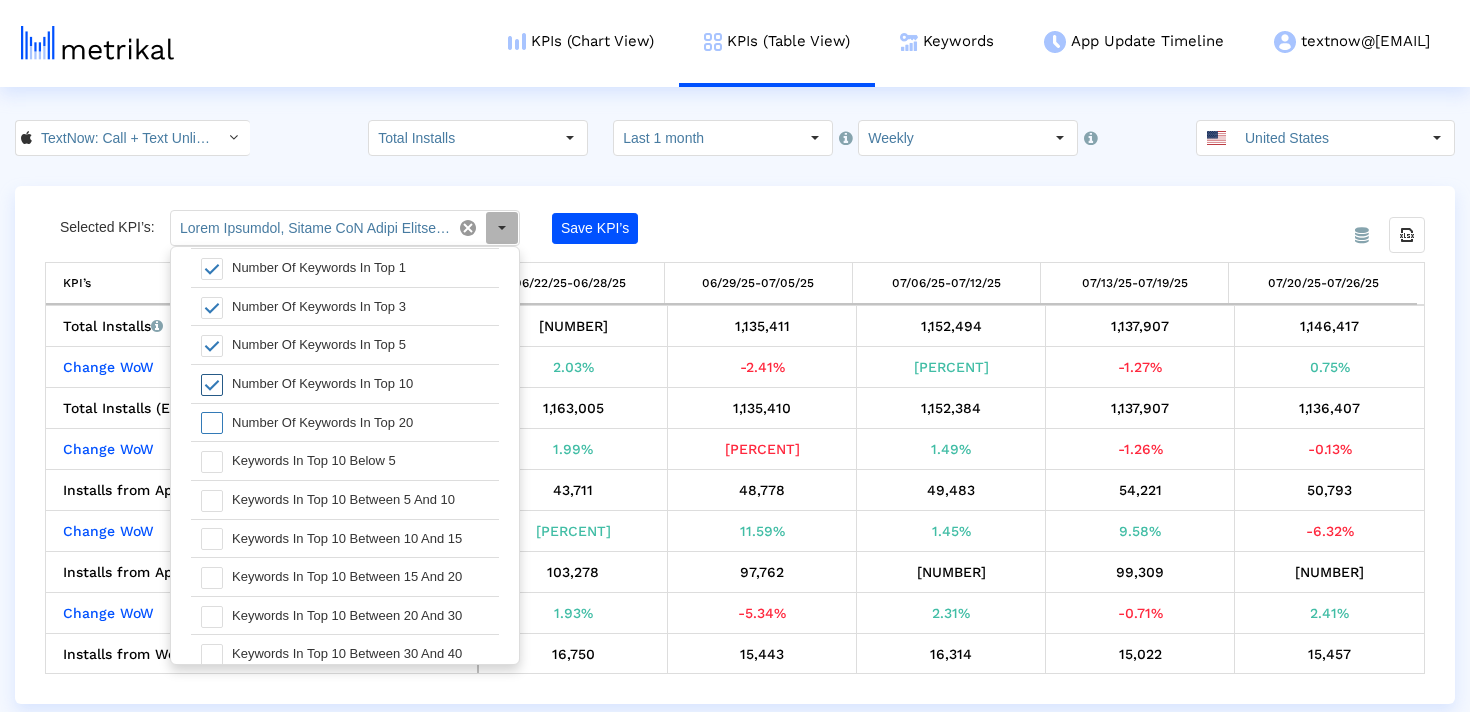 click at bounding box center [212, 385] 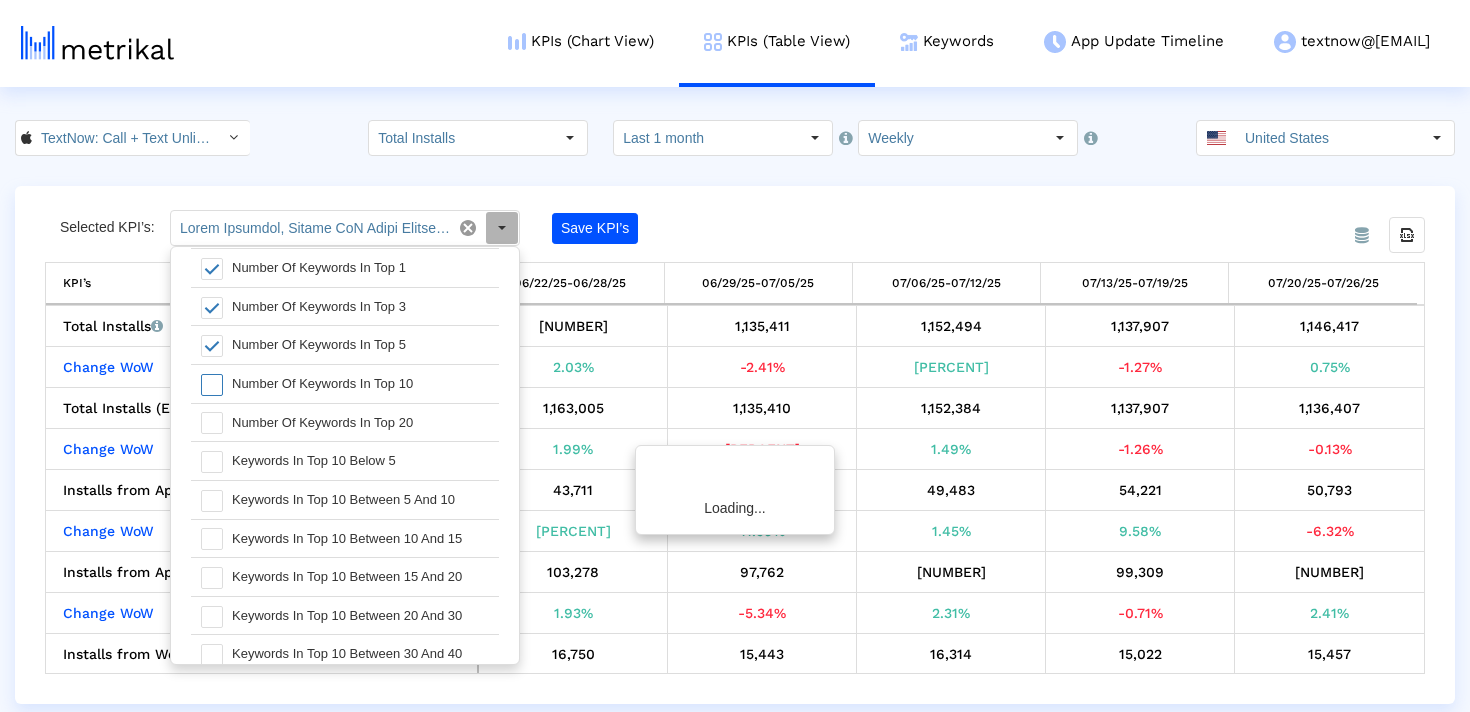 click at bounding box center [212, 346] 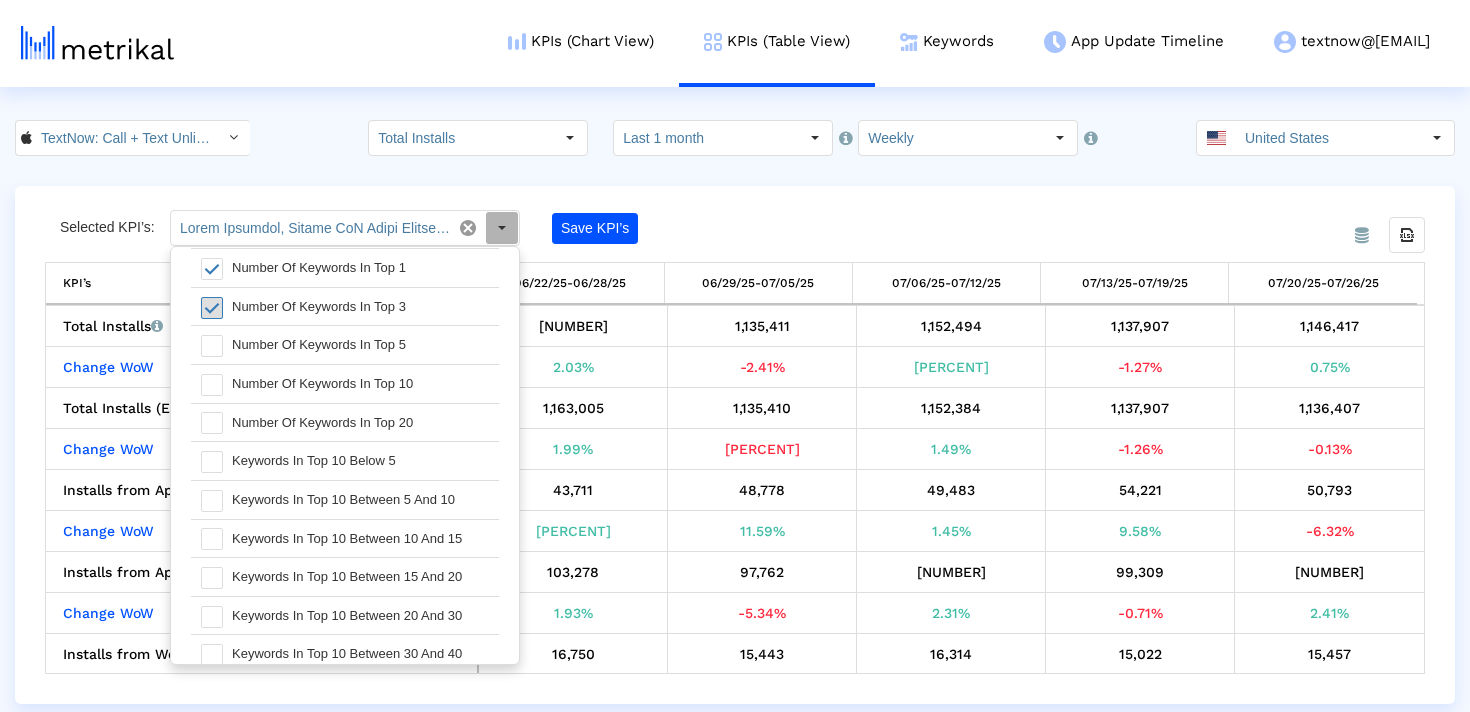 click at bounding box center (212, 308) 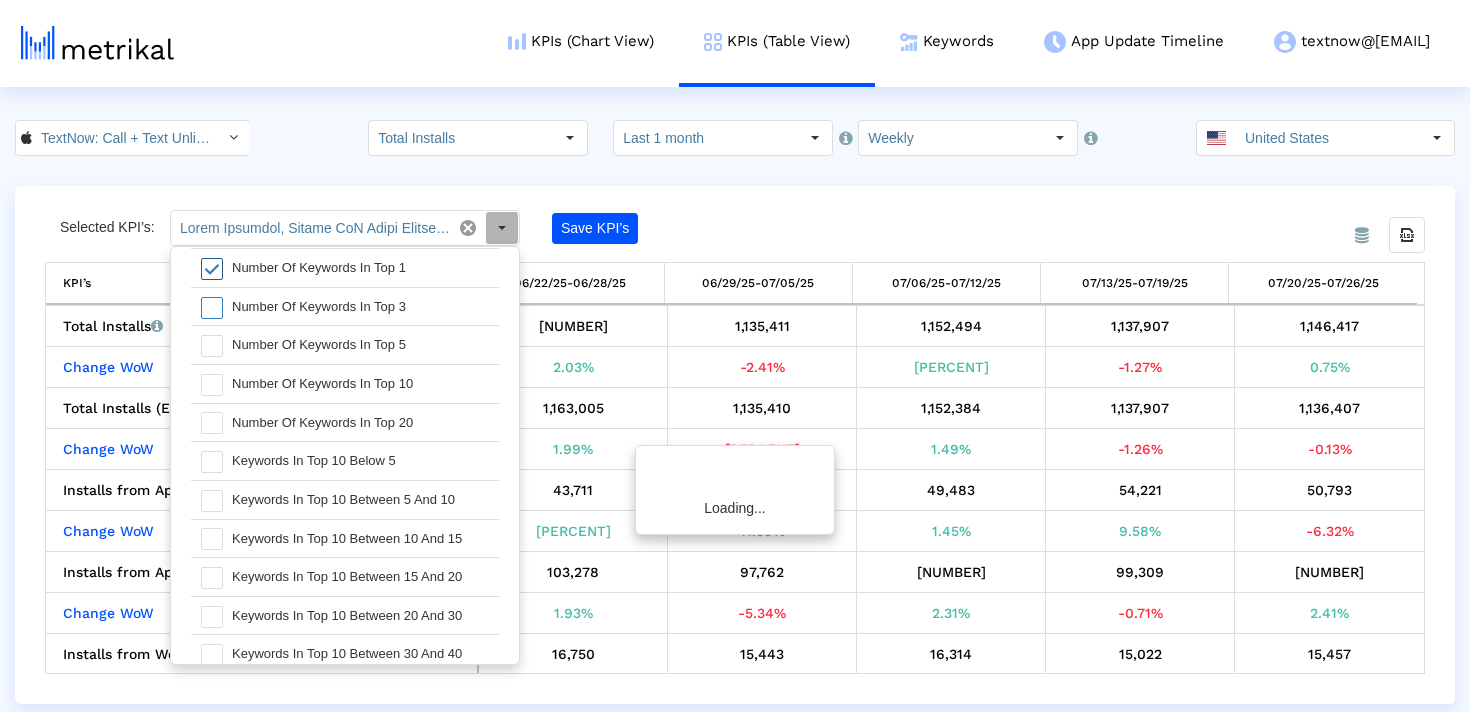 click at bounding box center (212, 269) 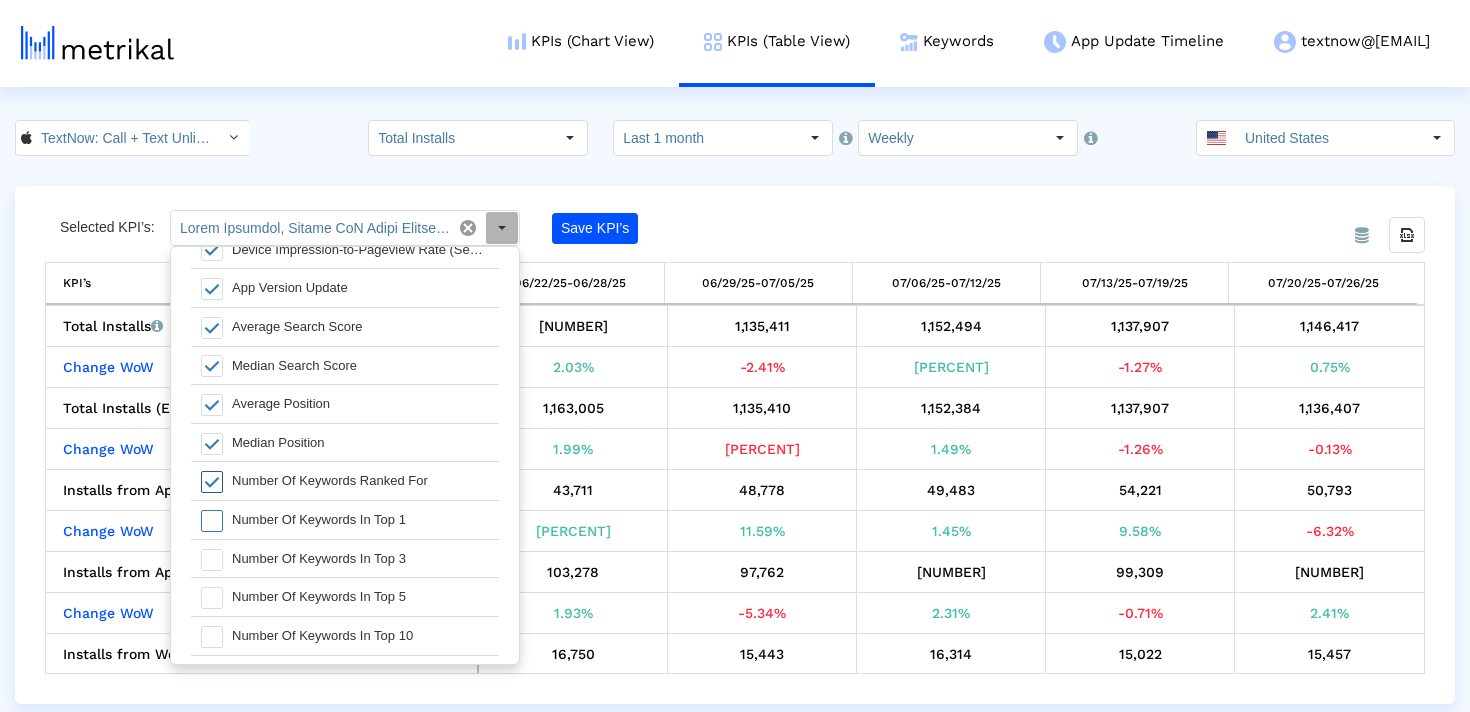 scroll, scrollTop: 2094, scrollLeft: 0, axis: vertical 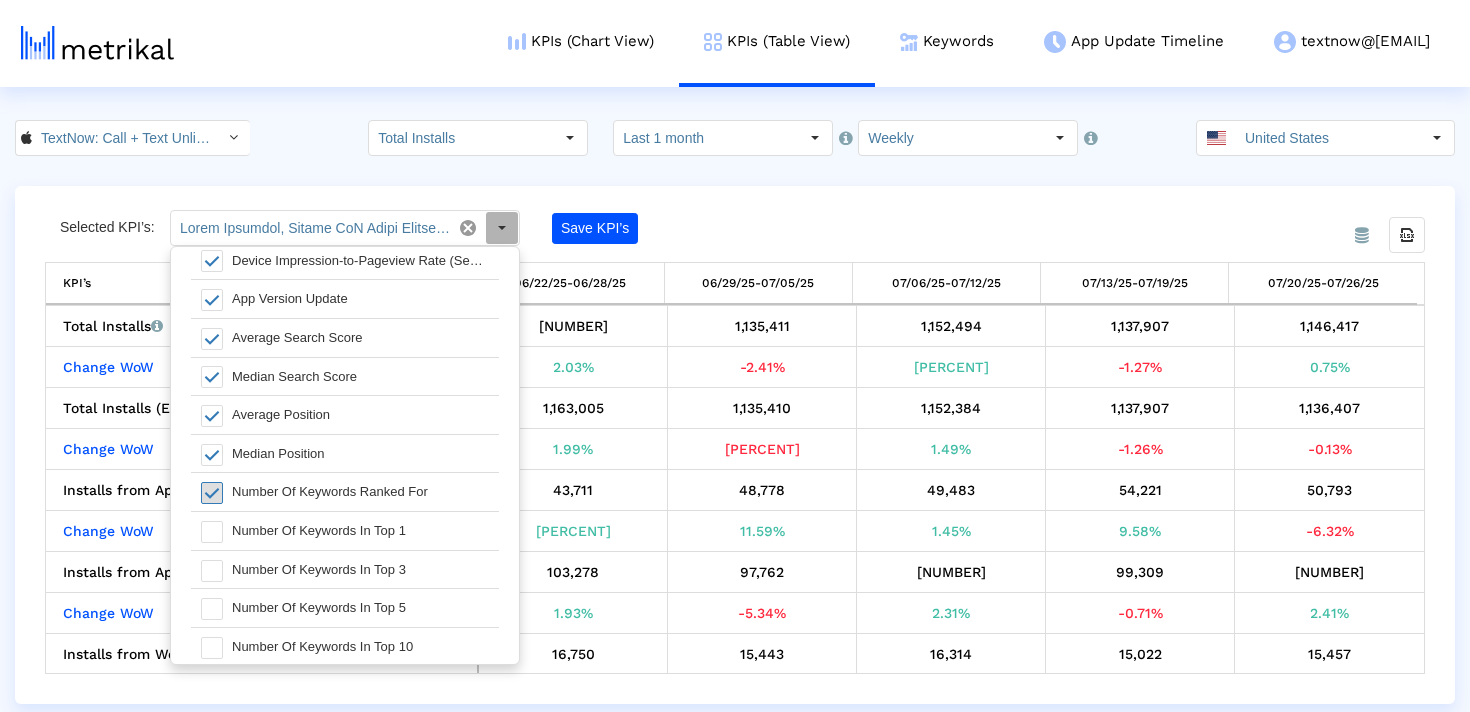 click at bounding box center [212, 493] 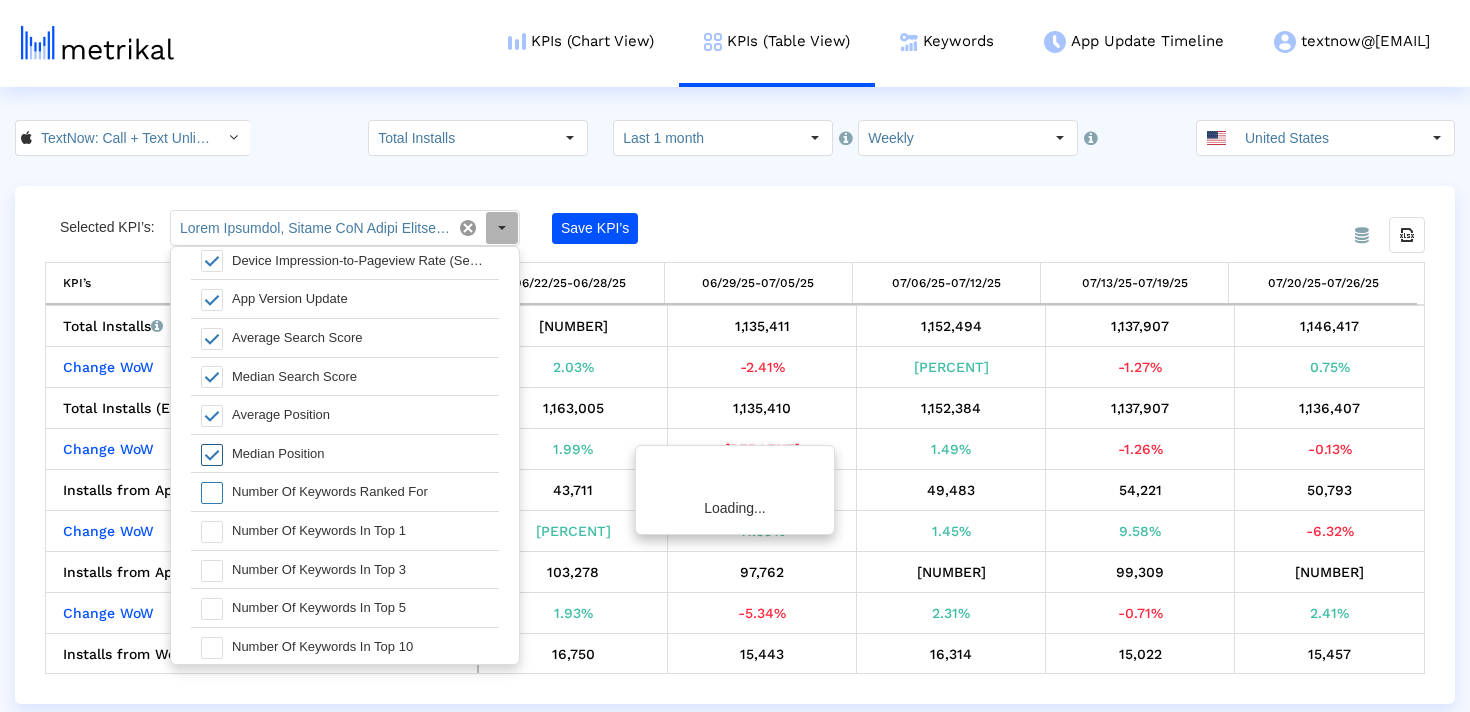 click at bounding box center [212, 455] 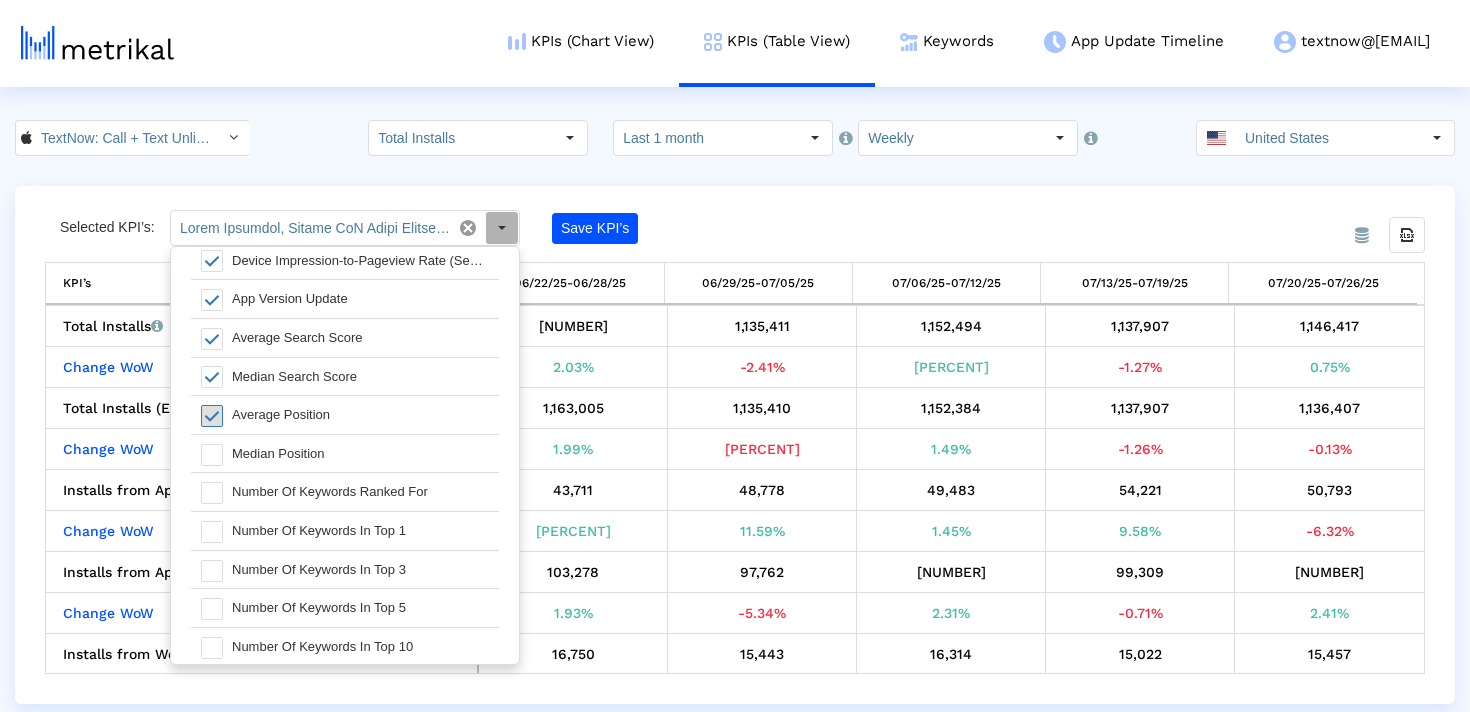 click at bounding box center (212, 416) 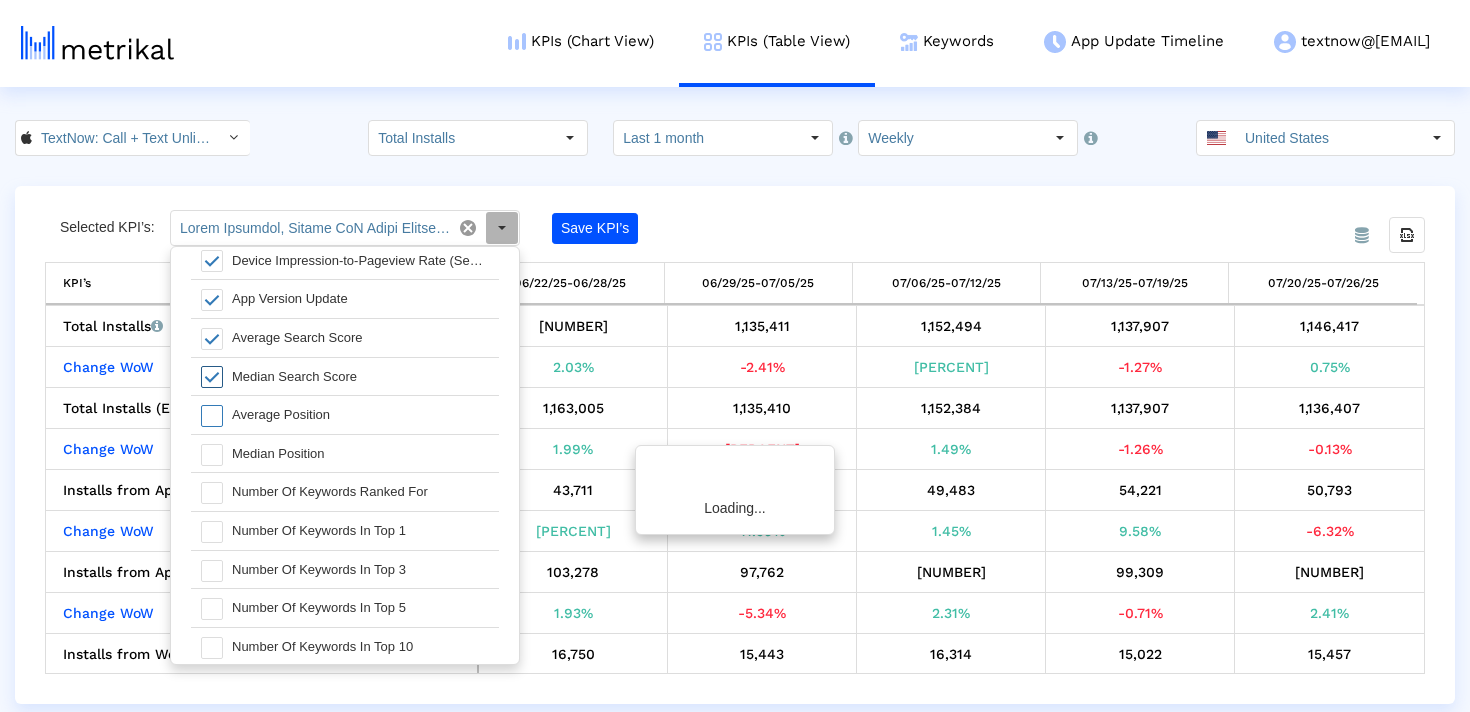 click at bounding box center [212, 377] 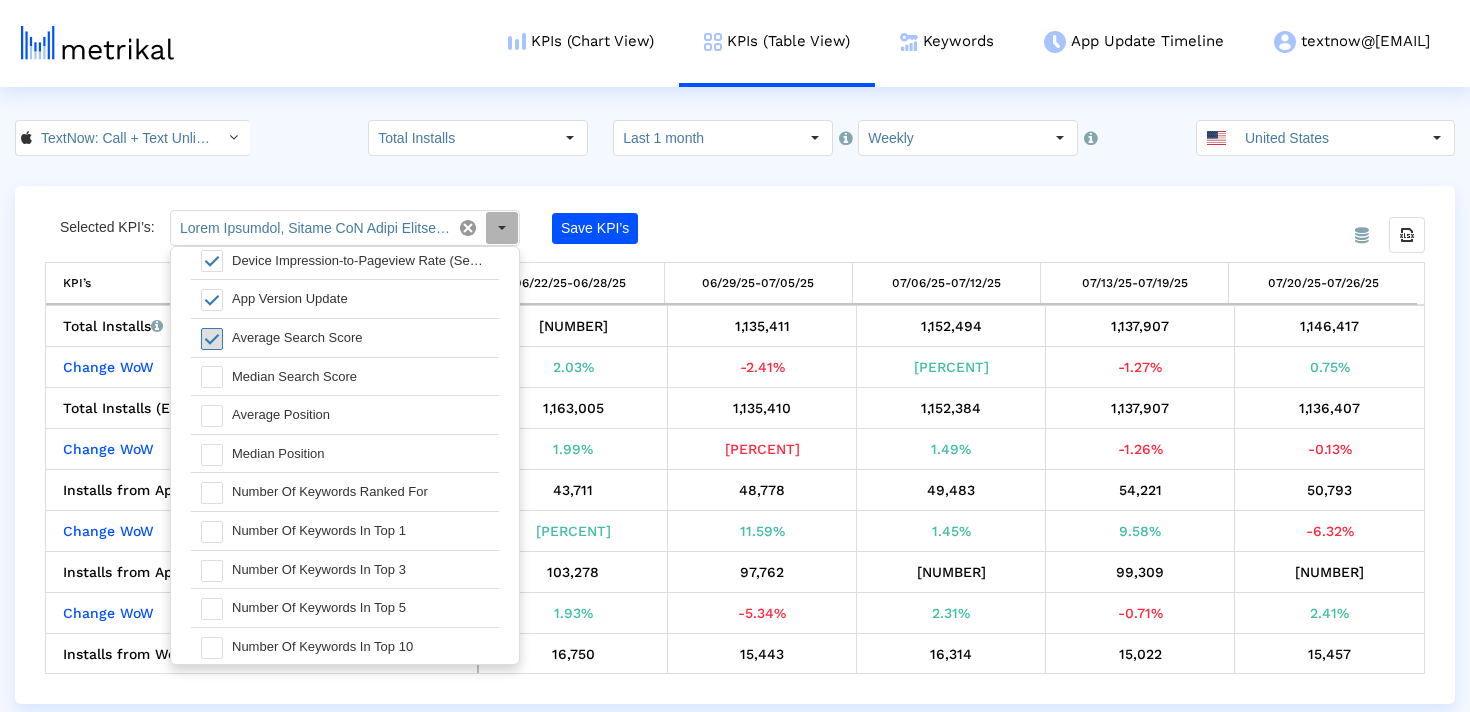 click at bounding box center [212, 339] 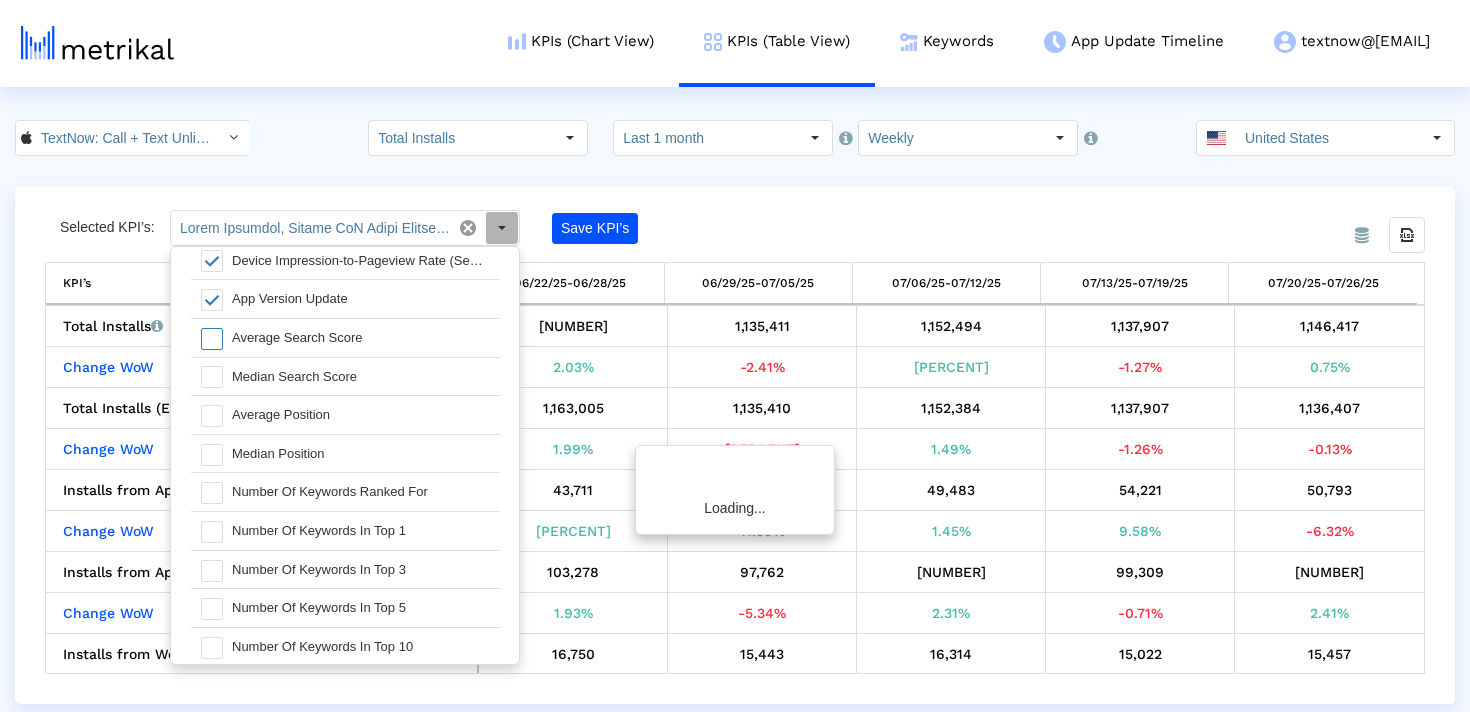 click at bounding box center [212, 300] 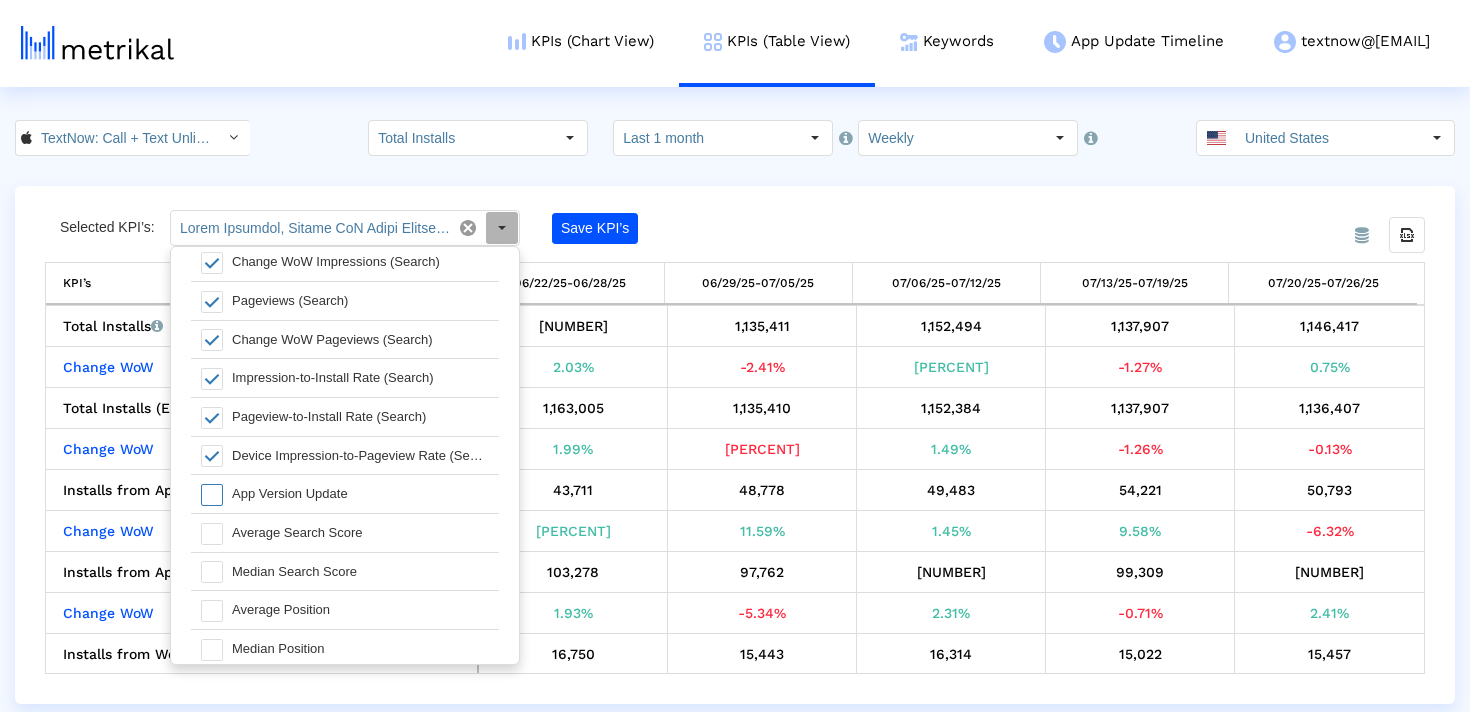 scroll, scrollTop: 1883, scrollLeft: 0, axis: vertical 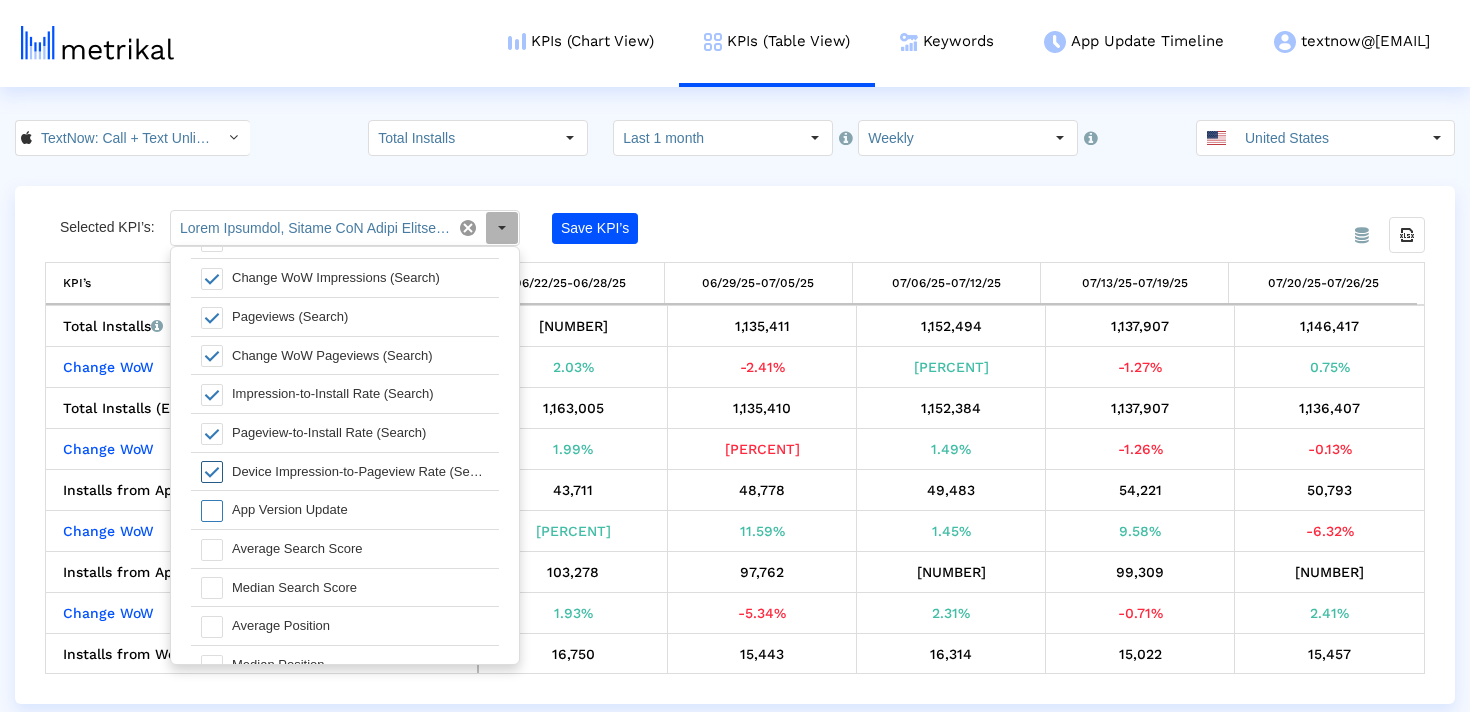 click on "Device Impression-to-Pageview Rate (Search)" at bounding box center (360, 472) 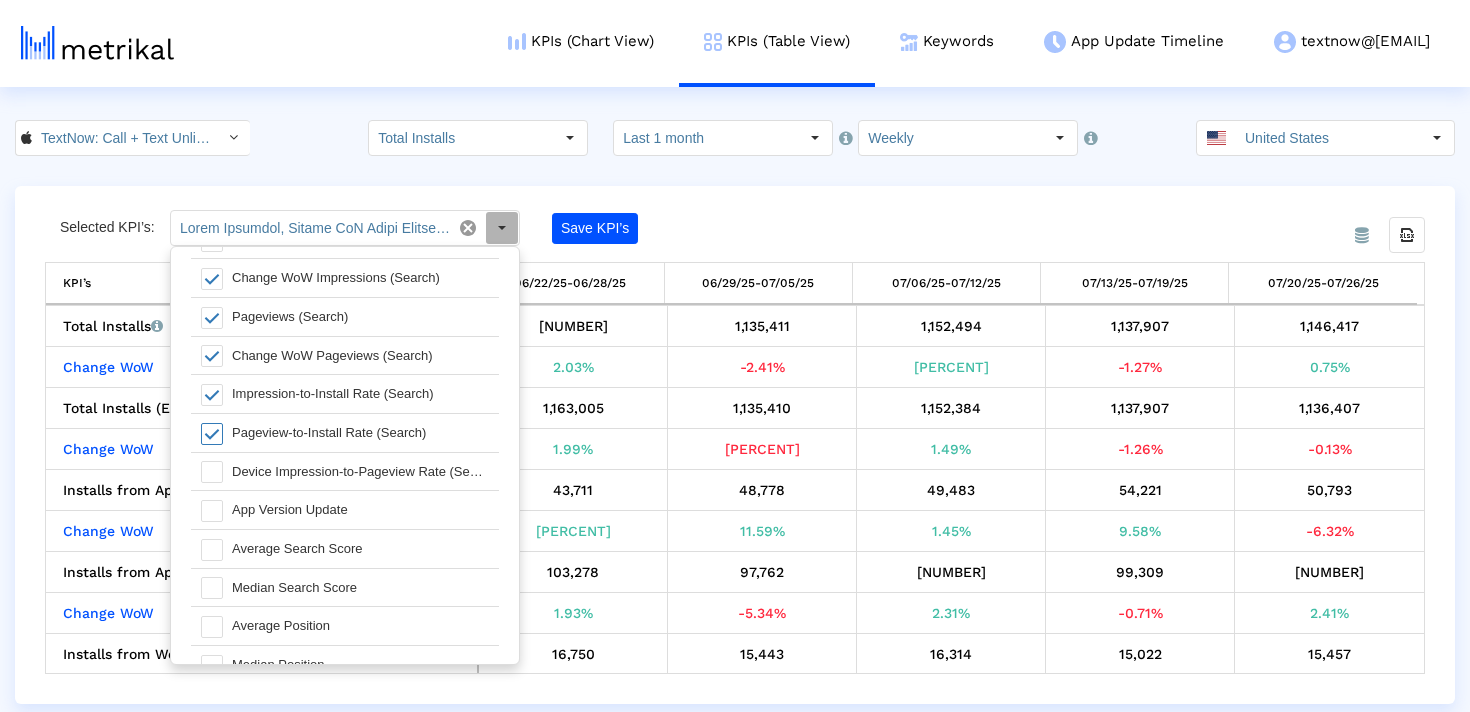 click on "Pageview-to-Install Rate (Search)" at bounding box center [360, 433] 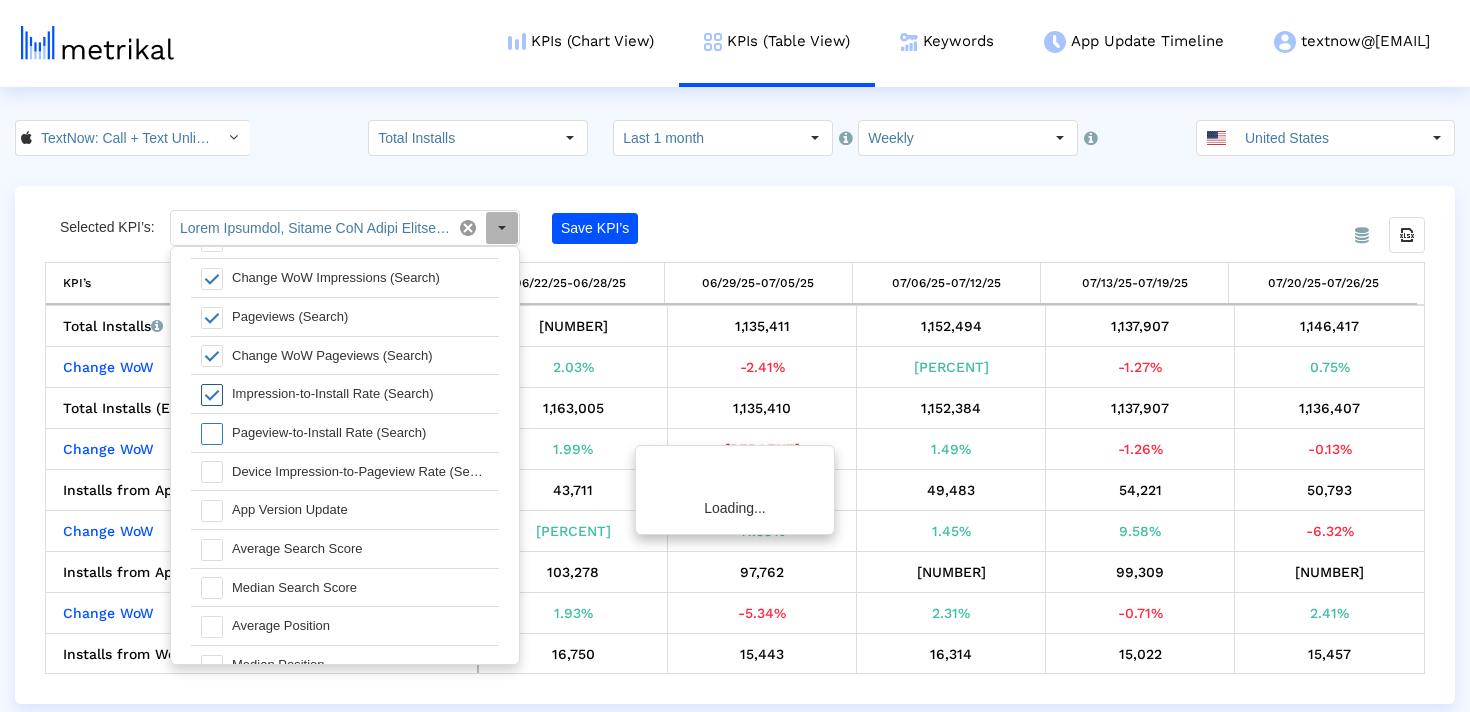 click on "Impression-to-Install Rate (Search)" at bounding box center [360, 394] 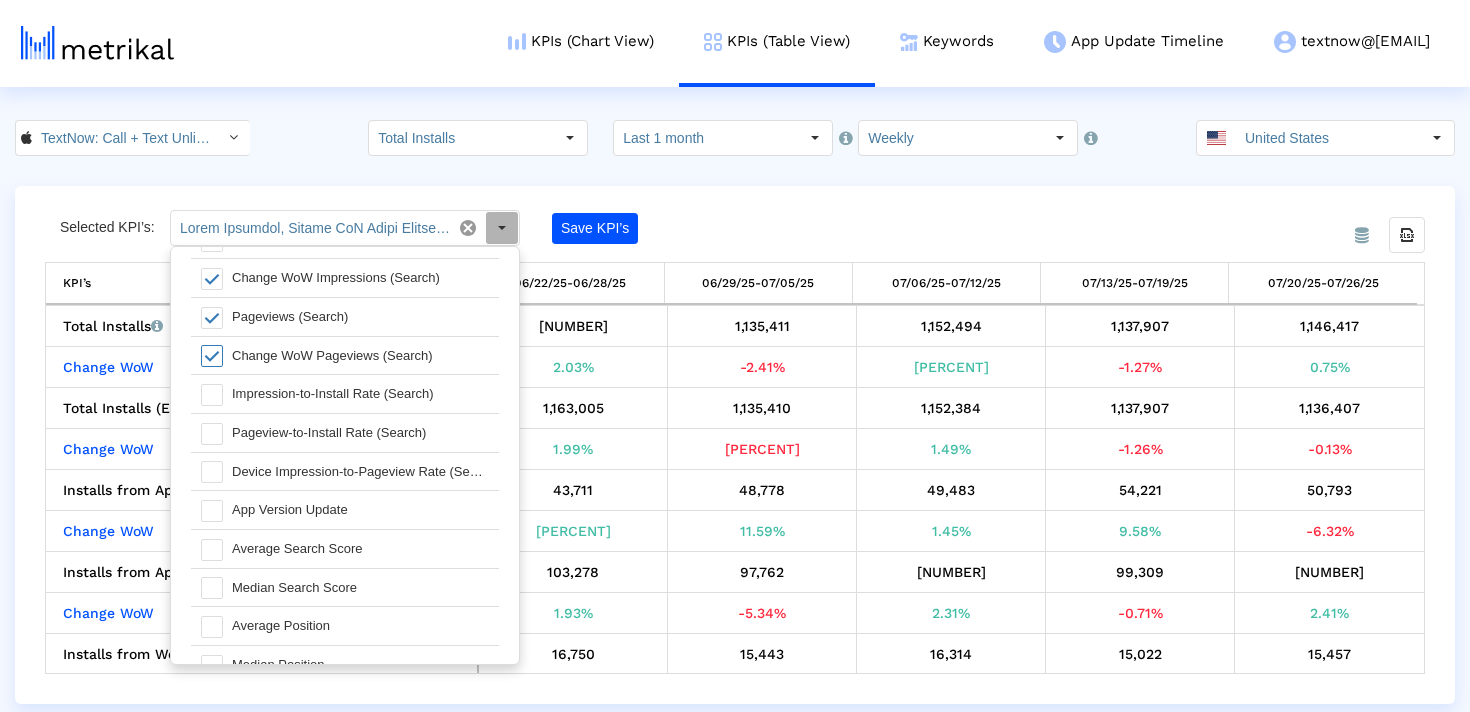 click at bounding box center (206, 356) 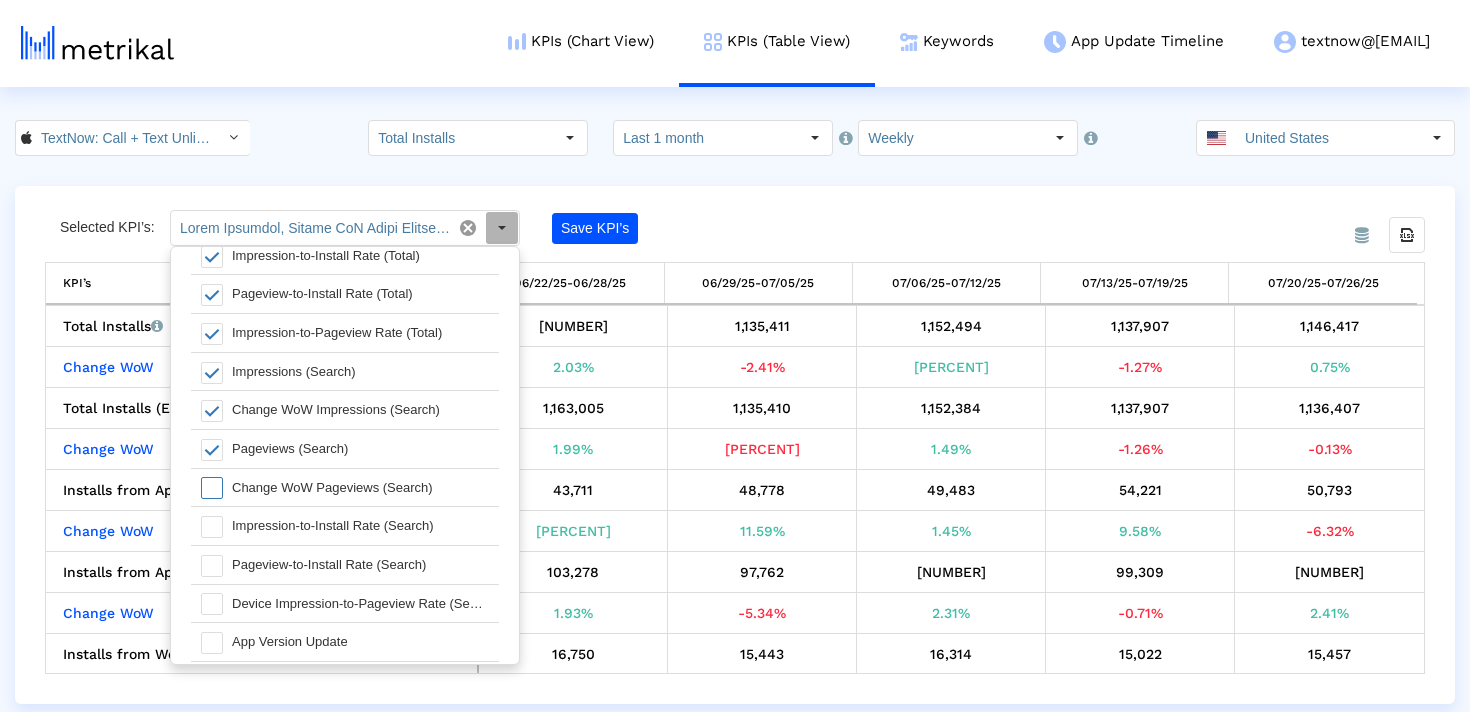 scroll, scrollTop: 1744, scrollLeft: 0, axis: vertical 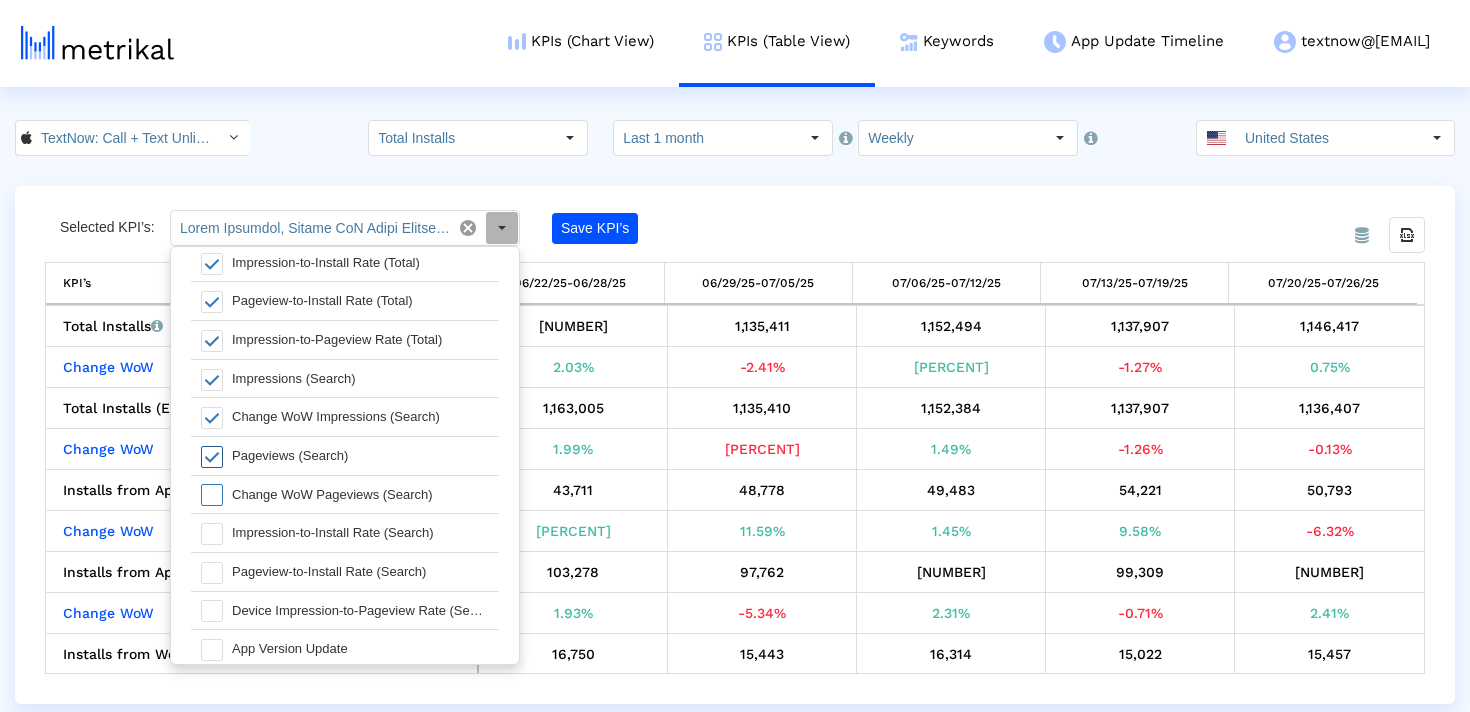 click at bounding box center [212, 457] 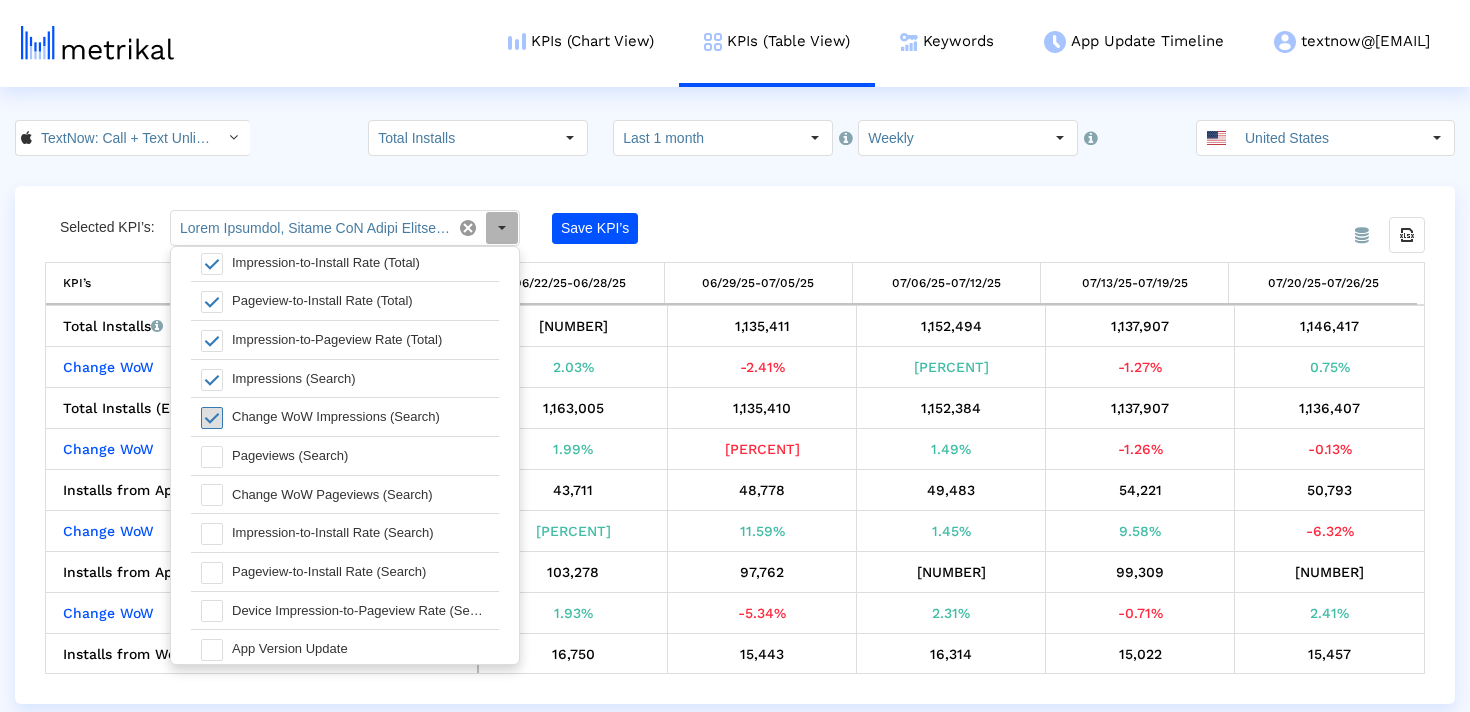 click at bounding box center [212, 418] 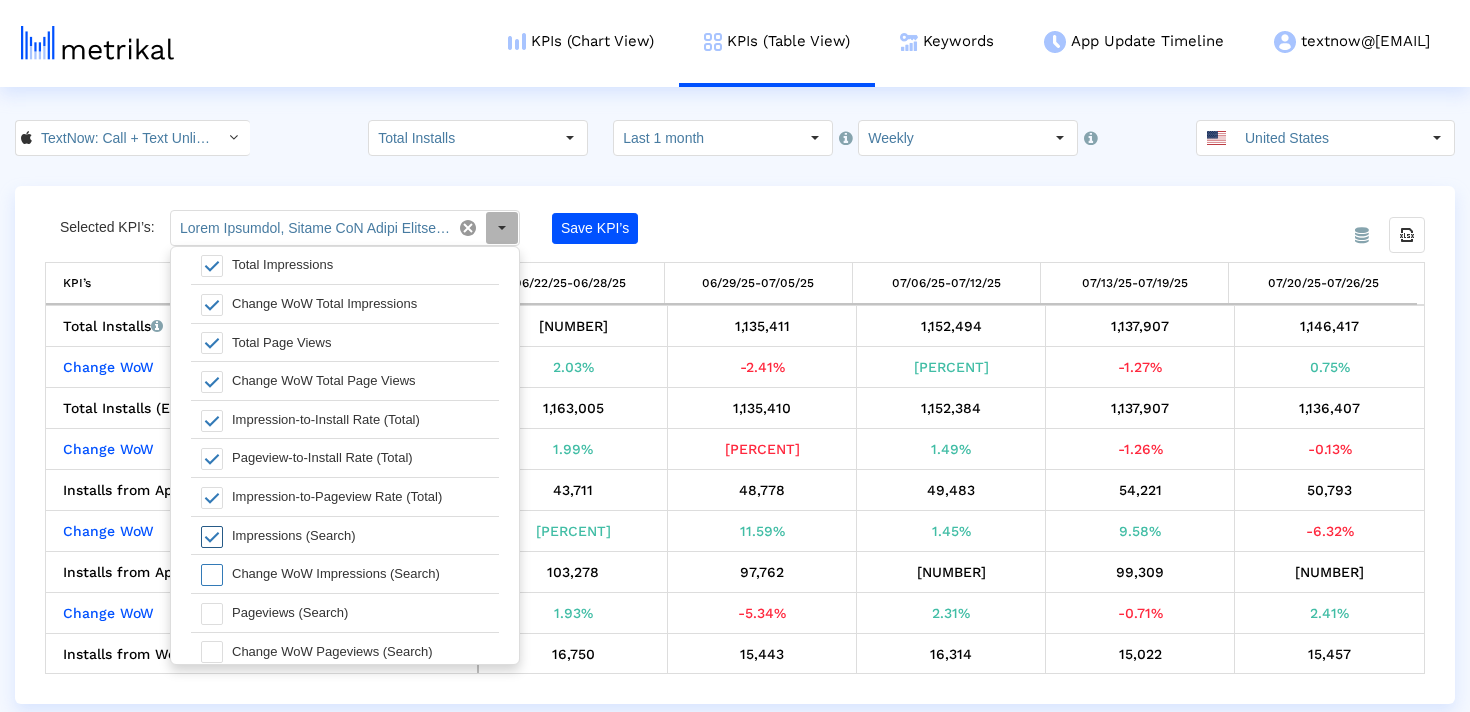 scroll, scrollTop: 1585, scrollLeft: 0, axis: vertical 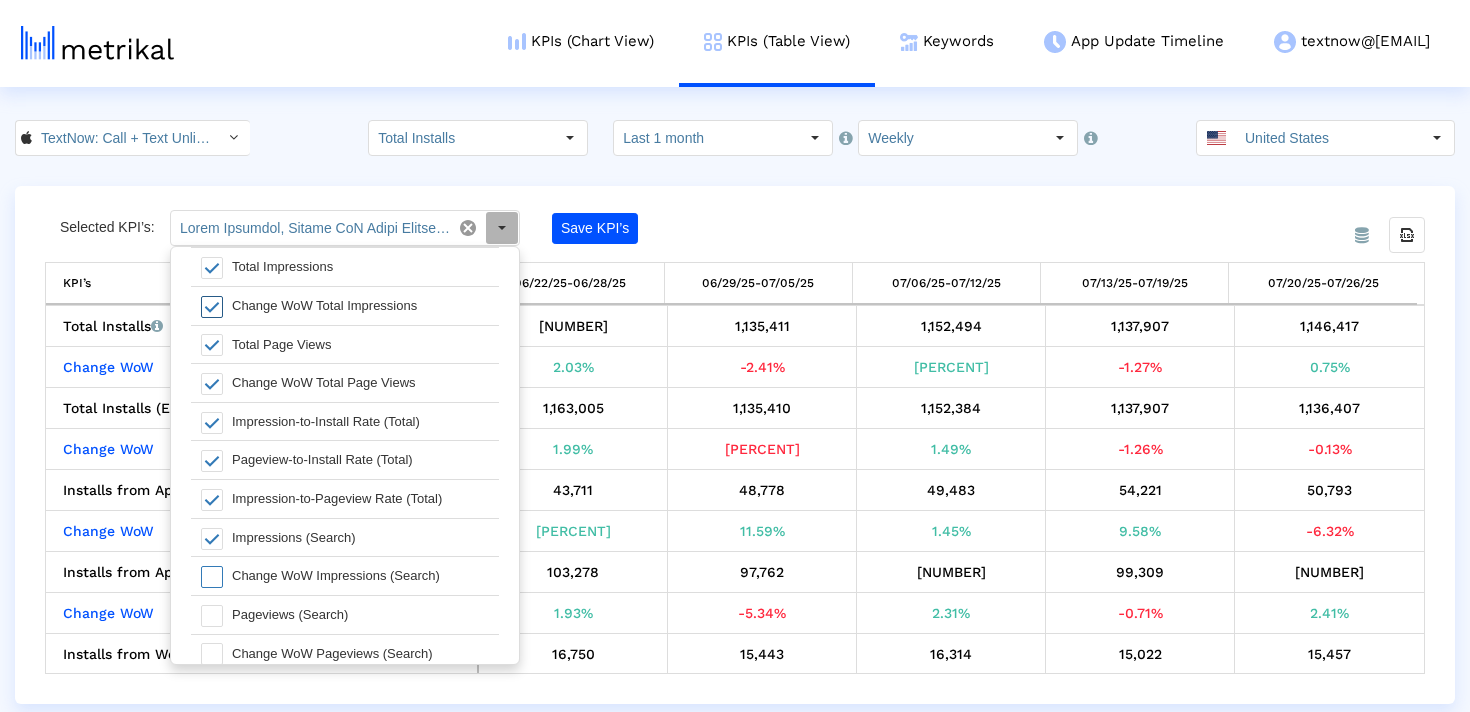 click at bounding box center [212, 307] 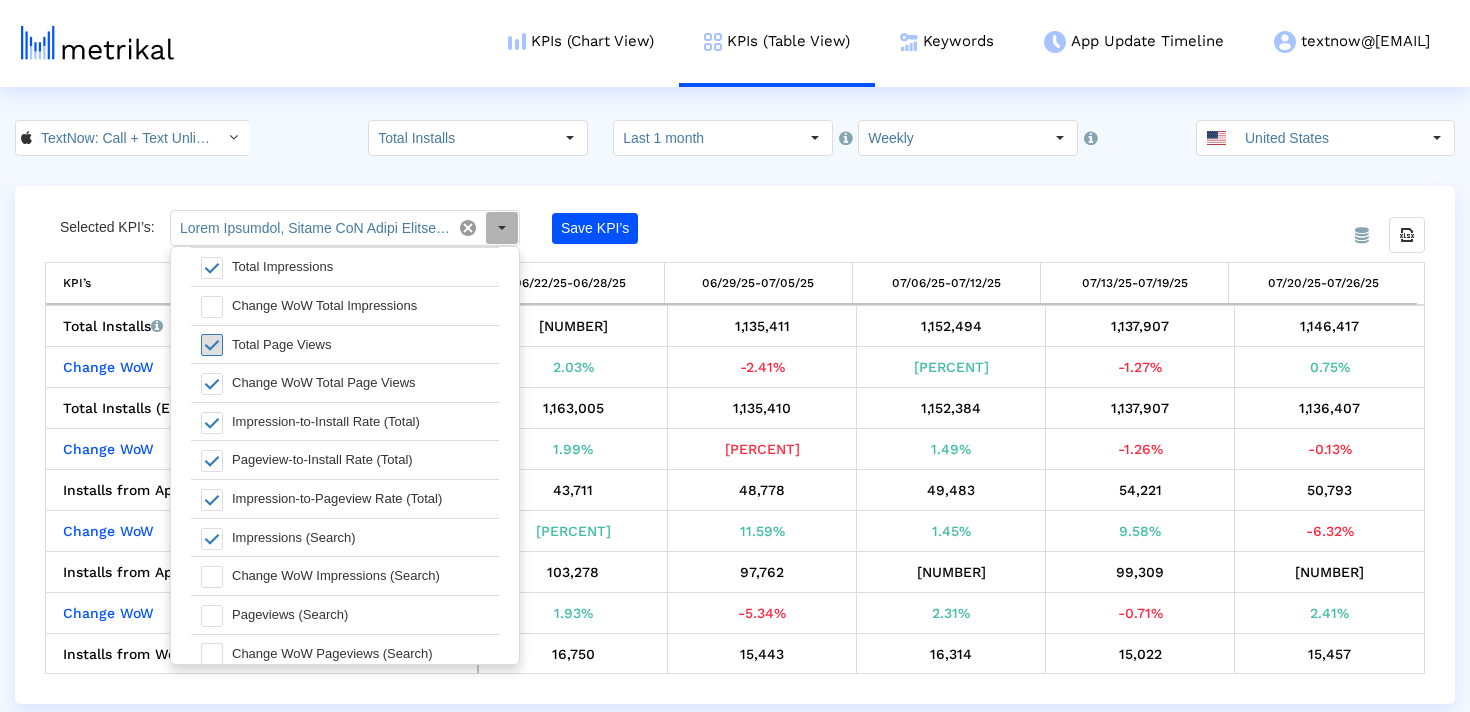click at bounding box center (212, 345) 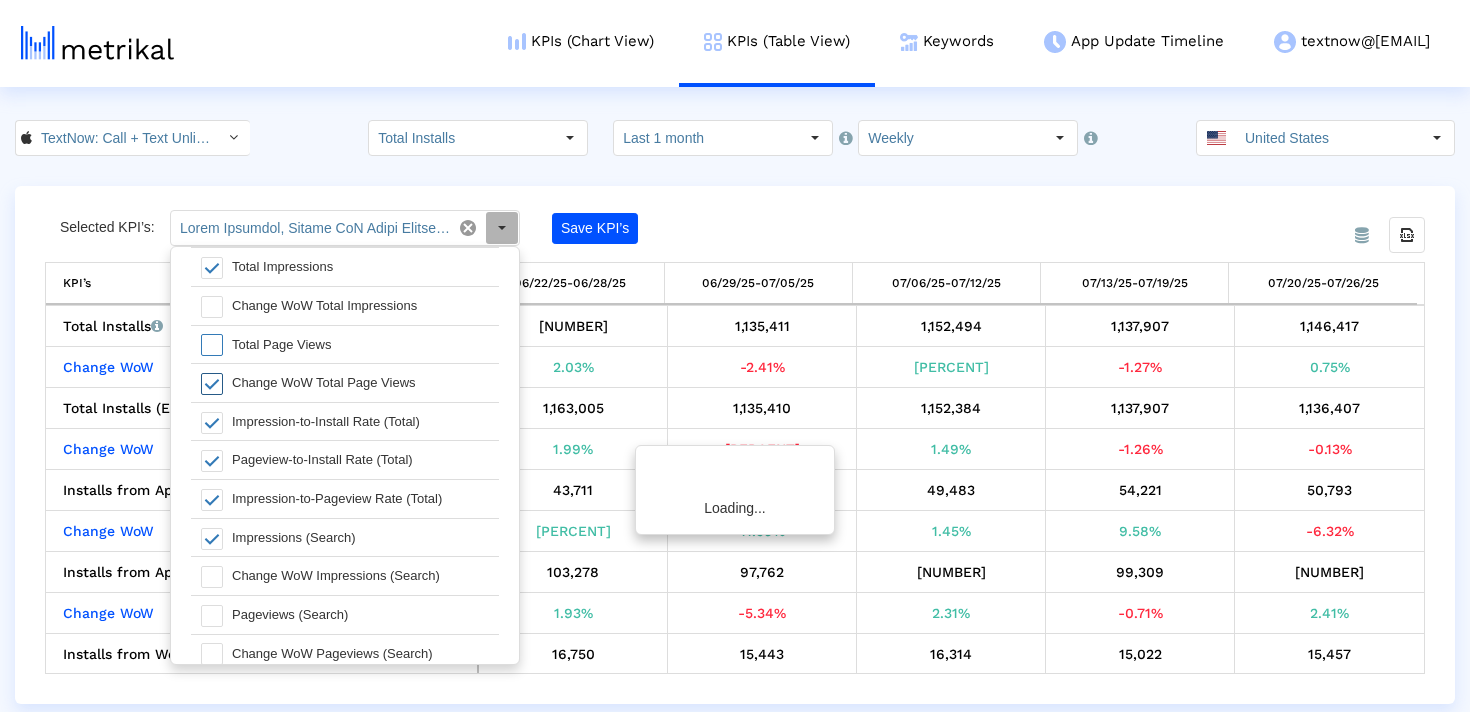 click at bounding box center (212, 384) 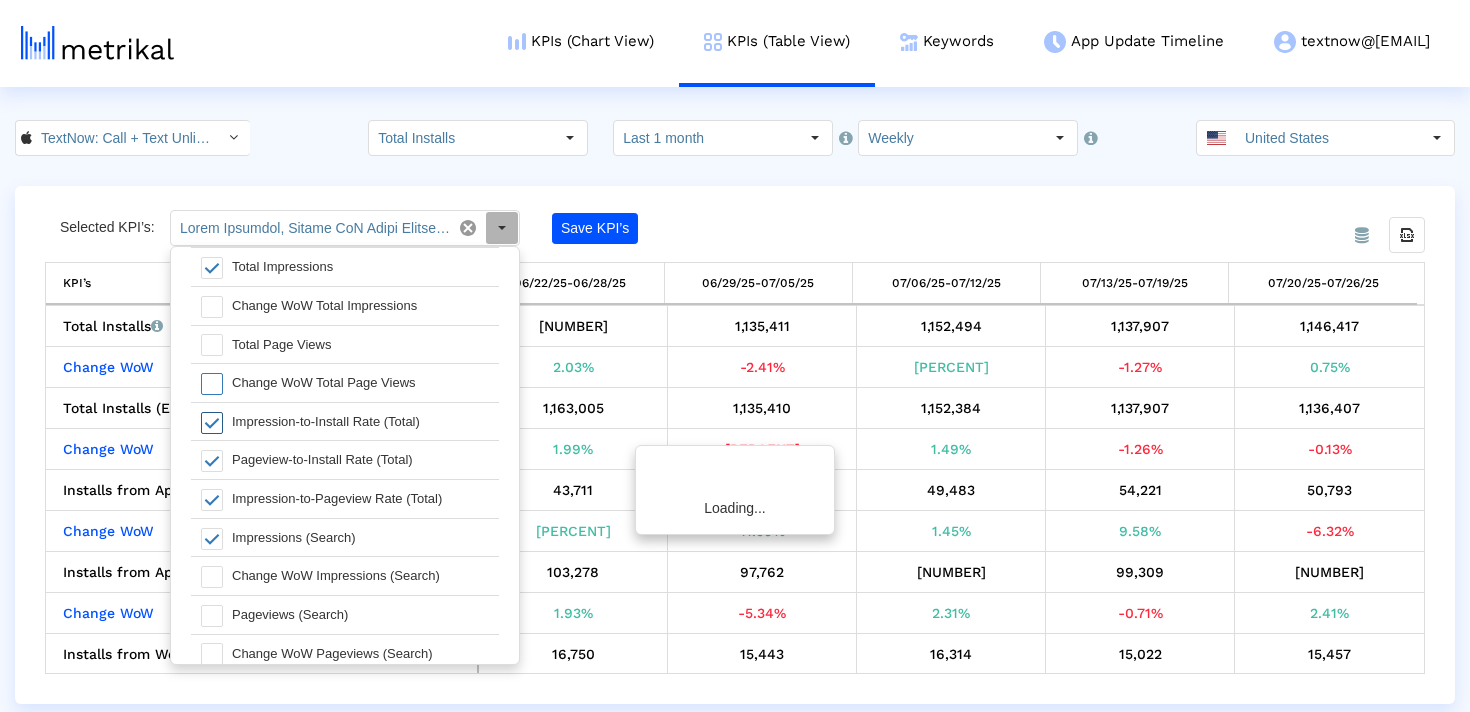 click at bounding box center (212, 423) 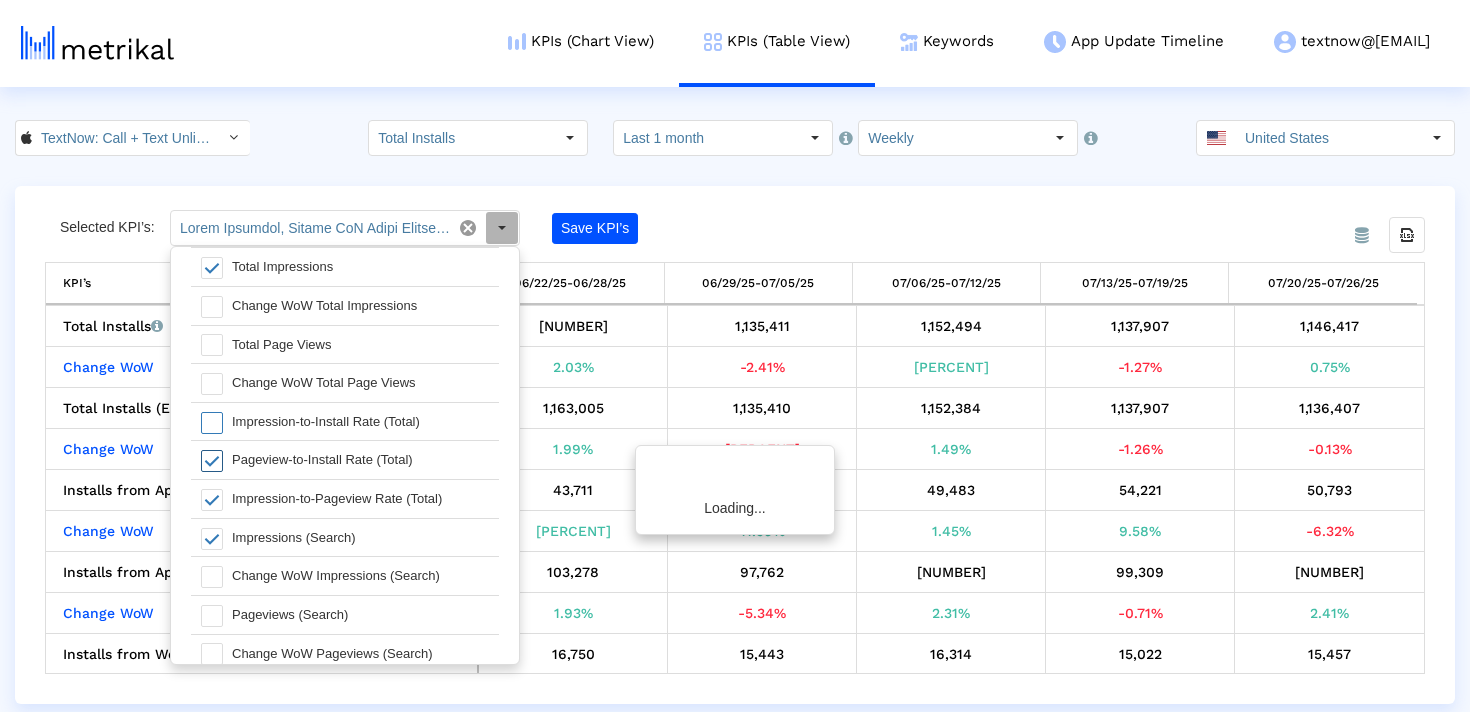 click at bounding box center [212, 461] 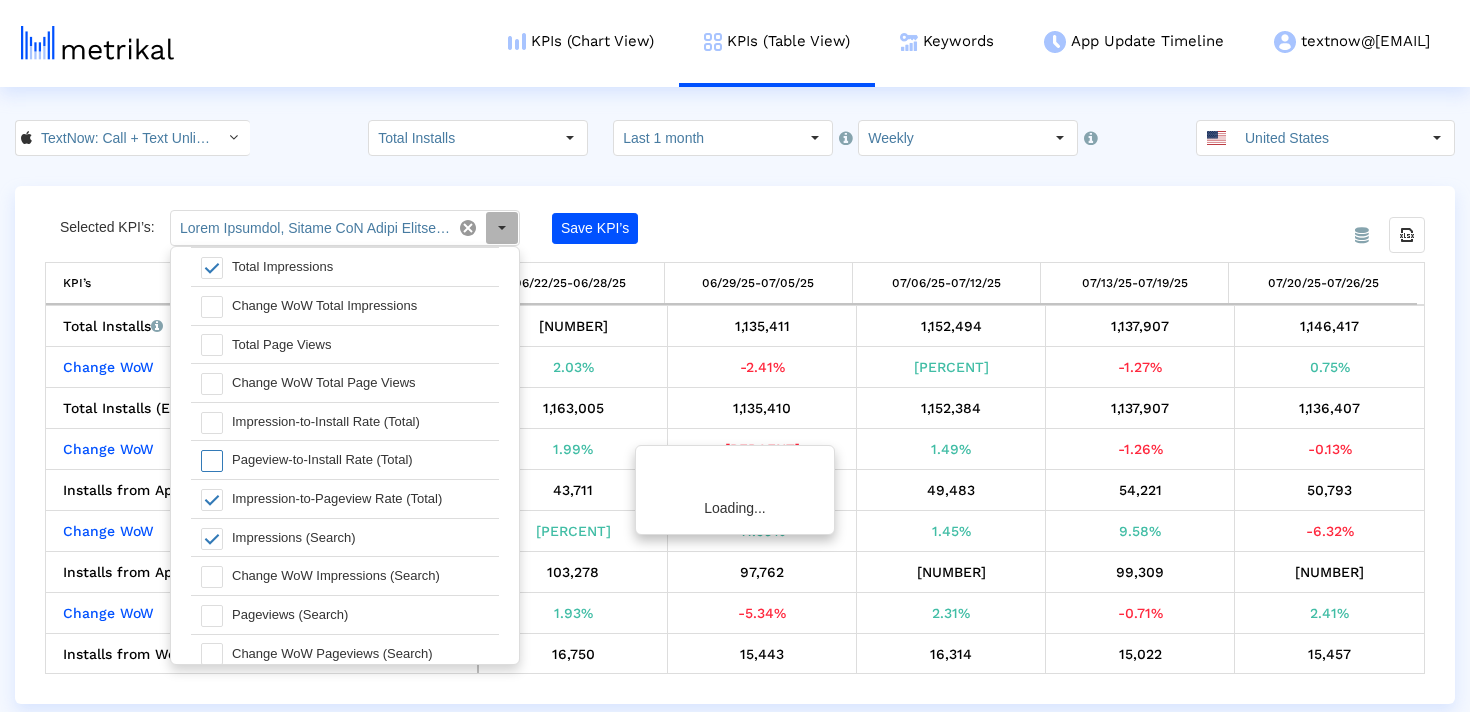 click at bounding box center [212, 500] 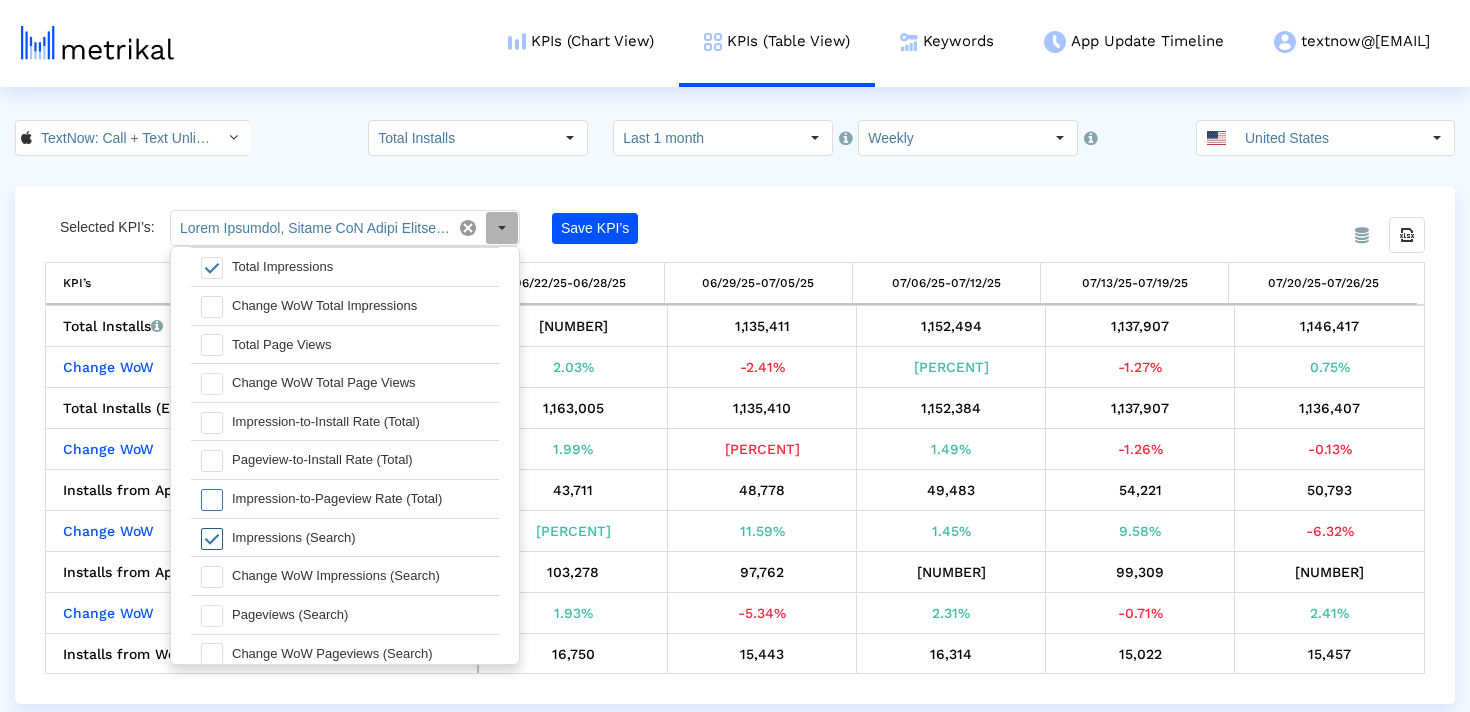 click at bounding box center (212, 539) 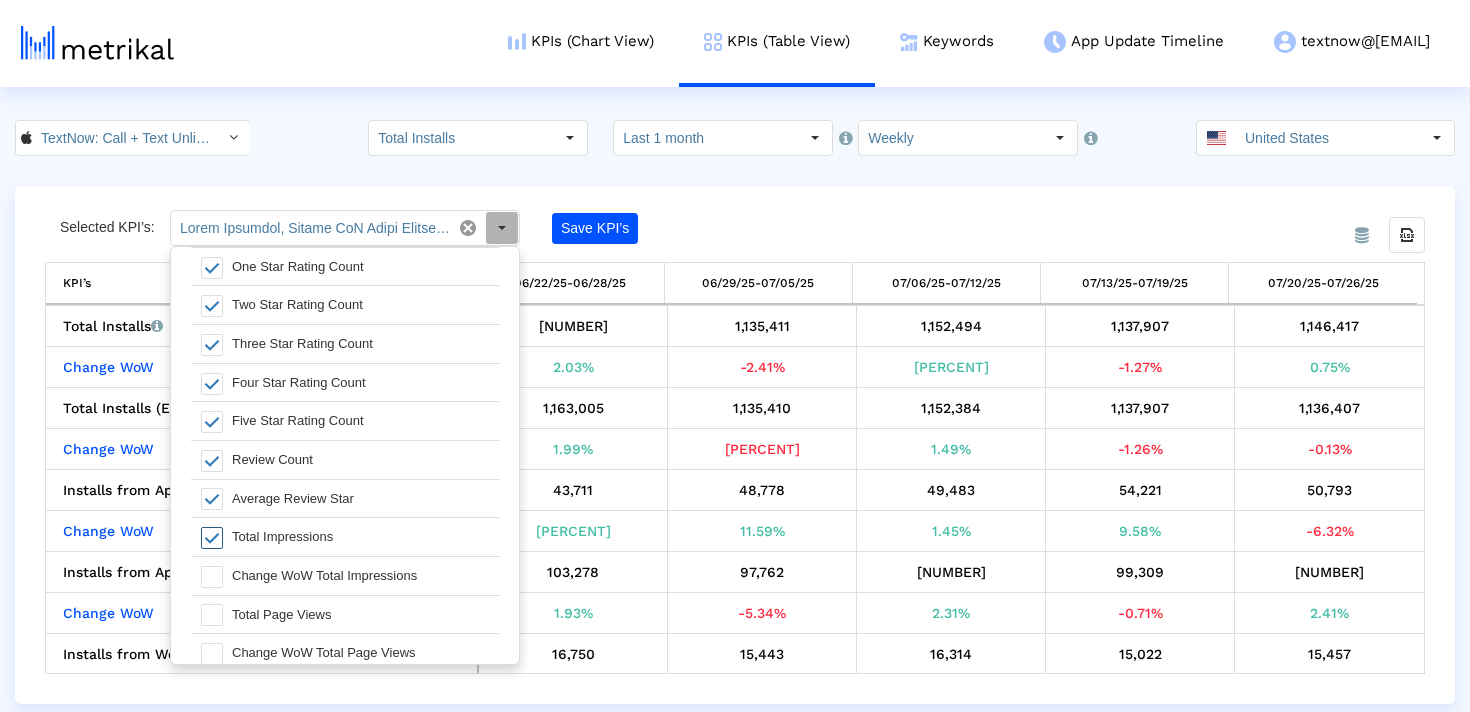 scroll, scrollTop: 1314, scrollLeft: 0, axis: vertical 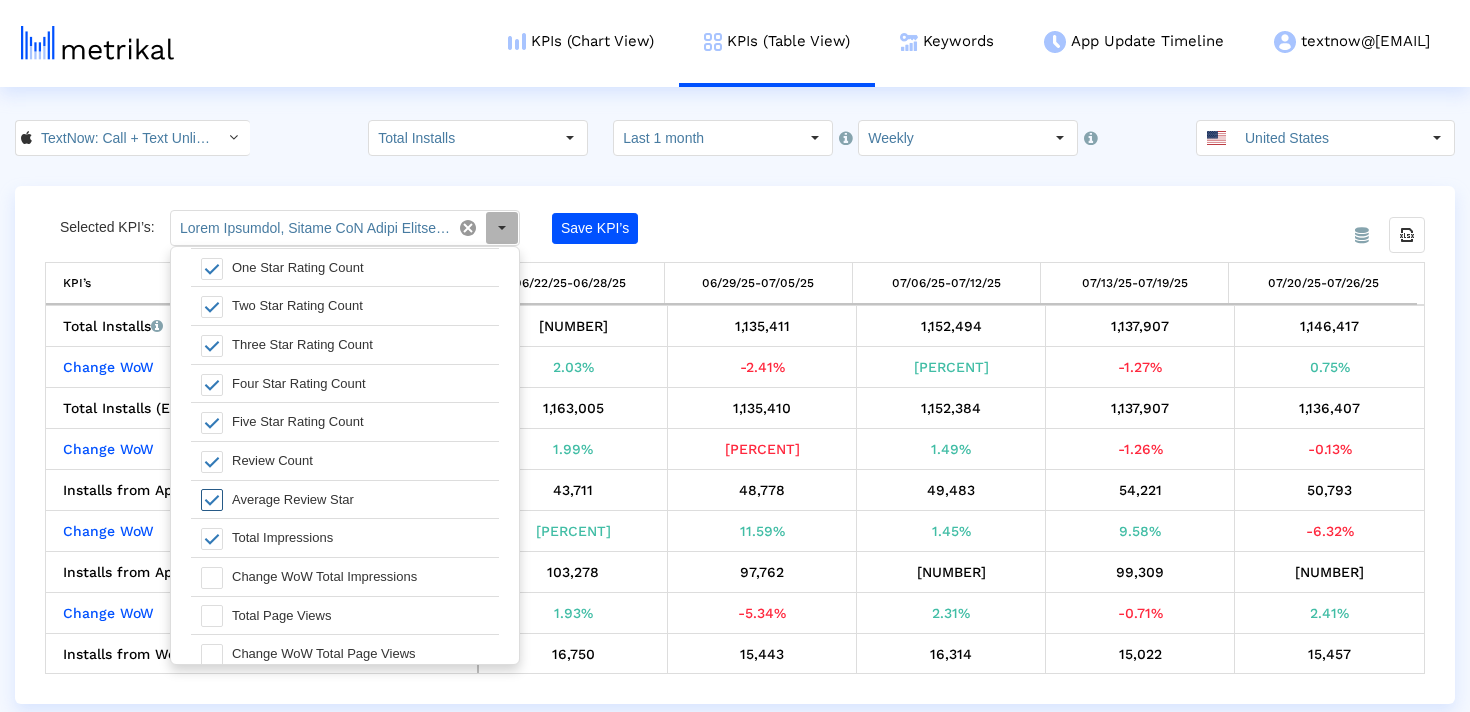 click at bounding box center [212, 500] 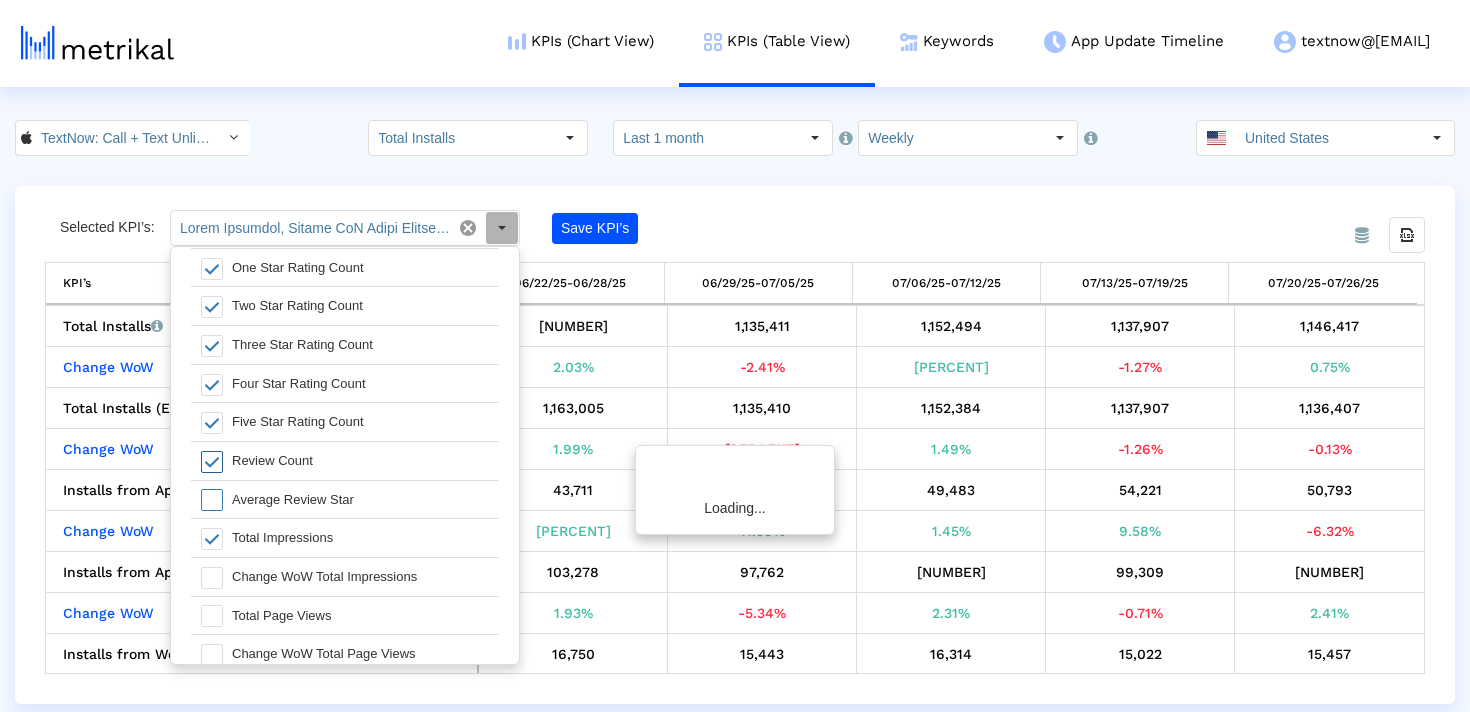 click at bounding box center [212, 462] 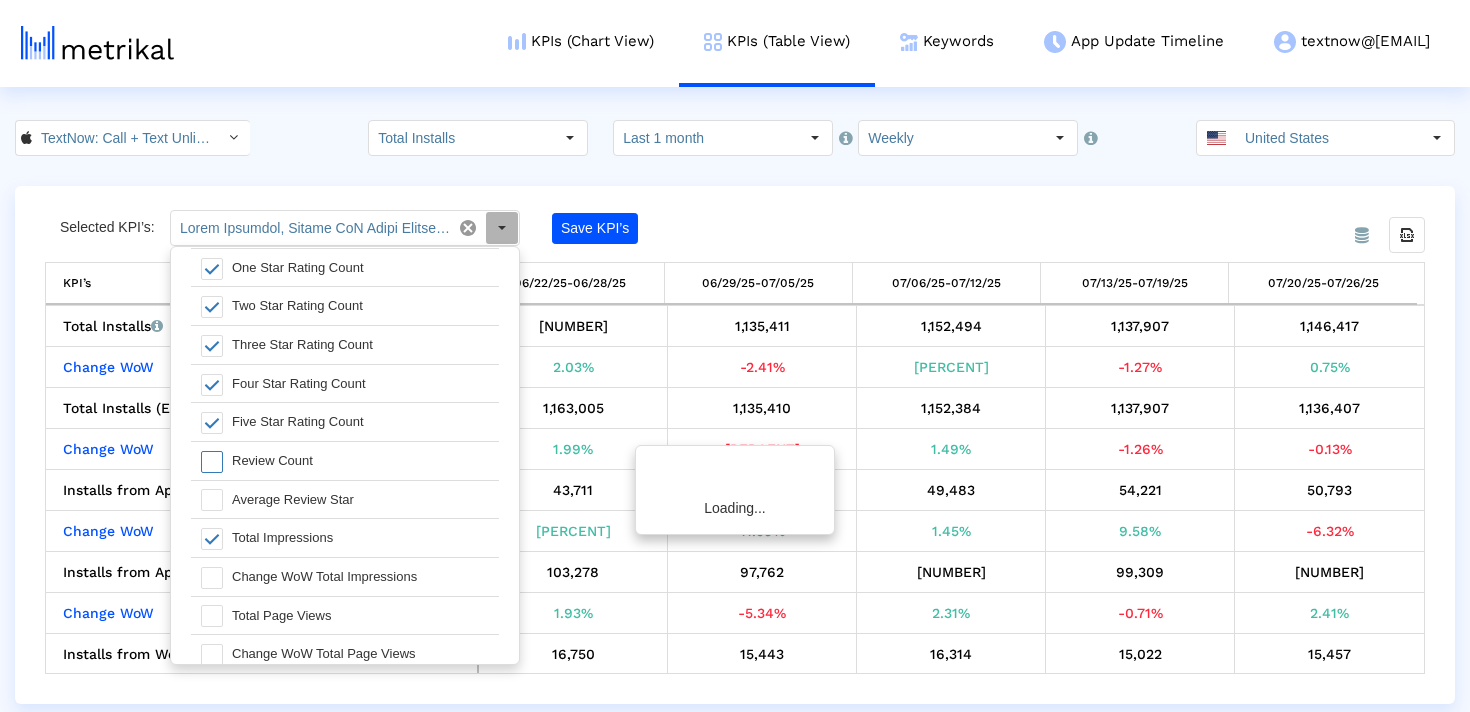 click at bounding box center (212, 423) 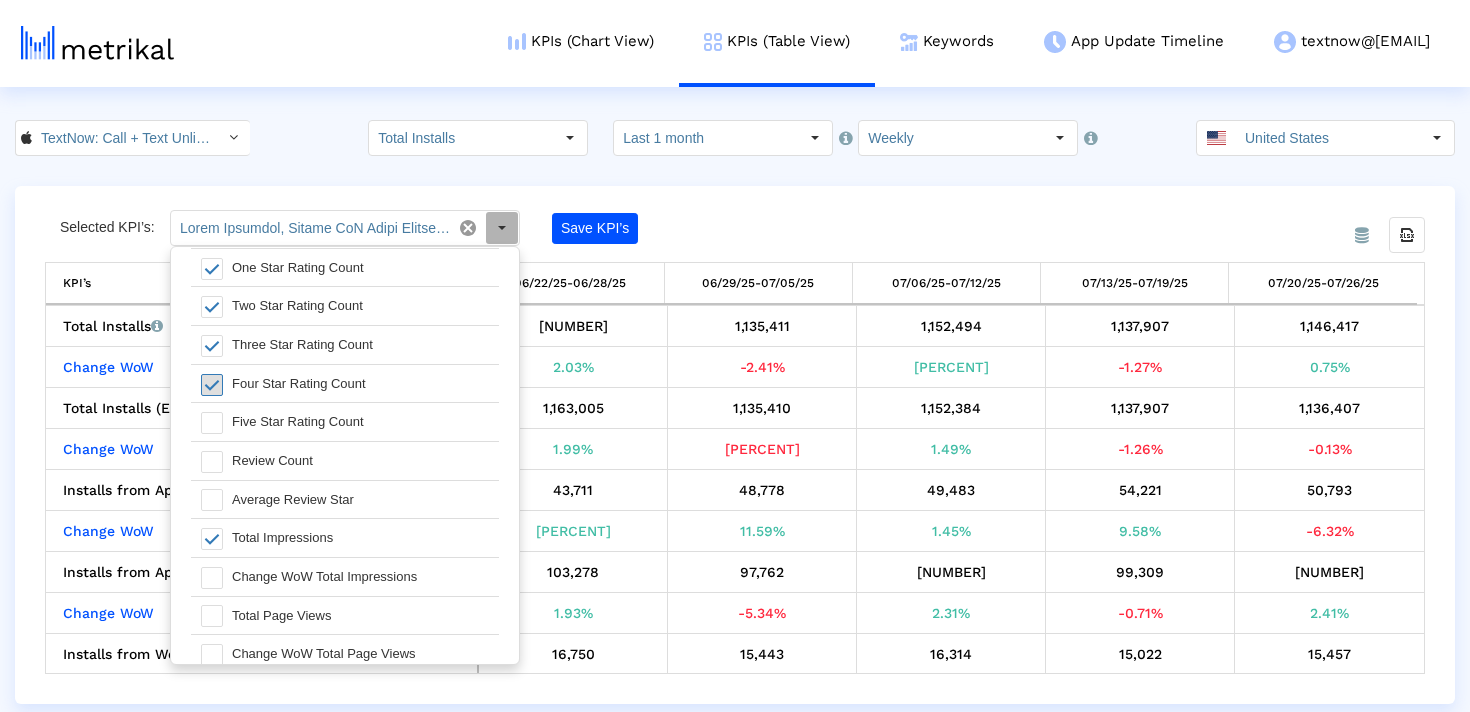 click at bounding box center (212, 385) 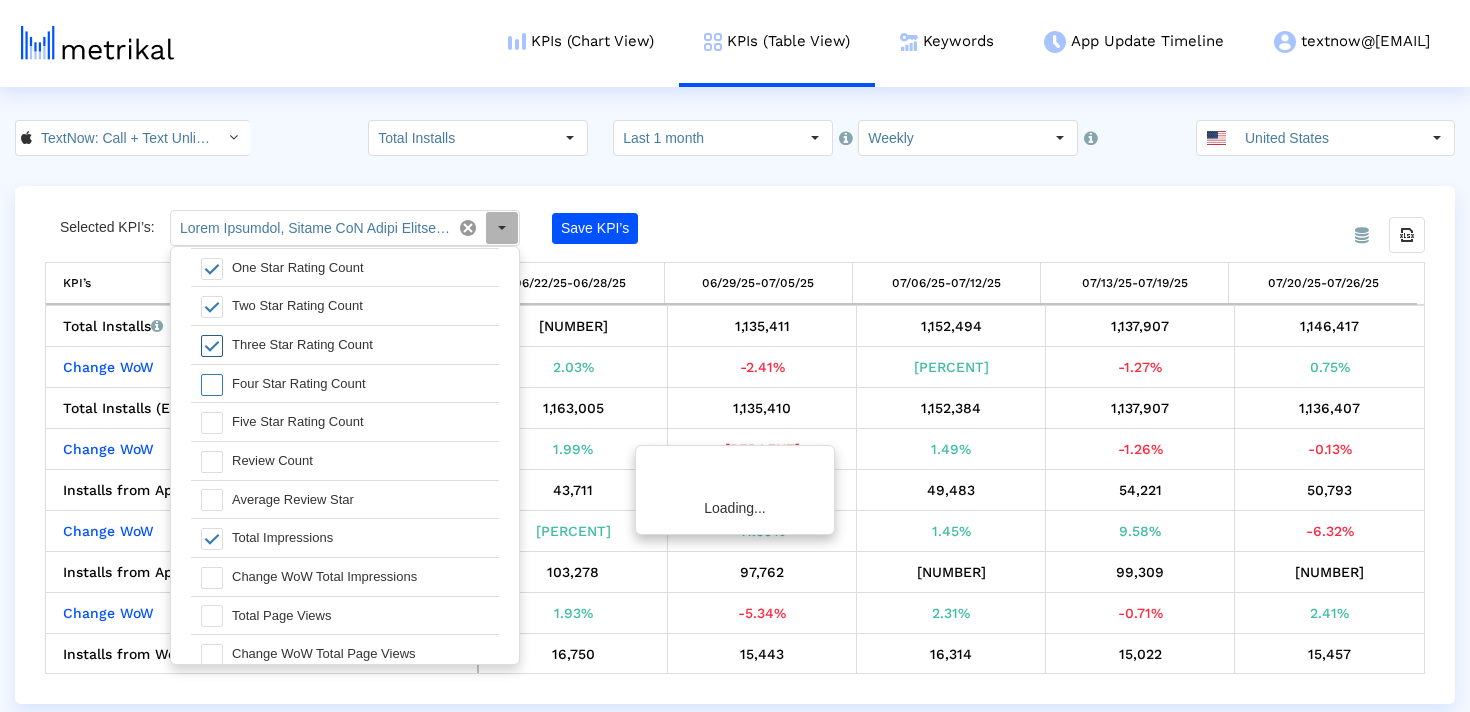 click at bounding box center (212, 346) 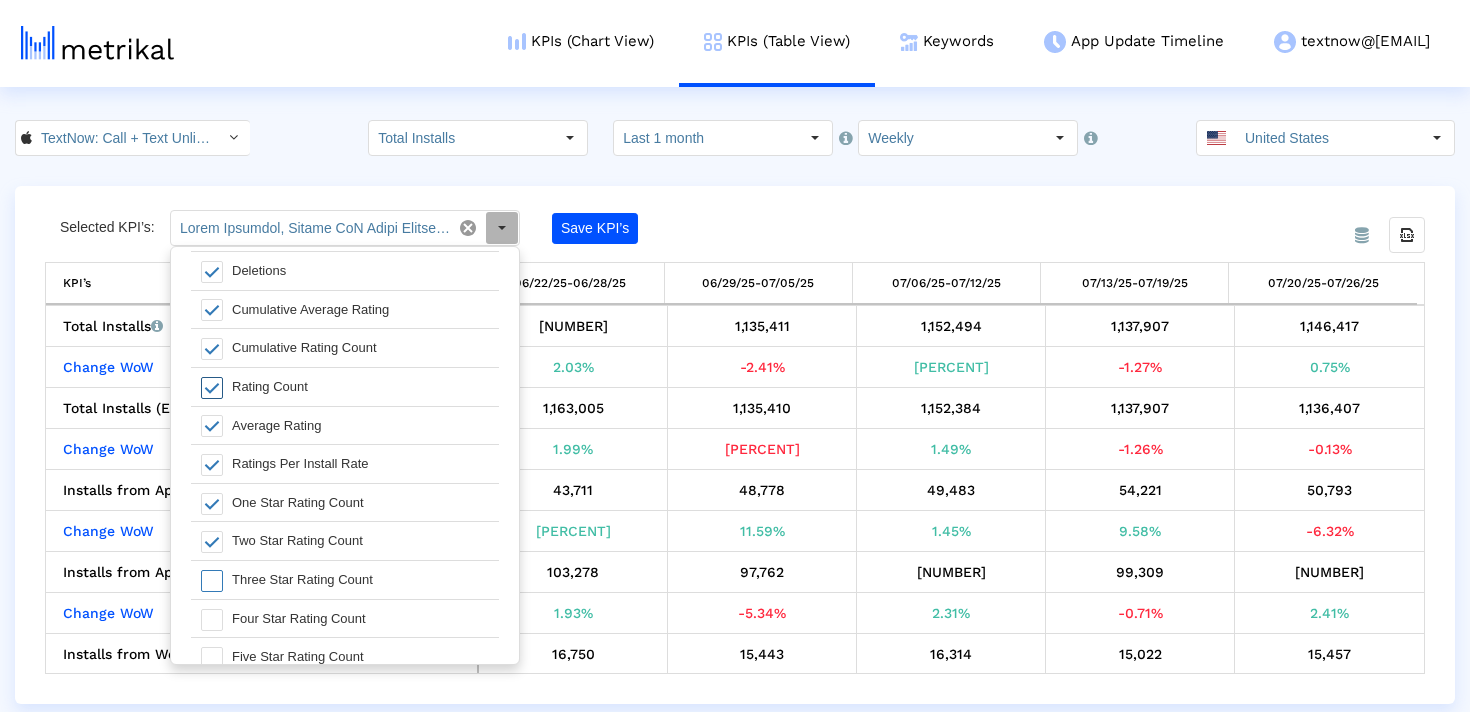 scroll, scrollTop: 1059, scrollLeft: 0, axis: vertical 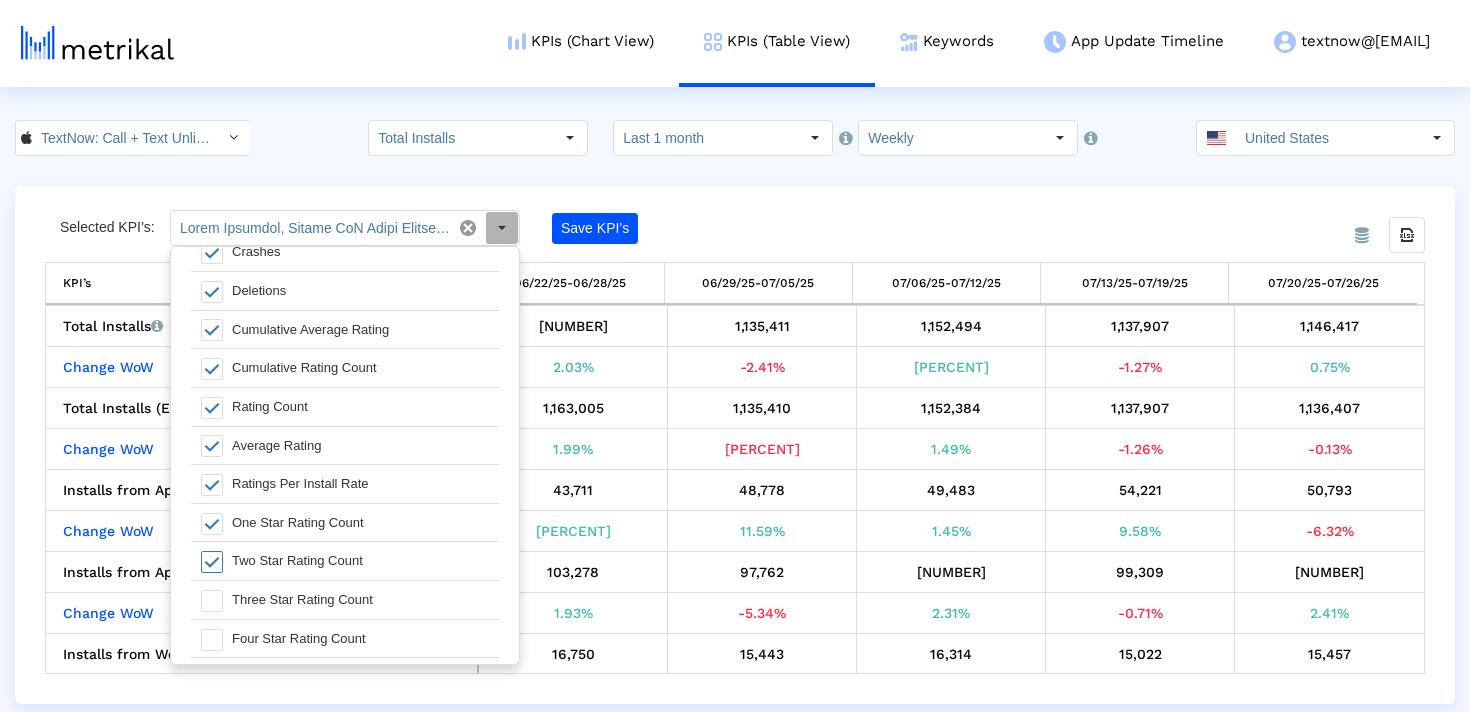 click at bounding box center [206, 561] 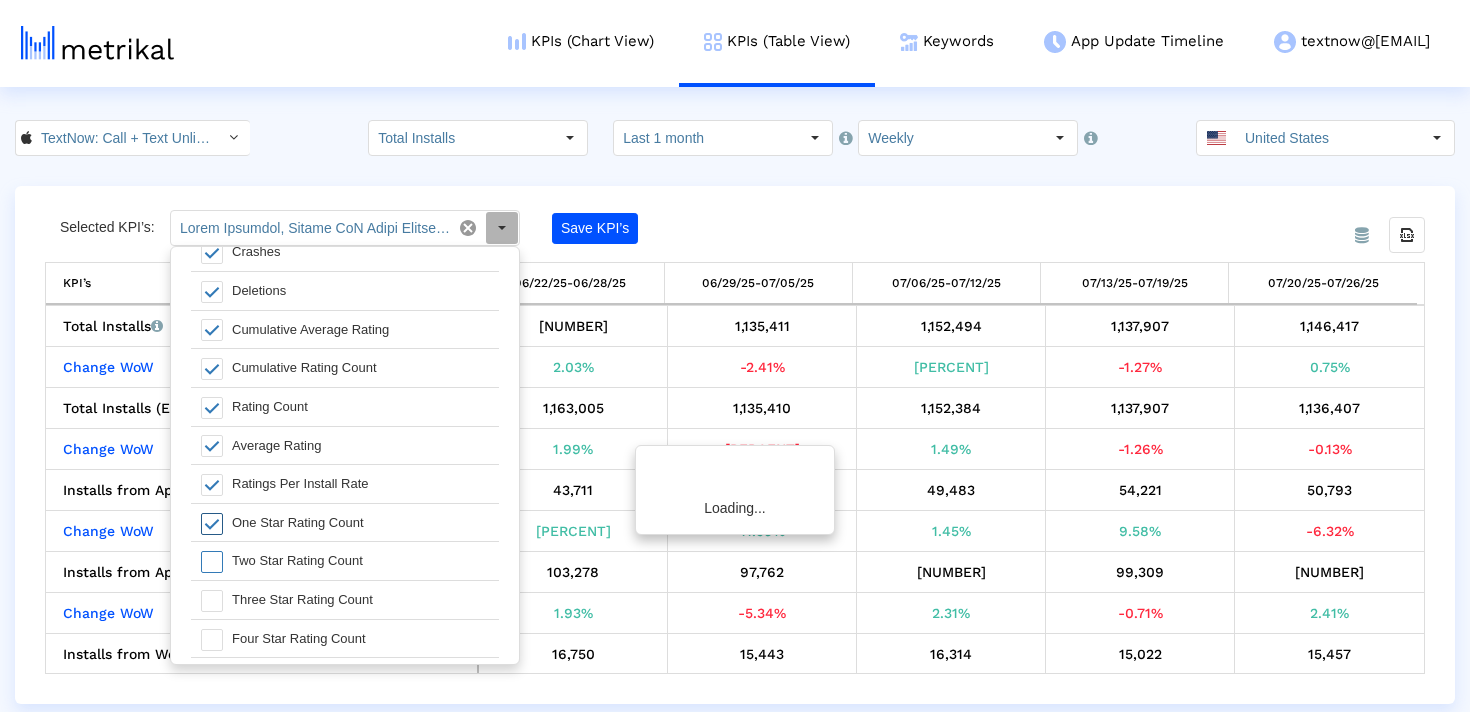 click at bounding box center [212, 524] 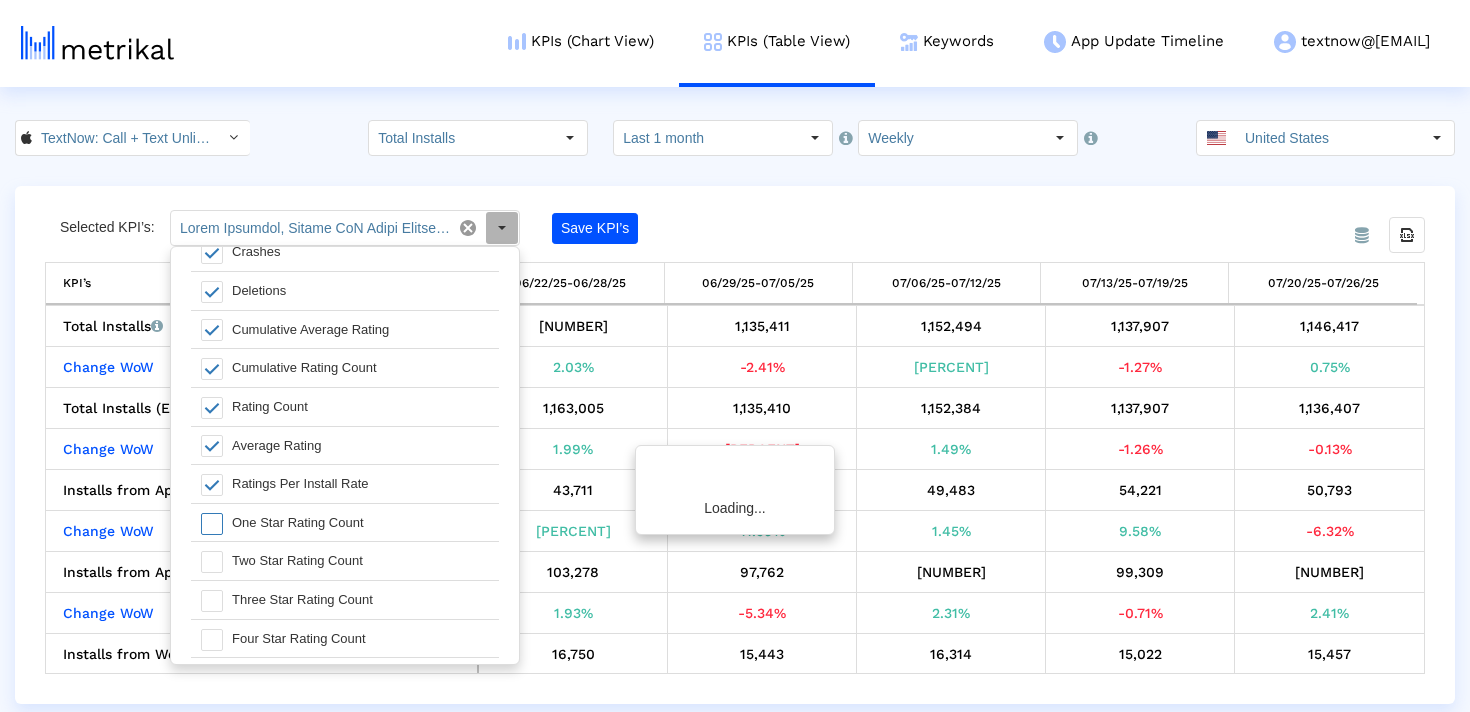 click at bounding box center (212, 485) 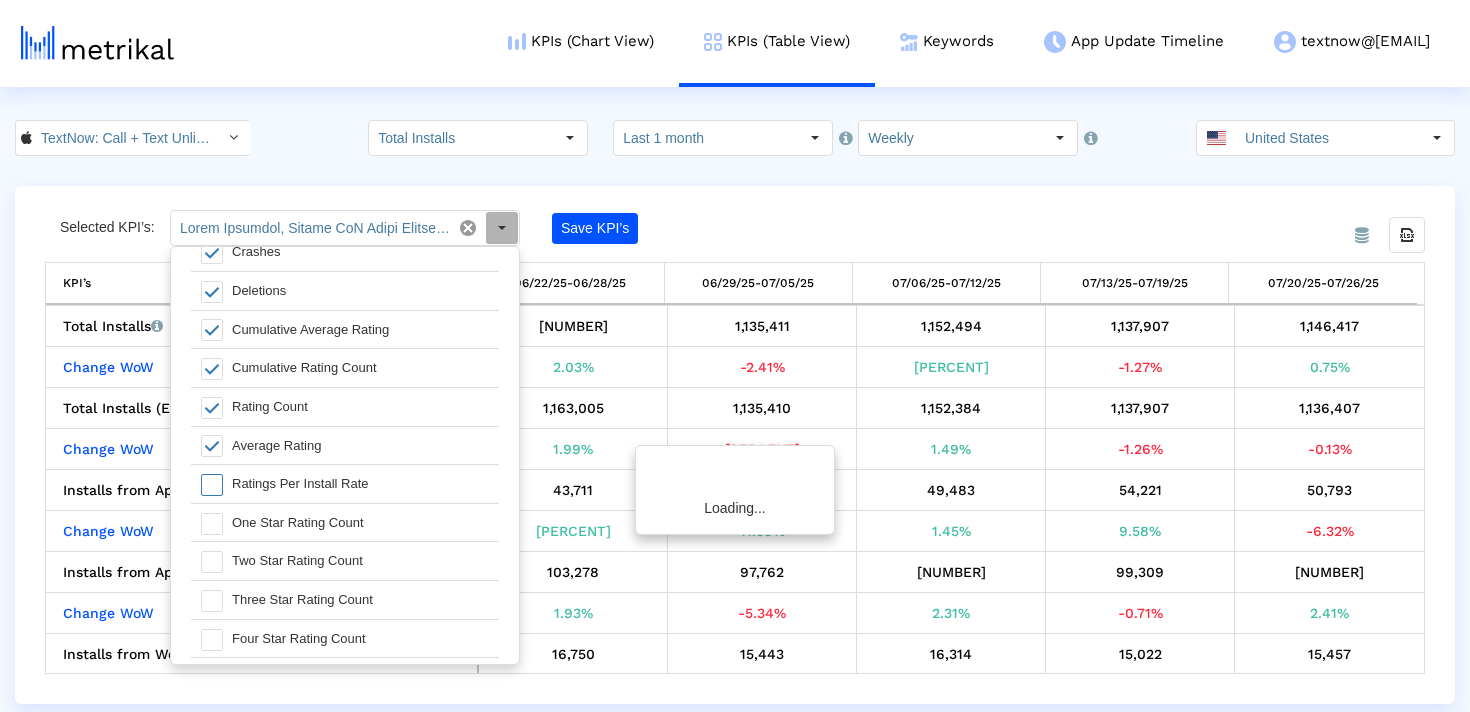 click at bounding box center (212, 446) 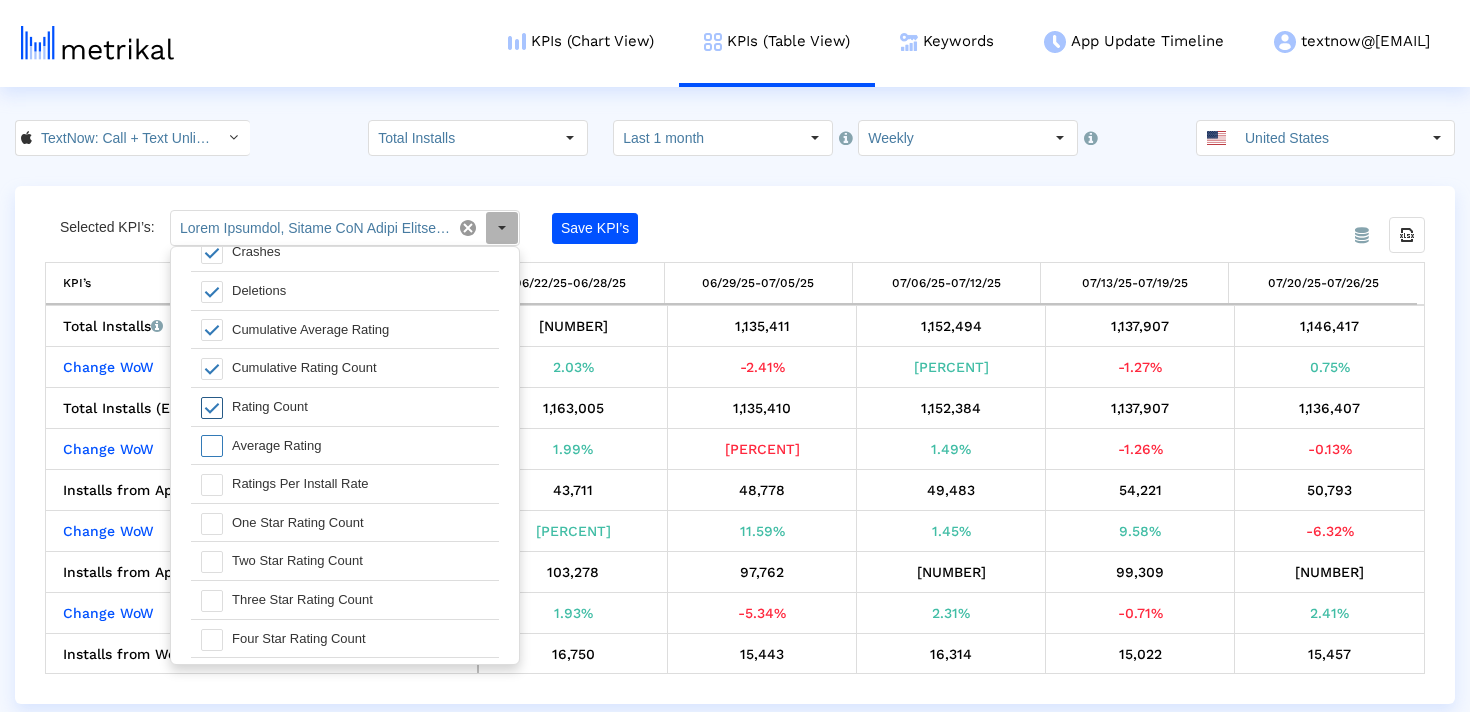 click at bounding box center (206, 407) 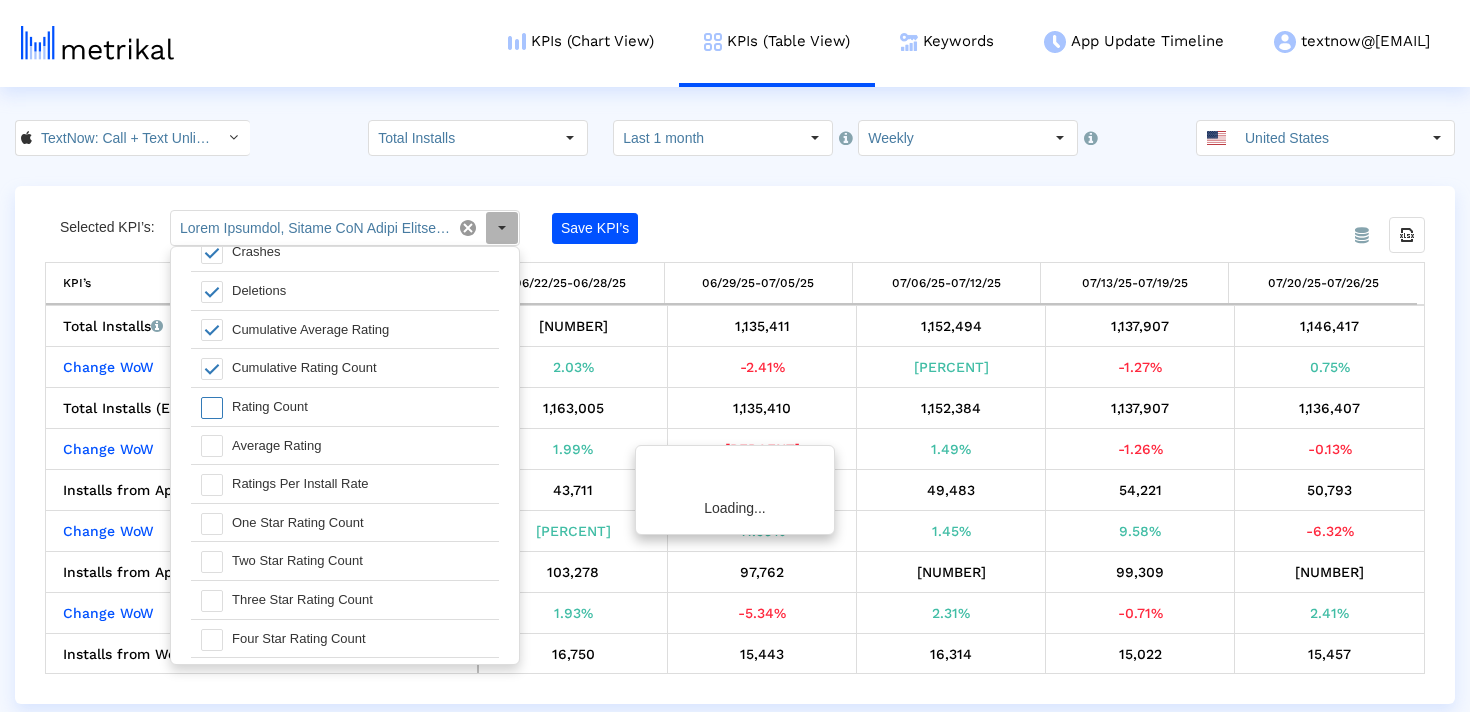 click at bounding box center [212, 369] 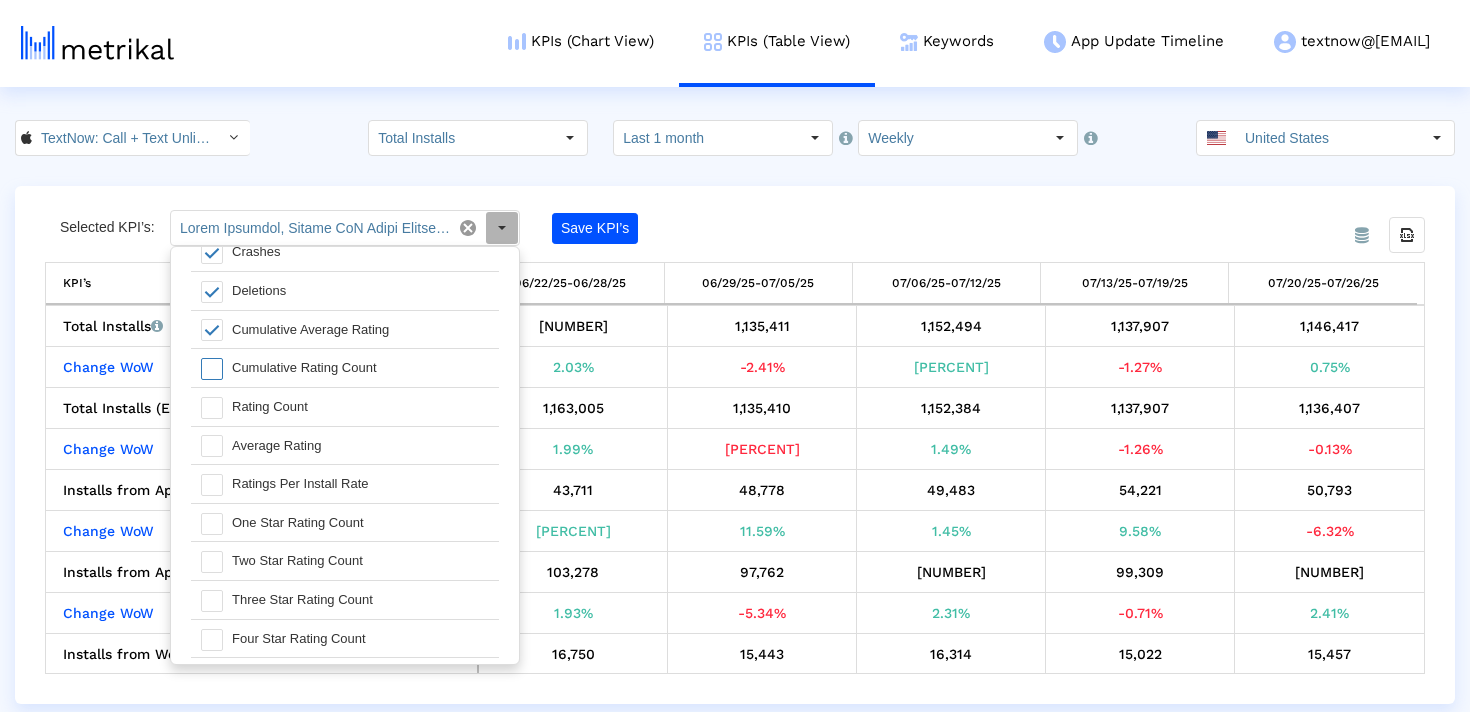 click at bounding box center (212, 330) 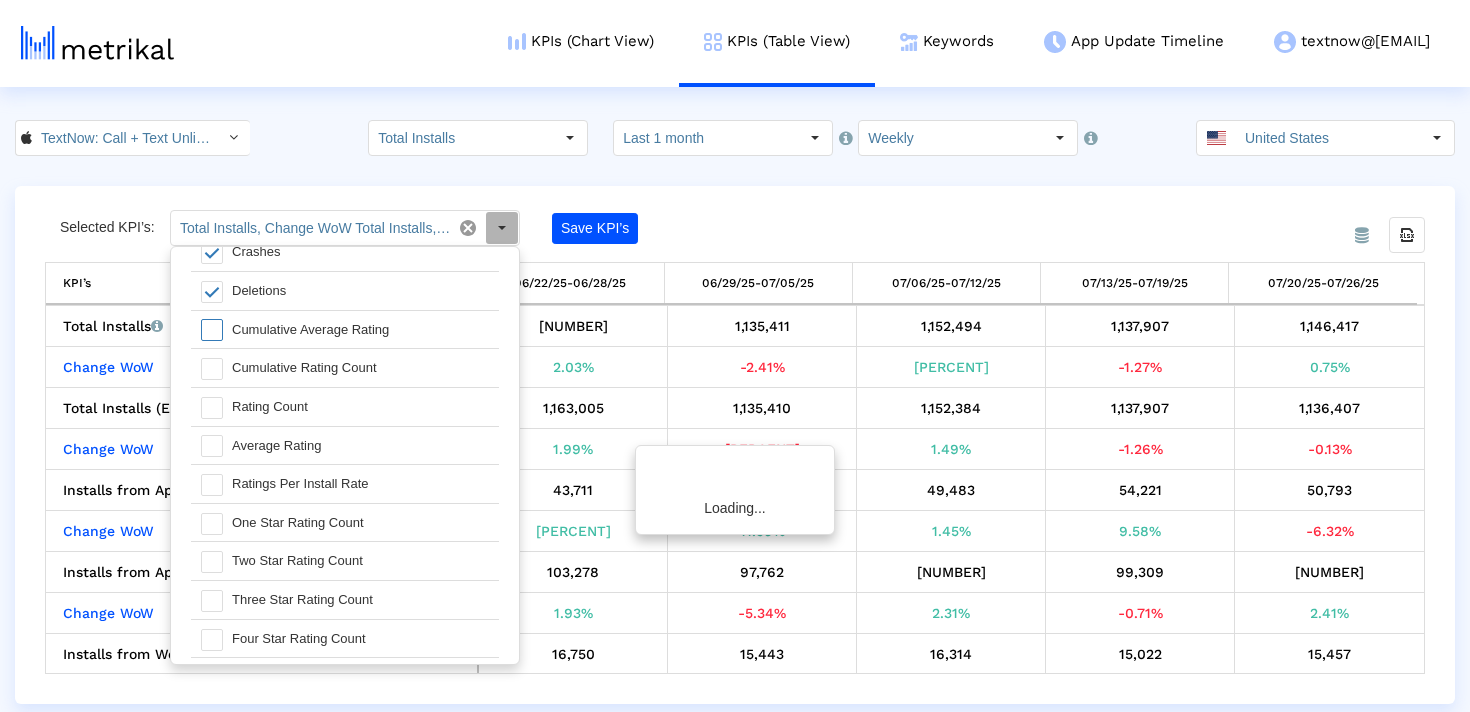 click at bounding box center [206, 291] 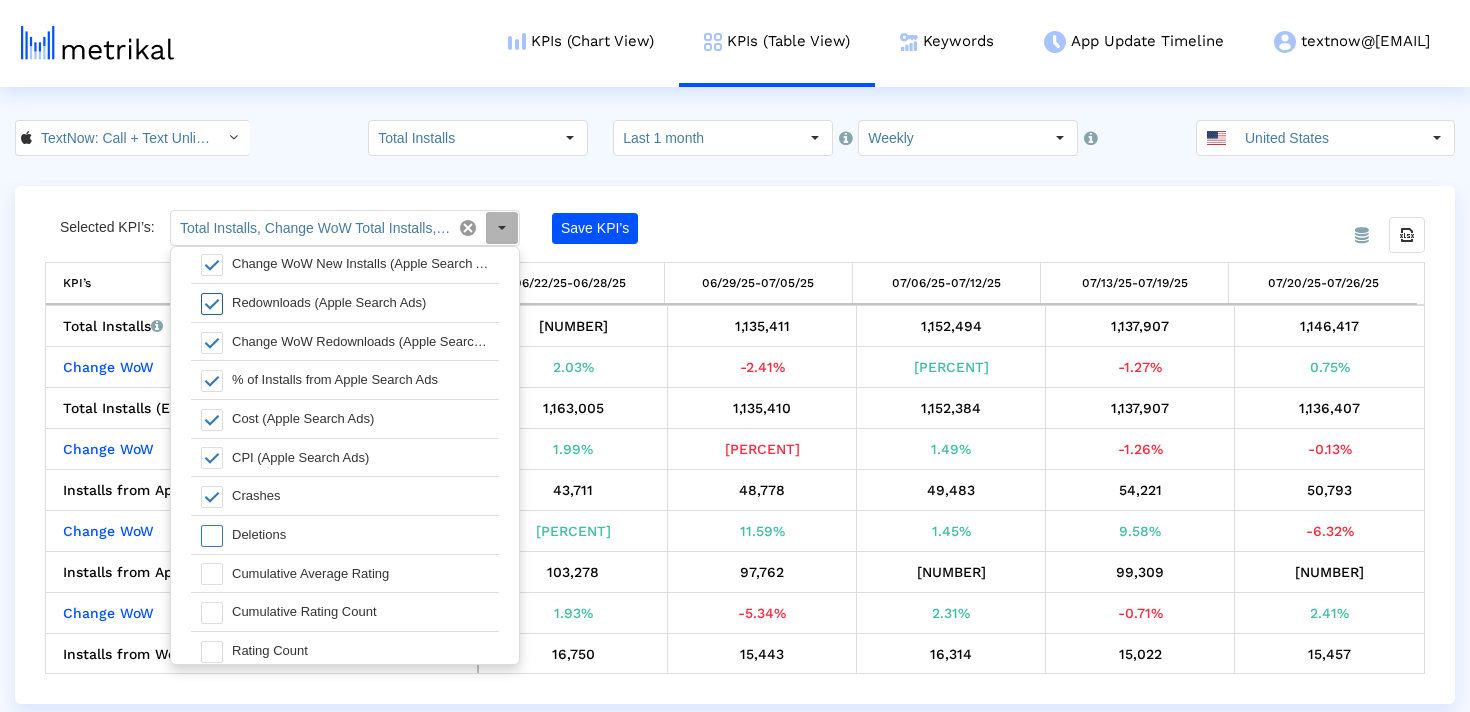 scroll, scrollTop: 816, scrollLeft: 0, axis: vertical 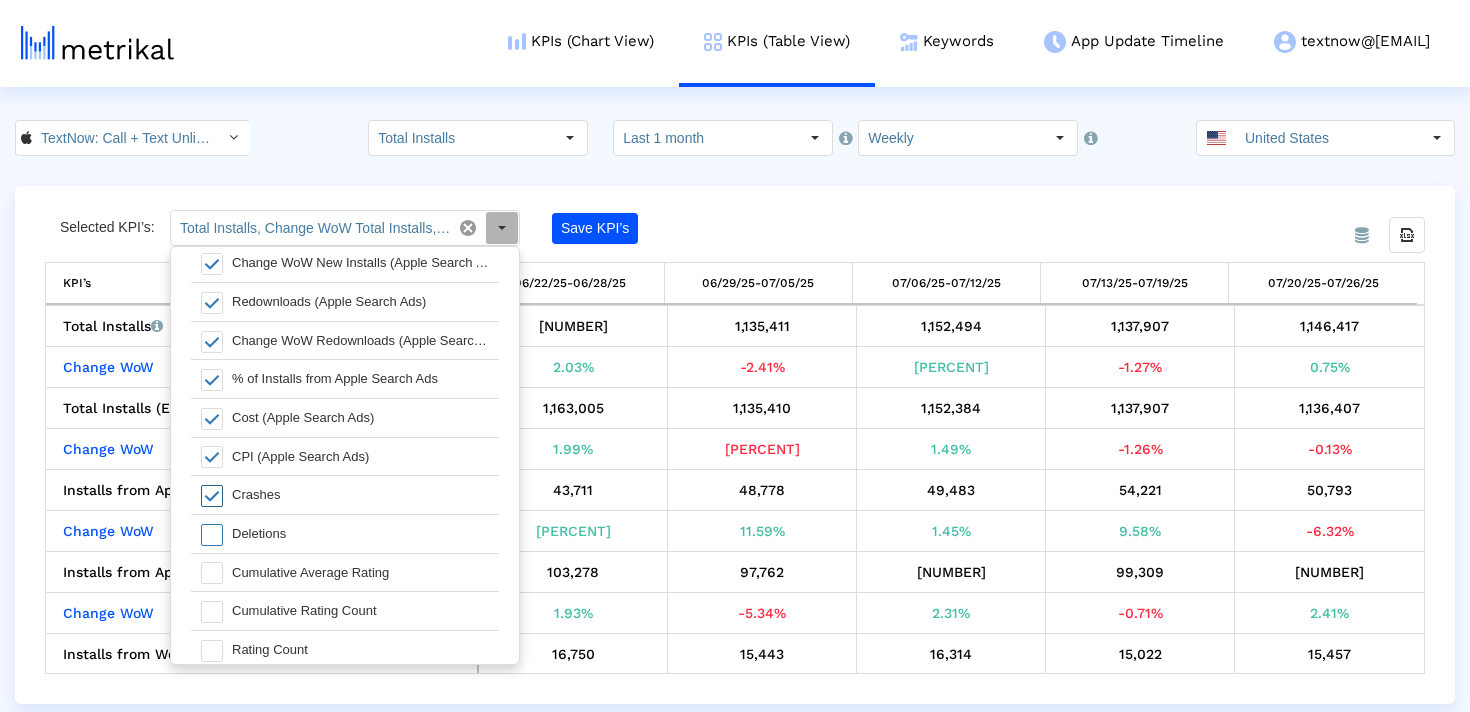 click at bounding box center (212, 496) 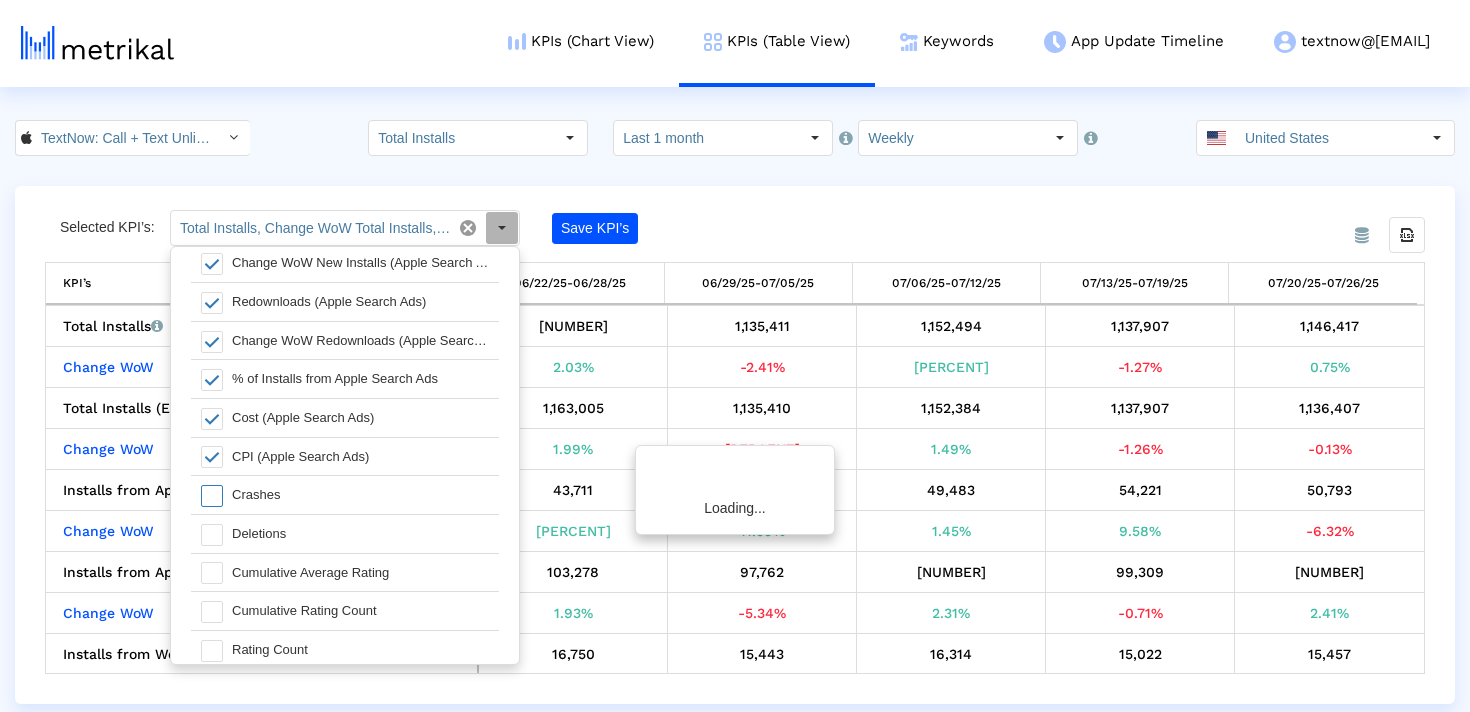 click at bounding box center [212, 457] 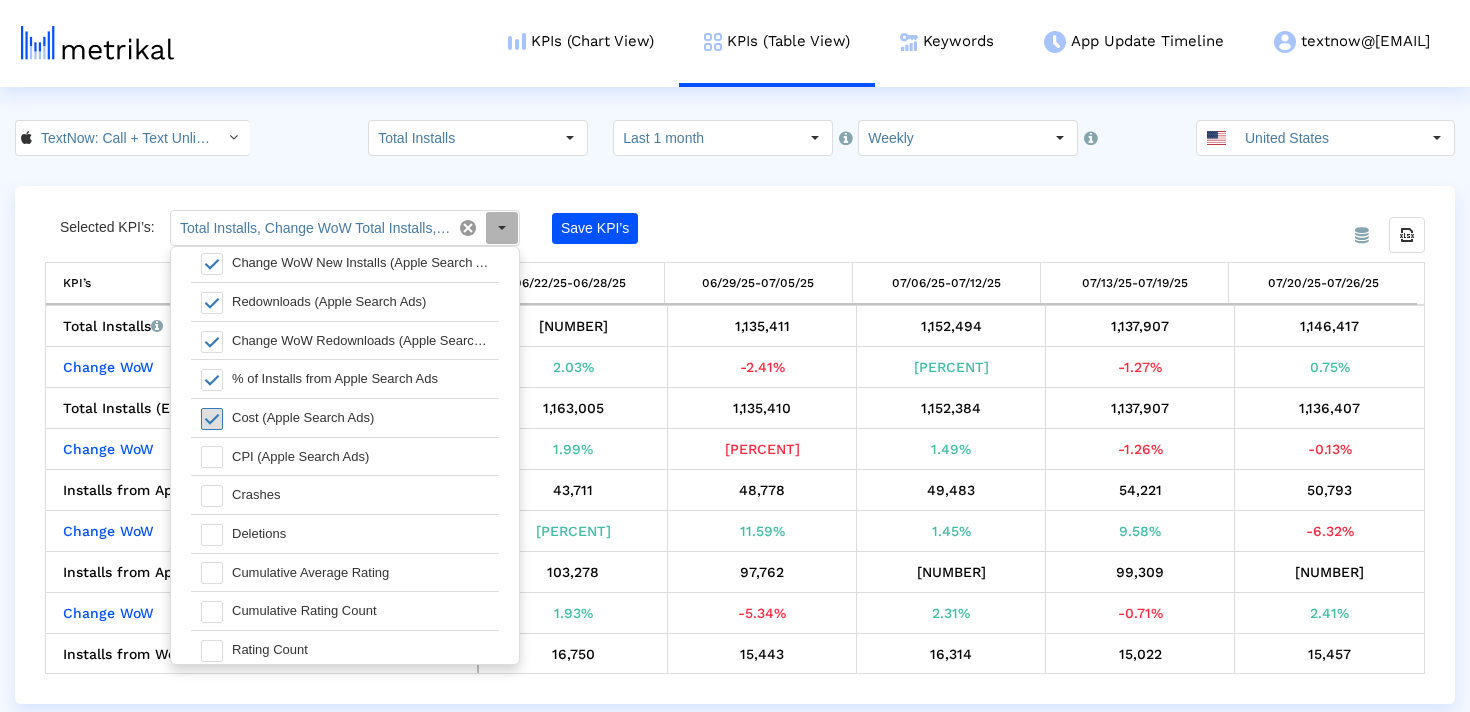 click at bounding box center [212, 419] 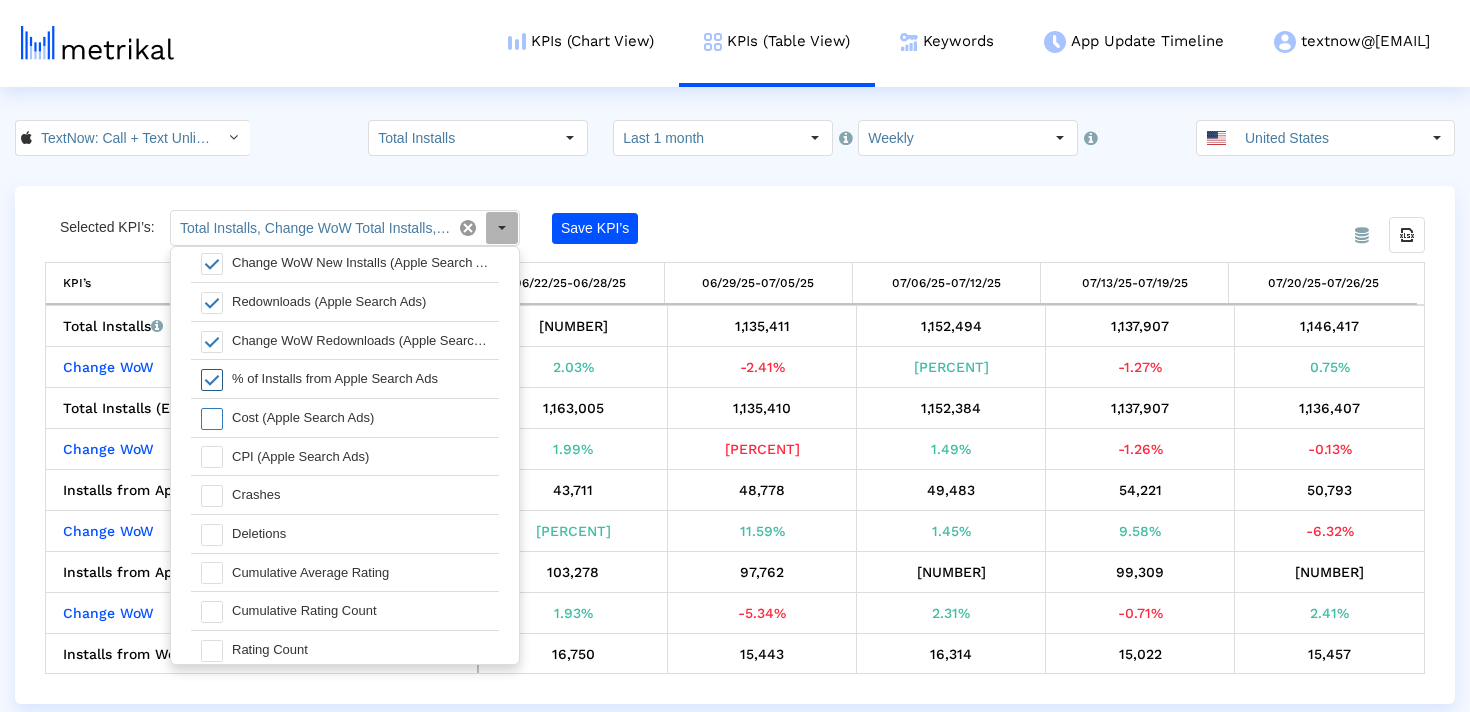 click at bounding box center (212, 380) 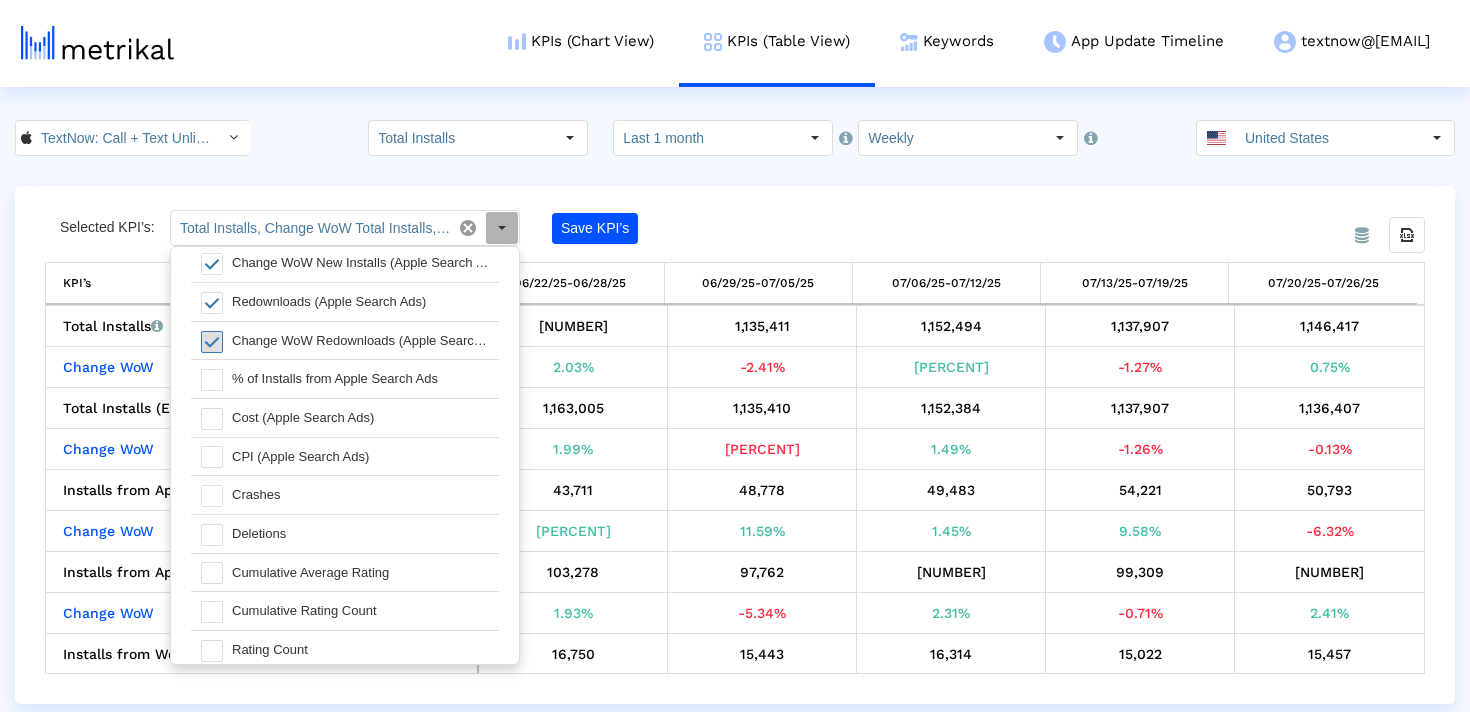 click at bounding box center [212, 342] 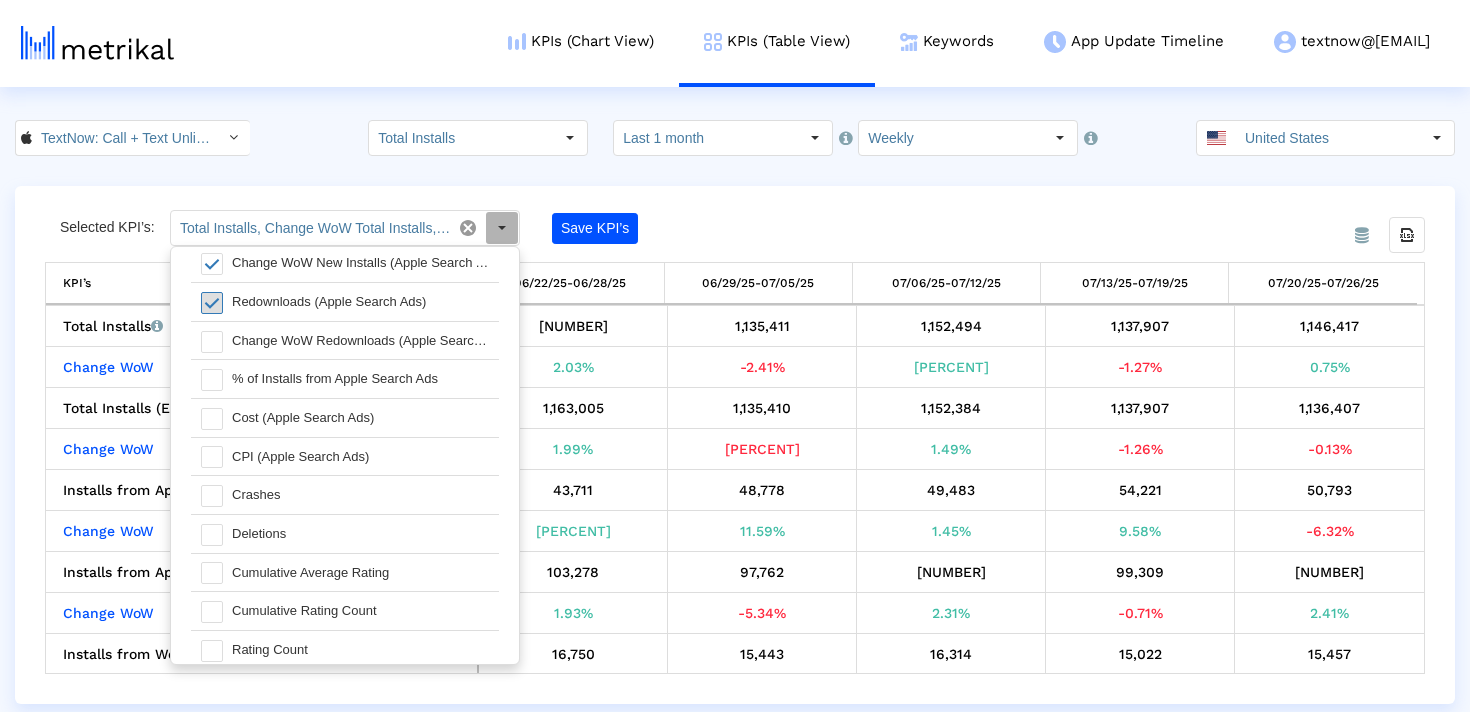 click at bounding box center [212, 303] 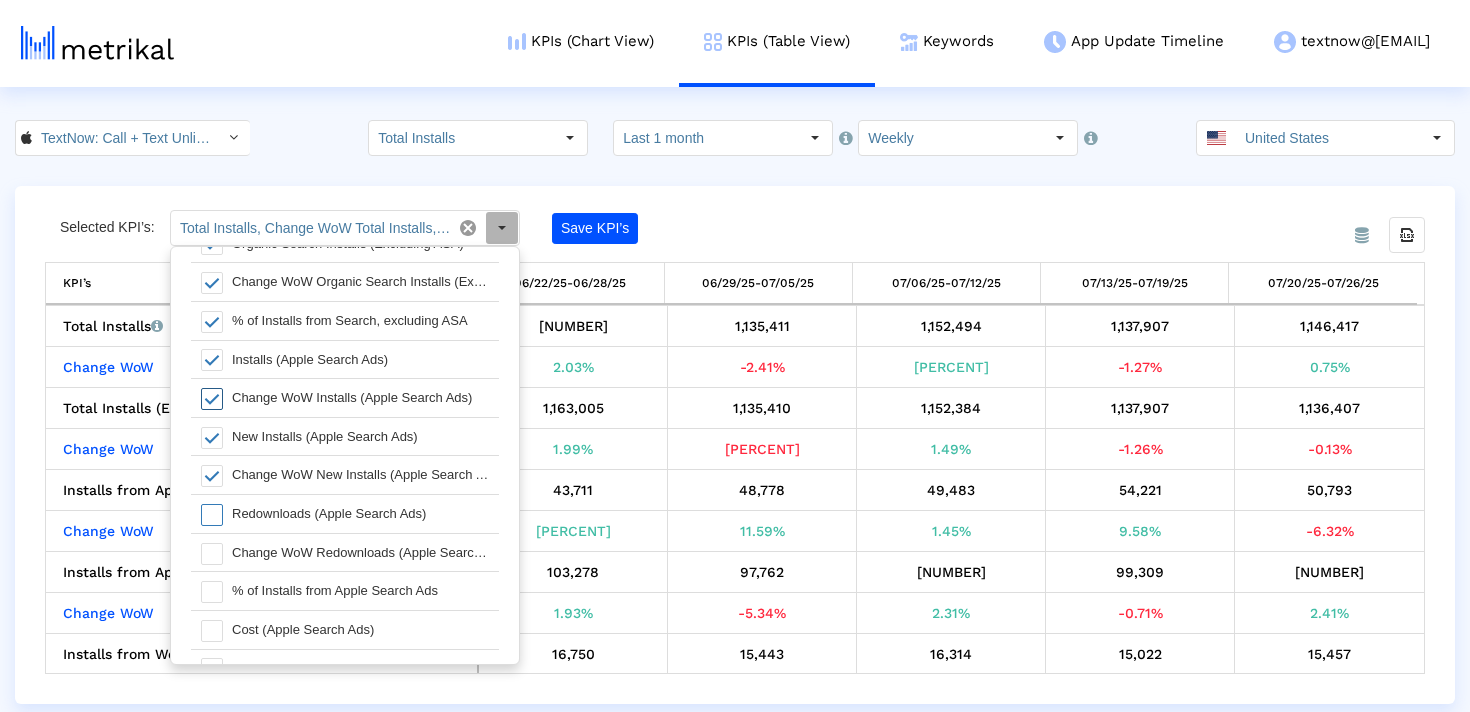 scroll, scrollTop: 607, scrollLeft: 0, axis: vertical 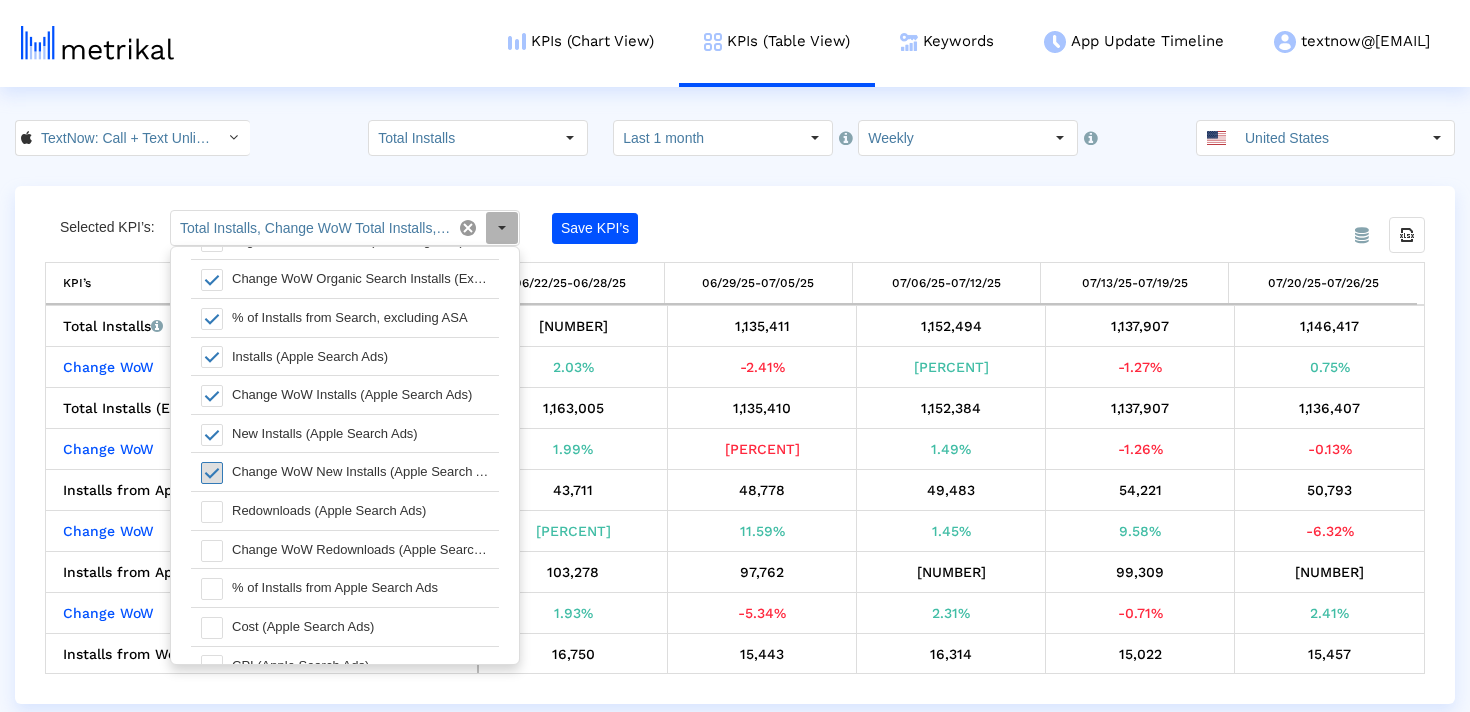 click at bounding box center (212, 473) 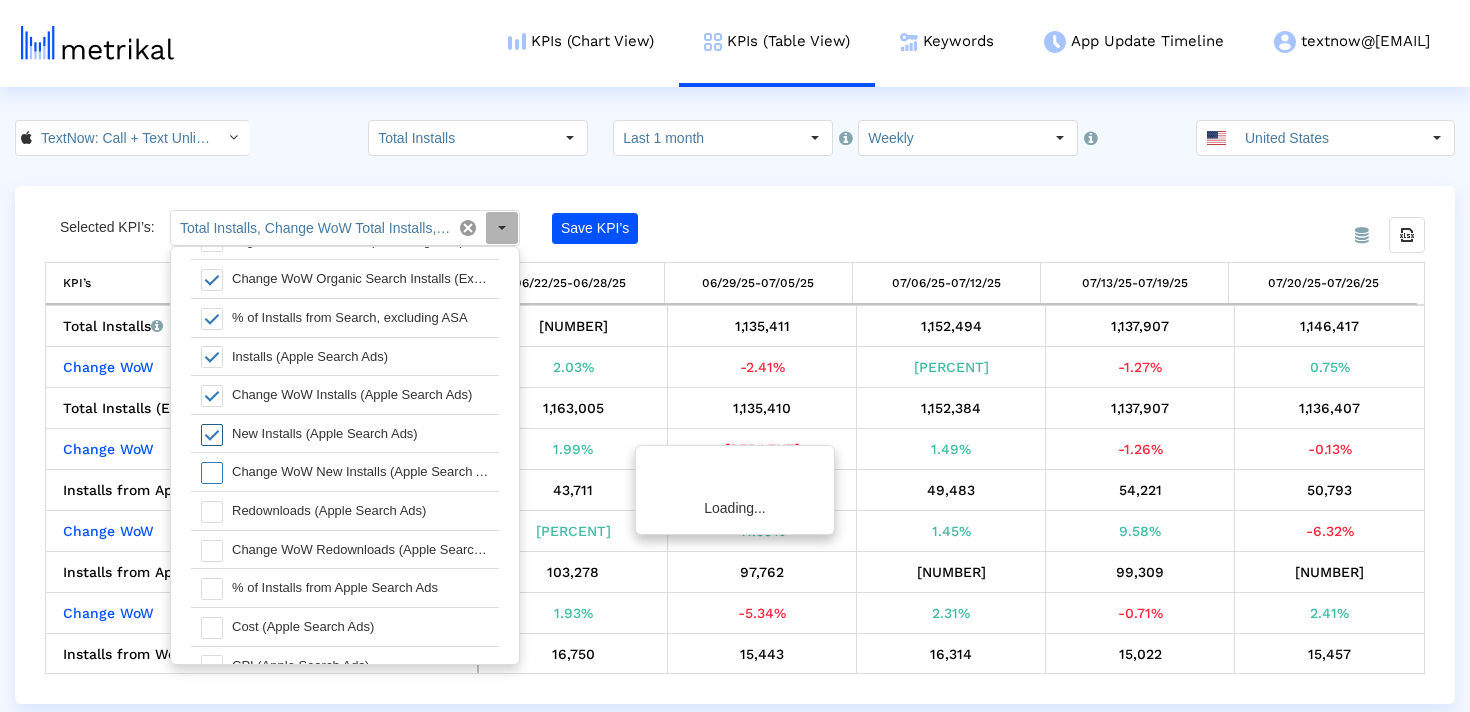 click at bounding box center [212, 435] 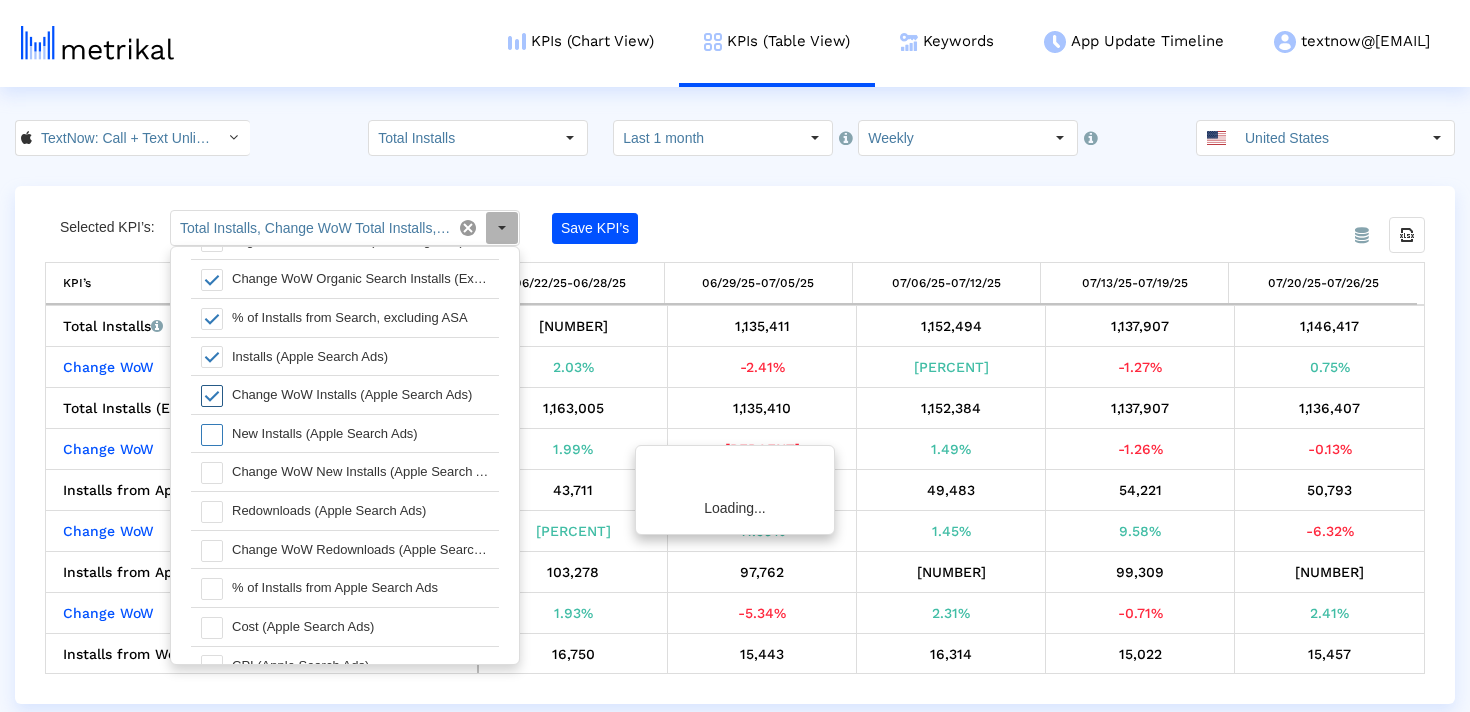 click at bounding box center (212, 396) 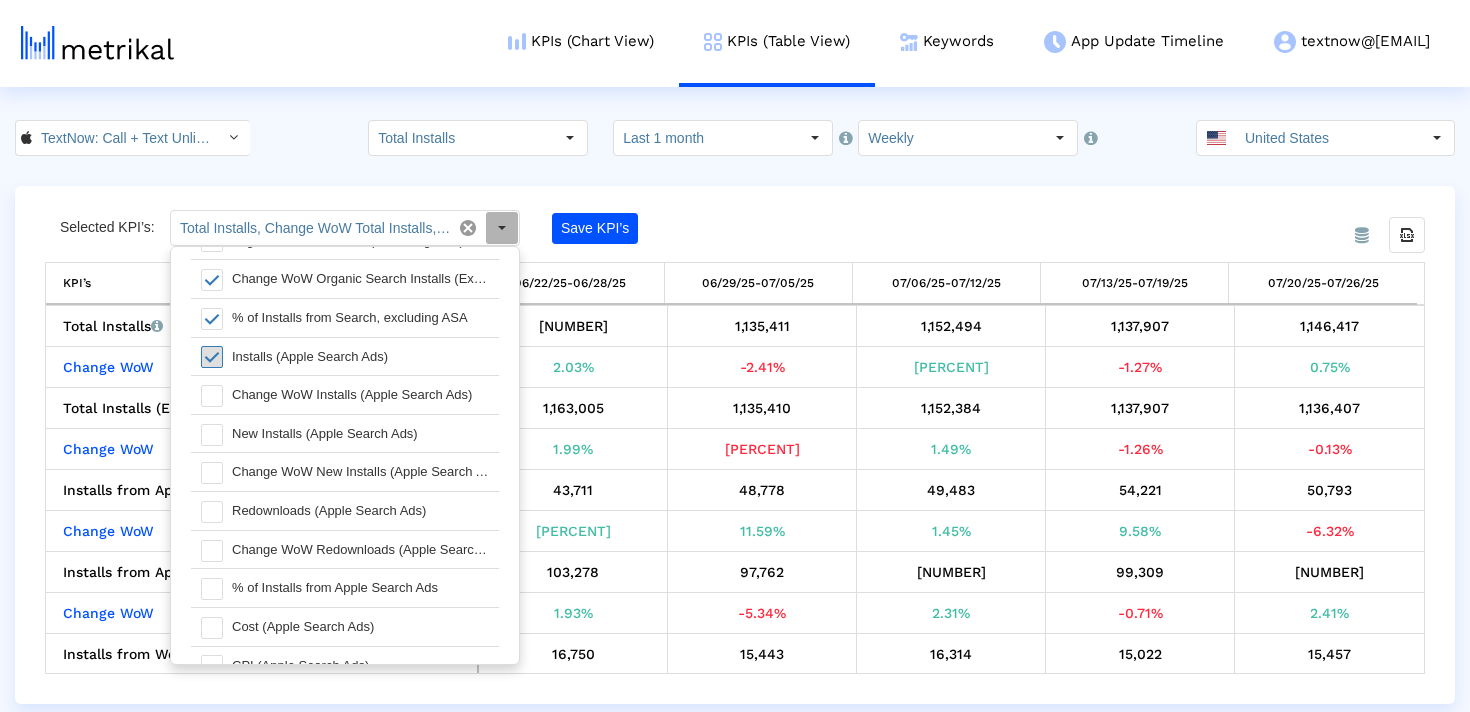 click at bounding box center [212, 357] 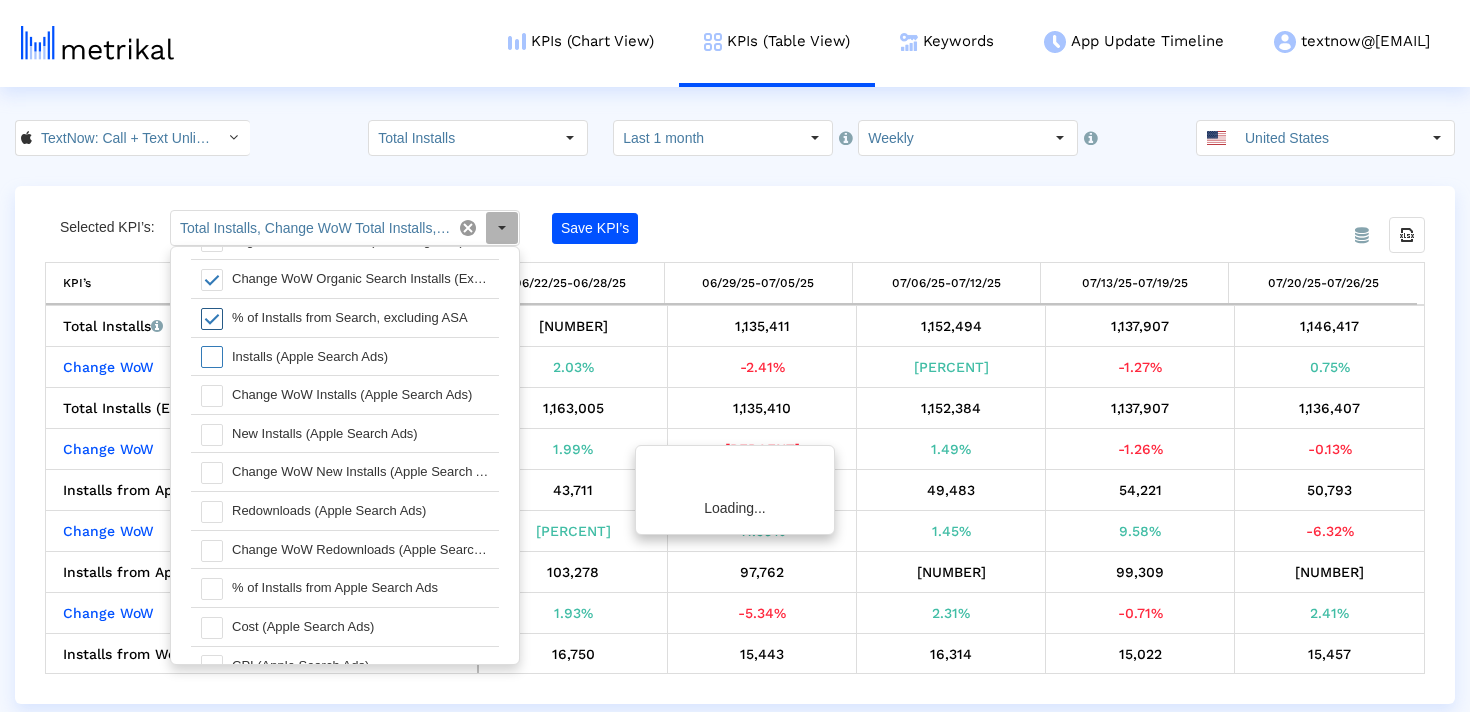click at bounding box center (206, 318) 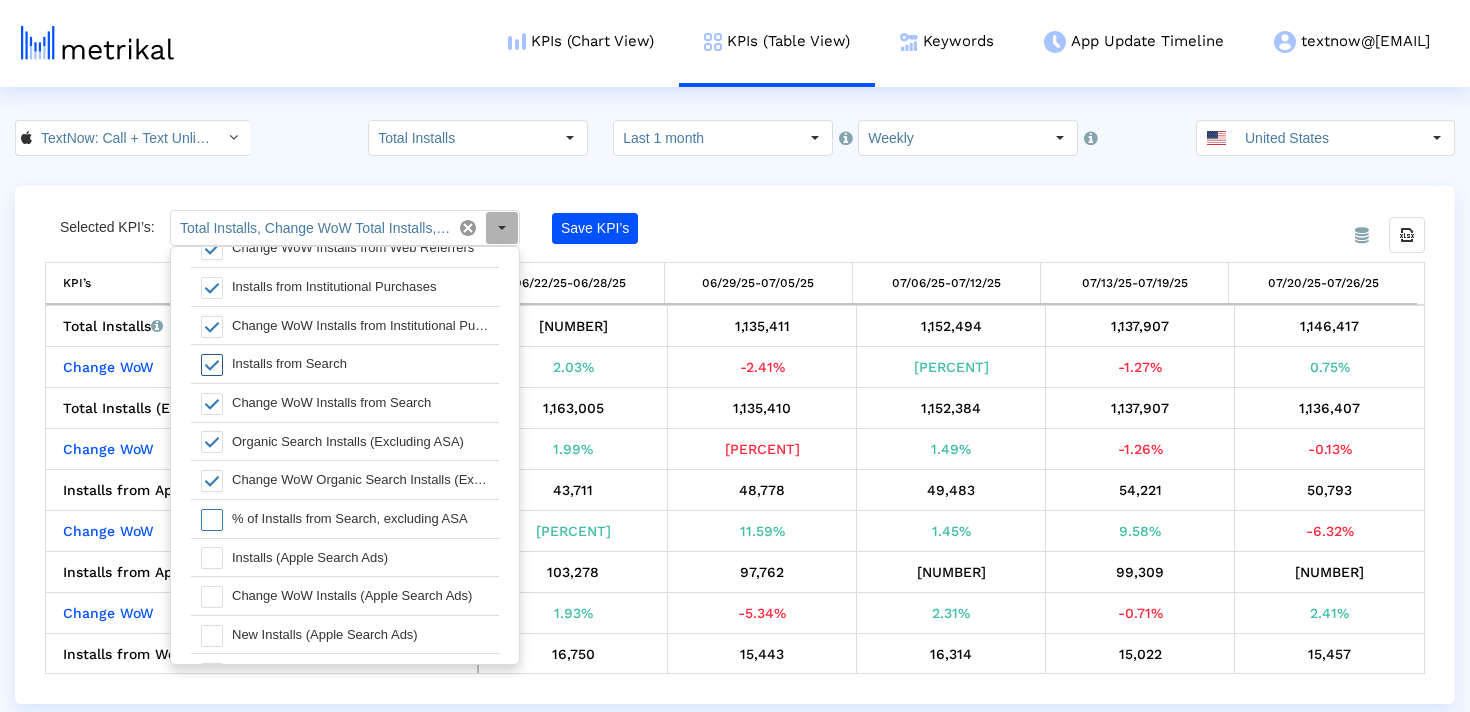 scroll, scrollTop: 388, scrollLeft: 0, axis: vertical 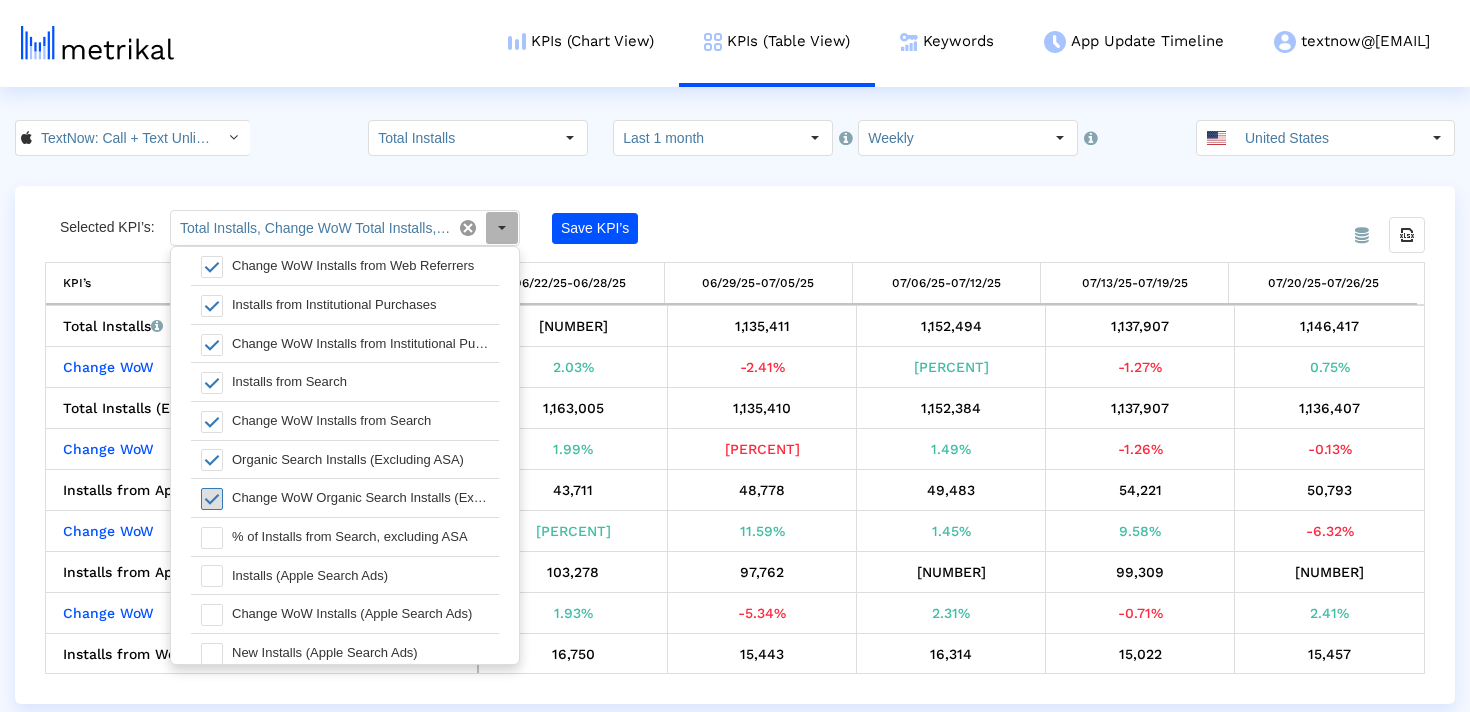 click at bounding box center [212, 499] 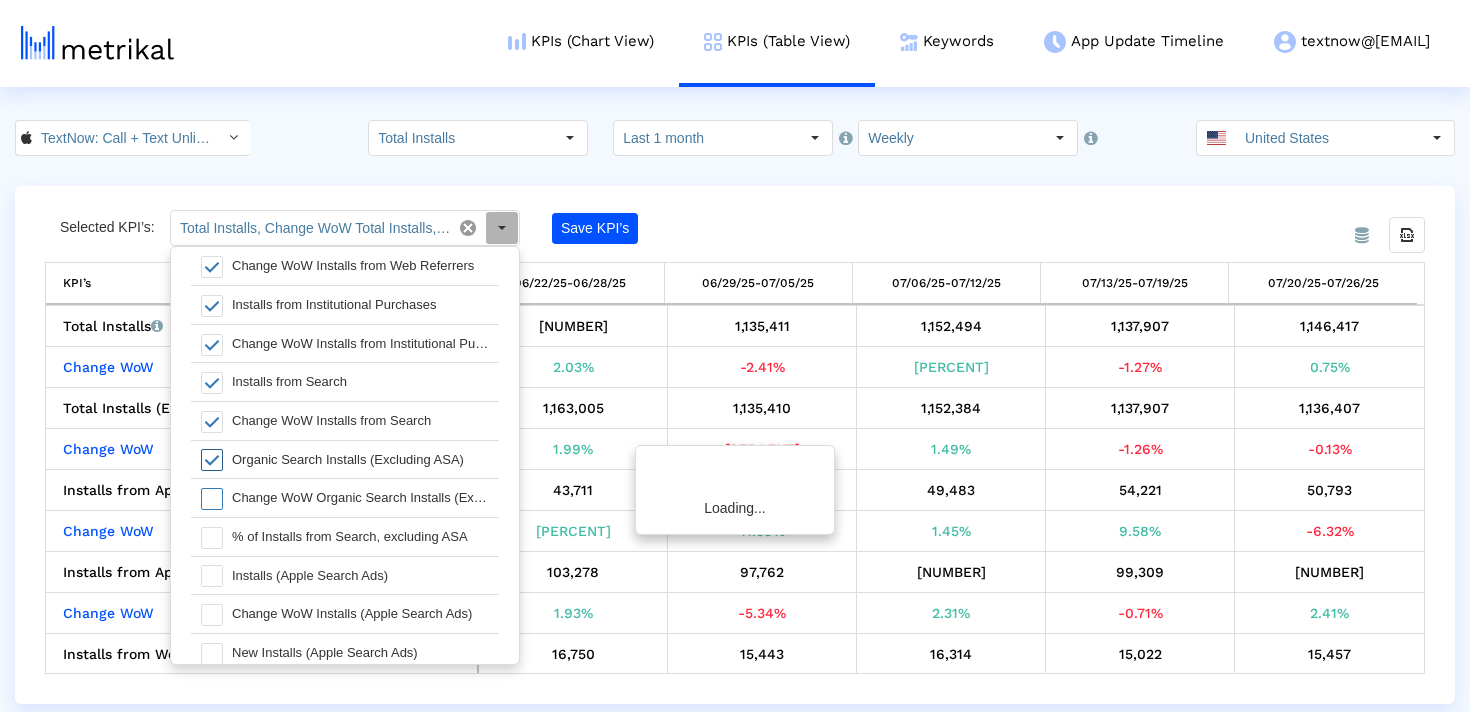 click at bounding box center (212, 460) 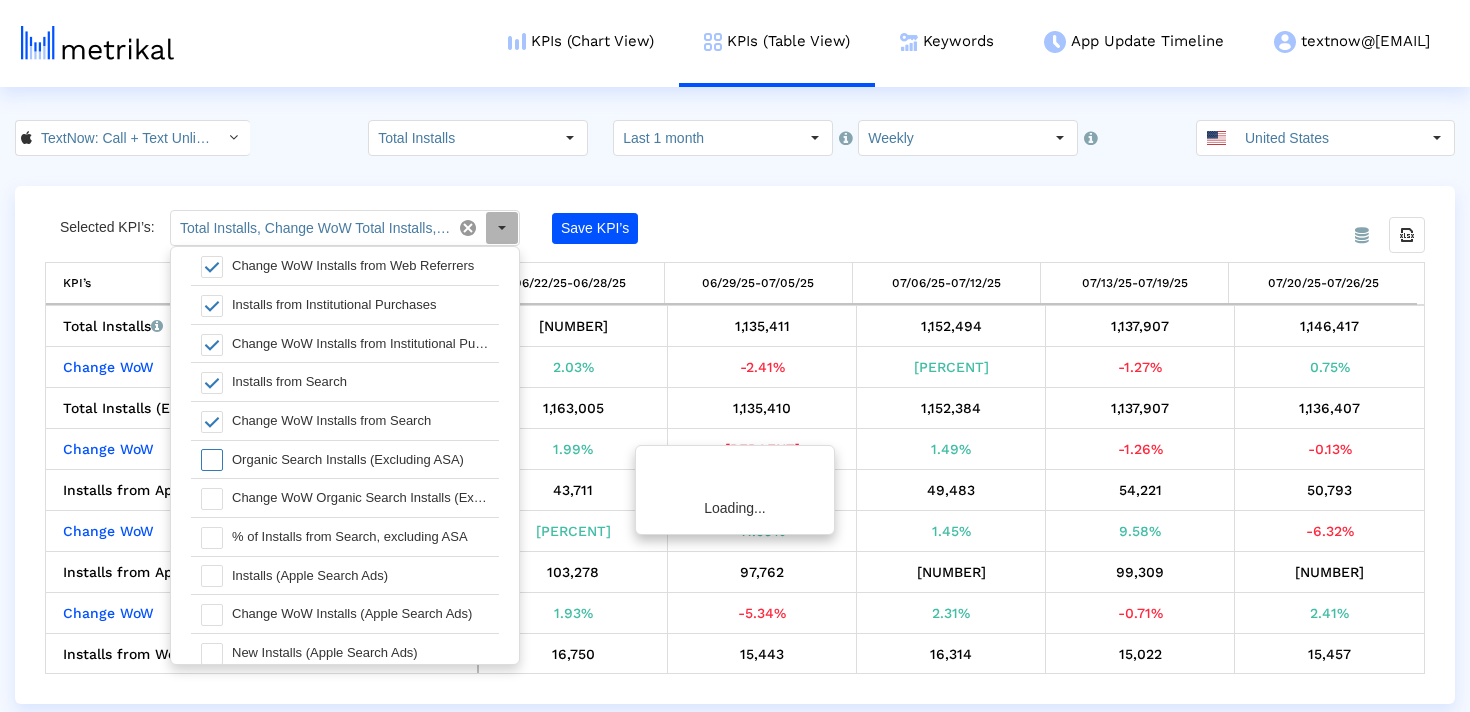 click at bounding box center (212, 422) 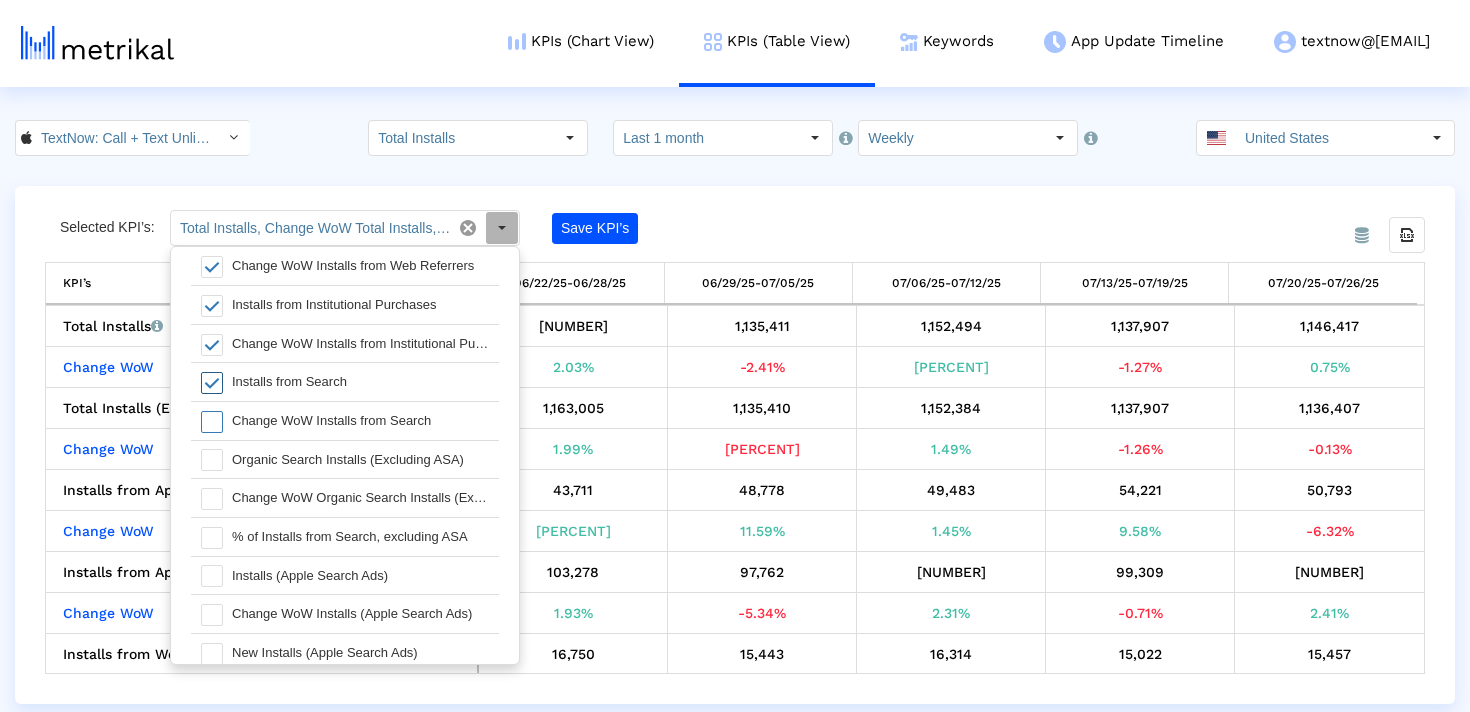 click at bounding box center (212, 383) 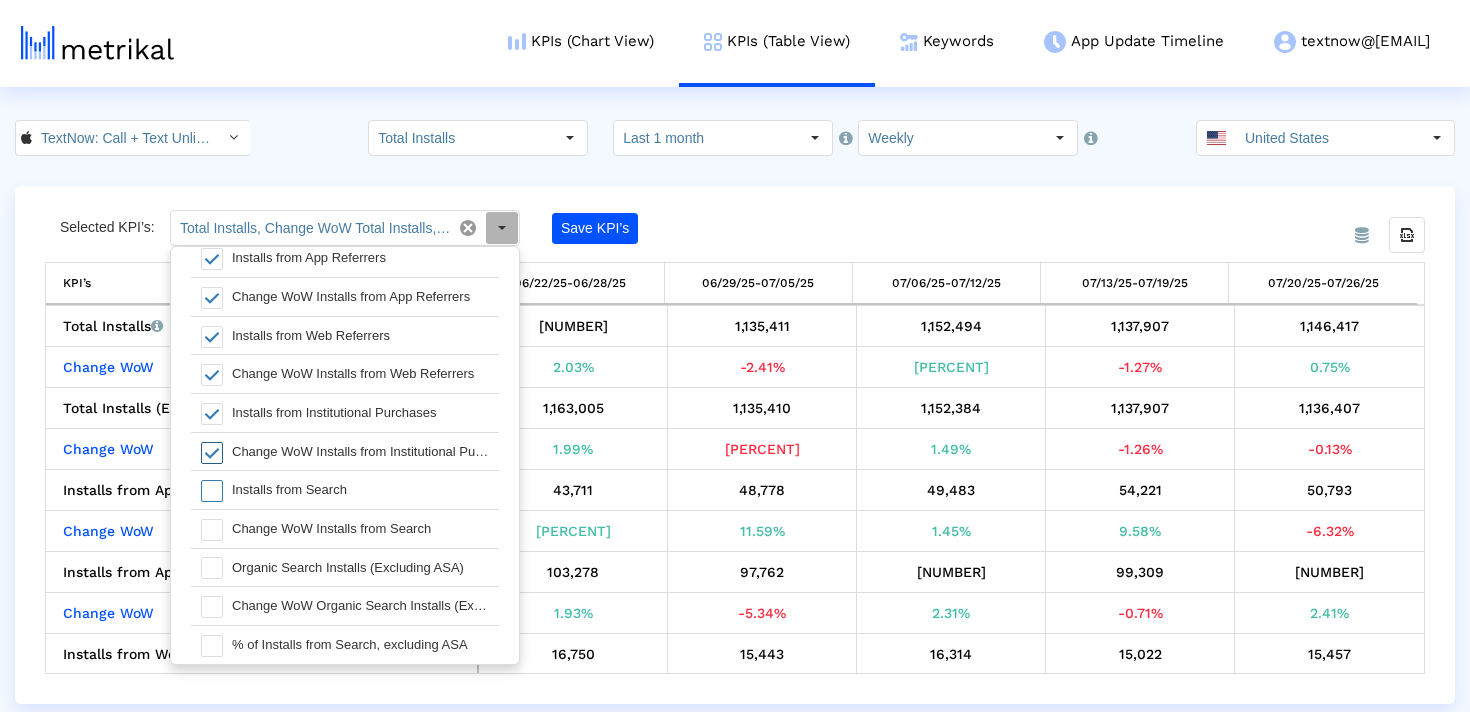 scroll, scrollTop: 268, scrollLeft: 0, axis: vertical 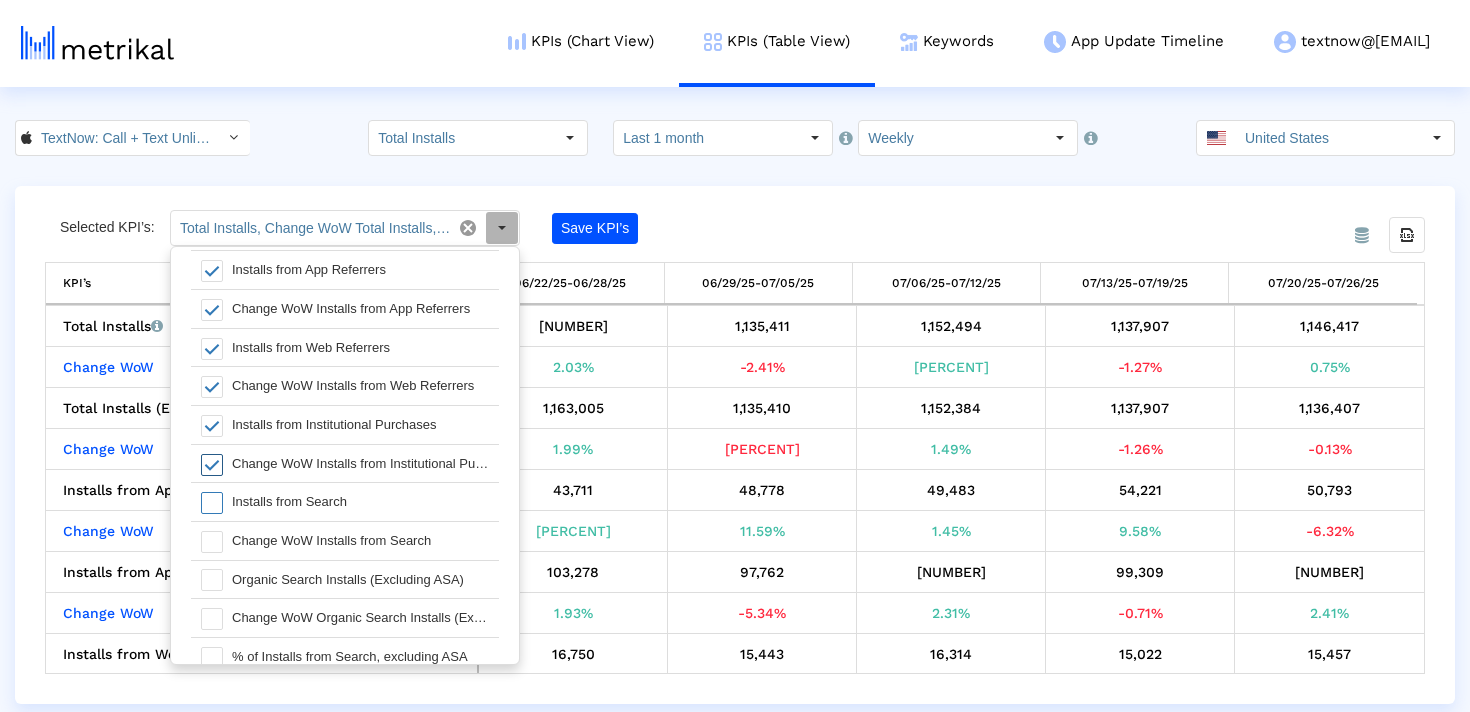 click at bounding box center [212, 465] 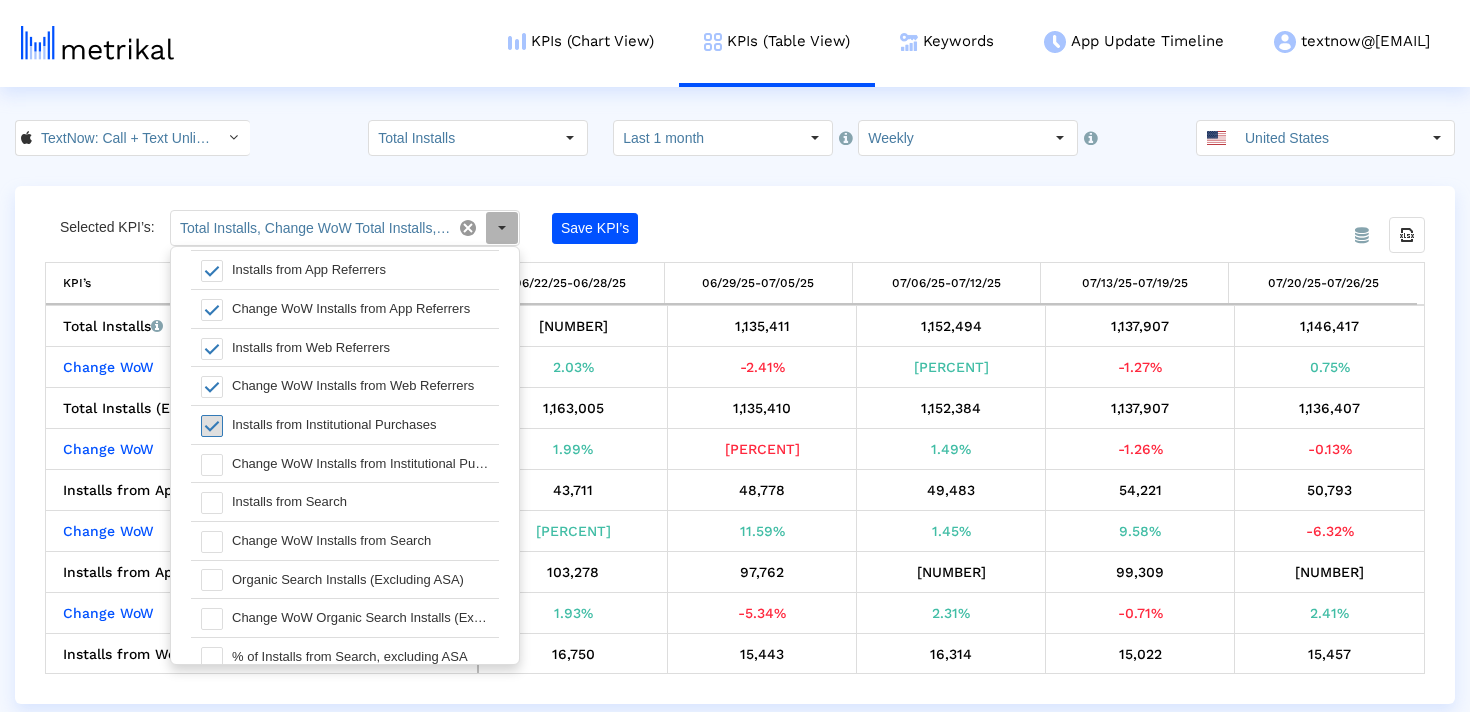 click at bounding box center [212, 426] 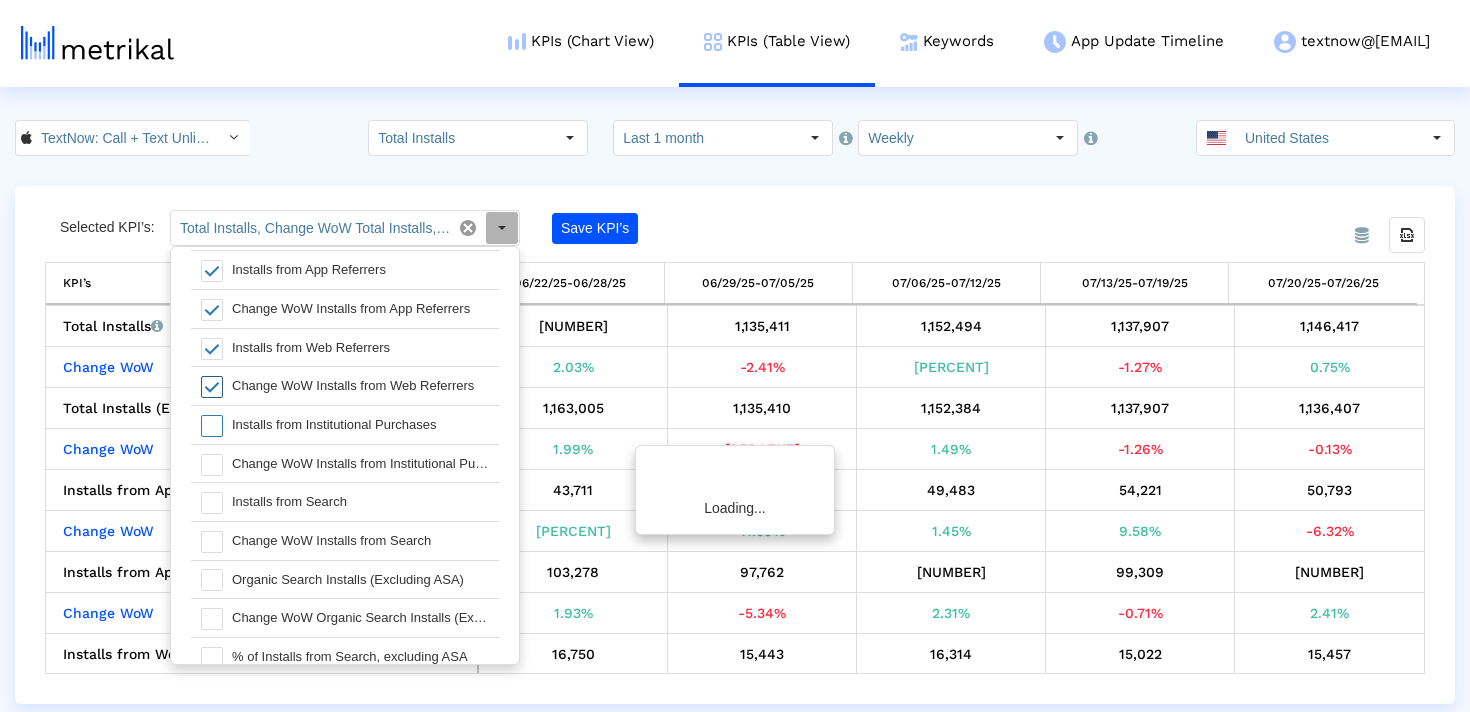 click at bounding box center (212, 387) 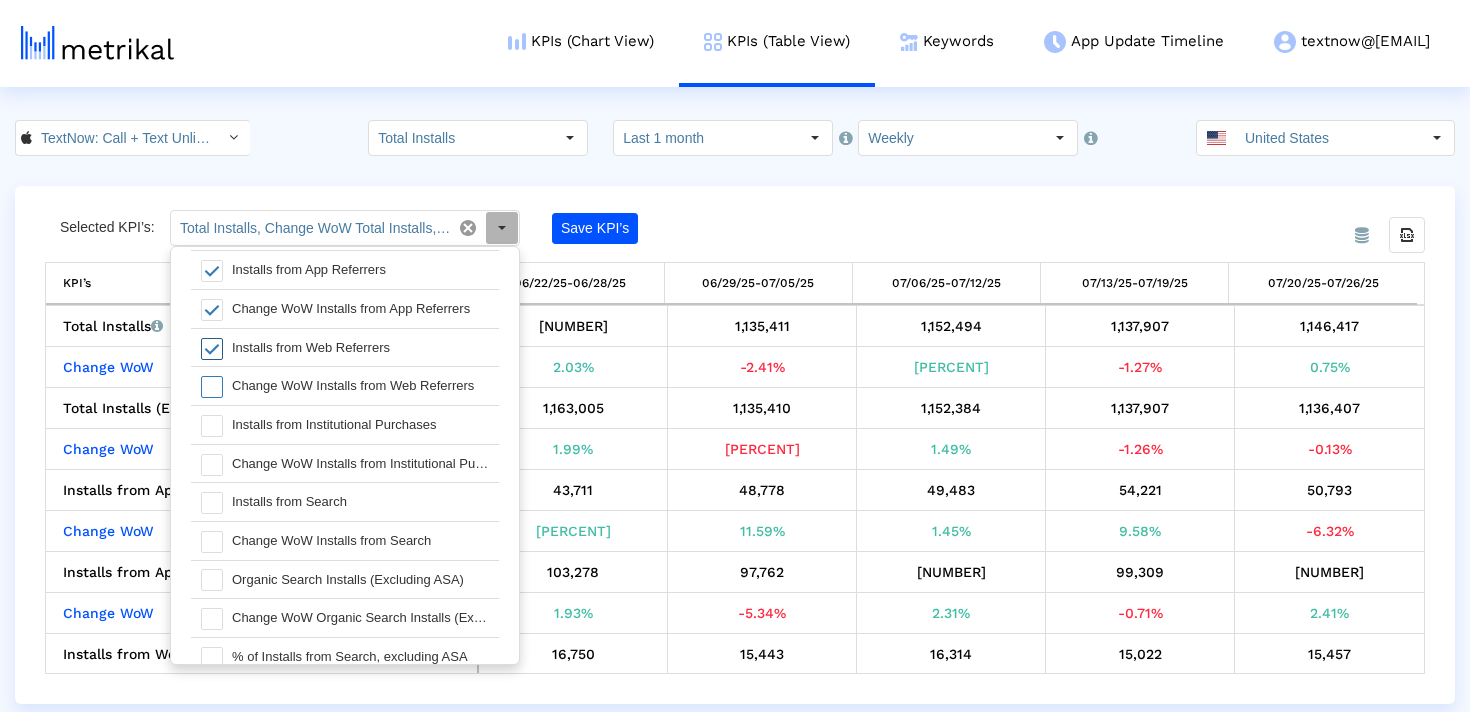 click at bounding box center [212, 349] 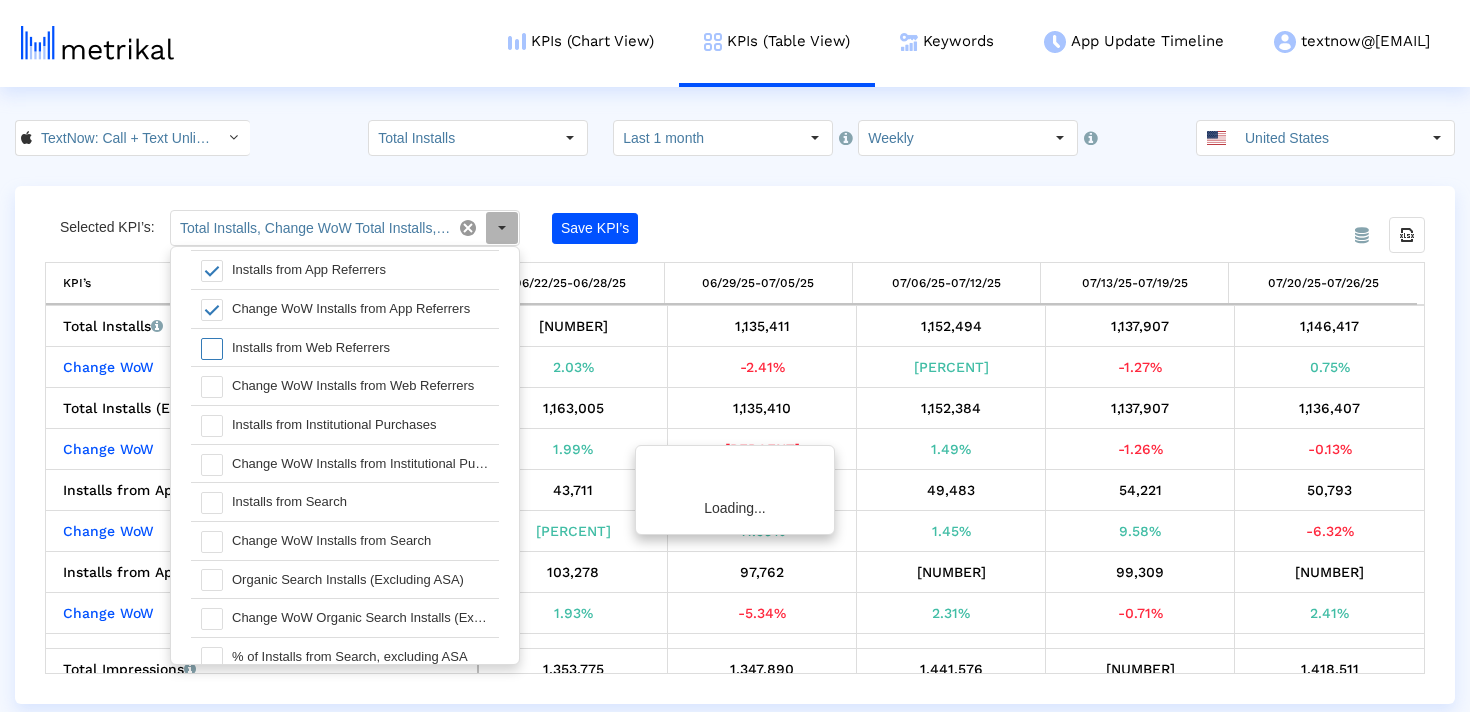click at bounding box center (206, 348) 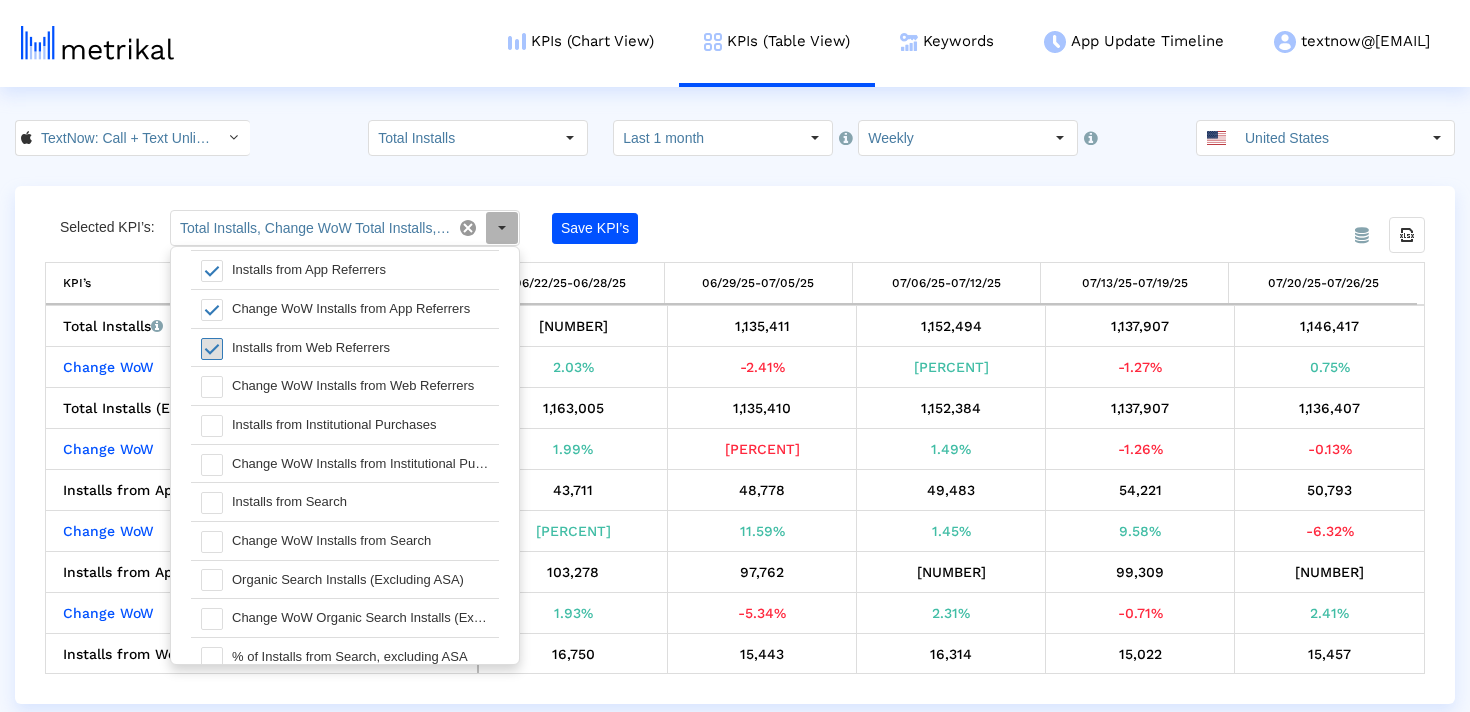 click at bounding box center [212, 349] 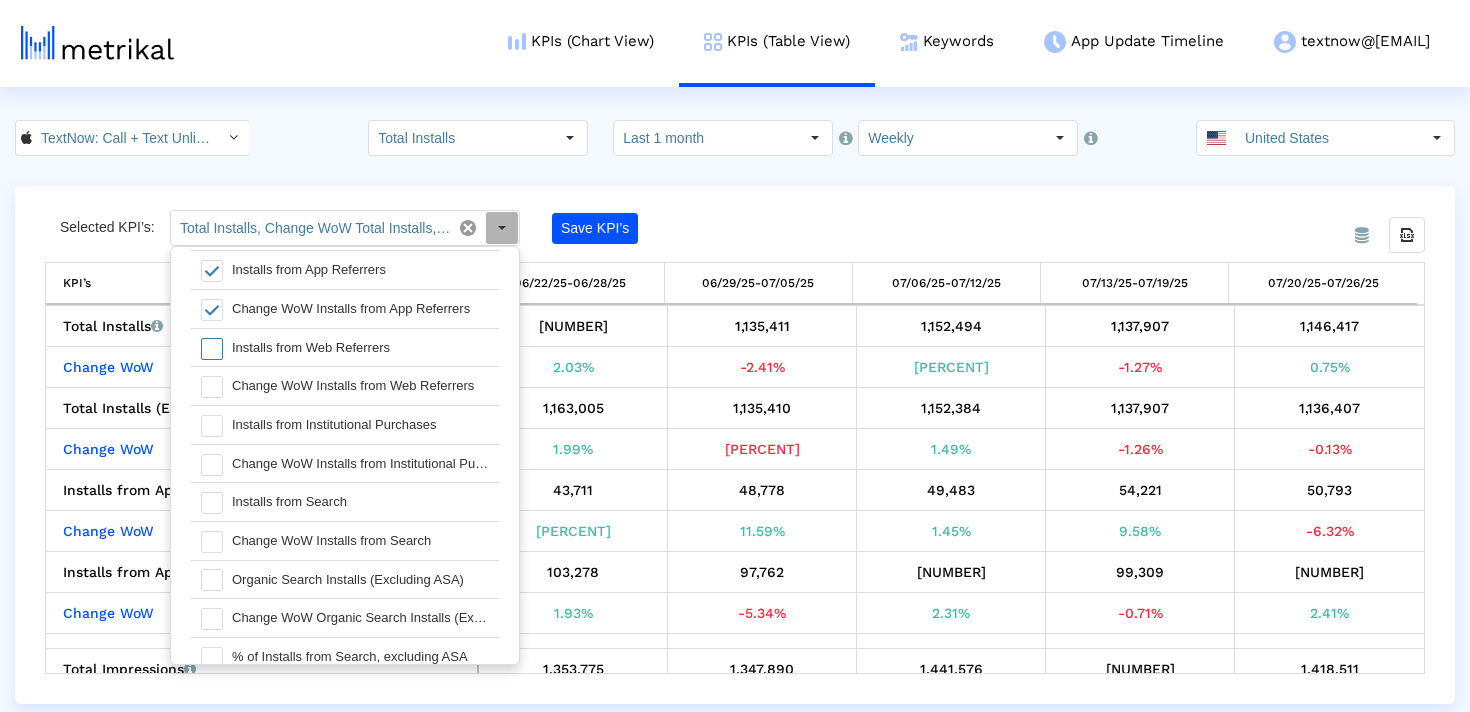 click at bounding box center [206, 309] 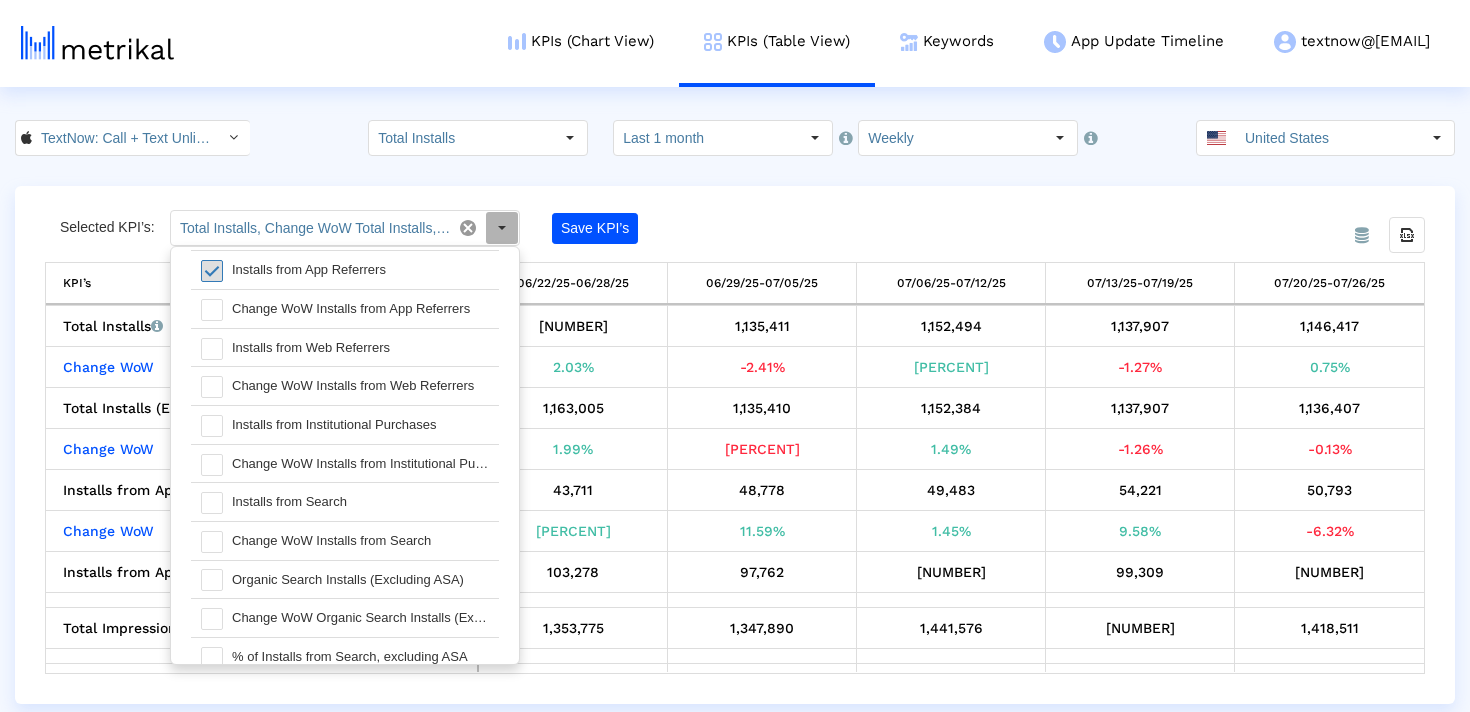 click at bounding box center (212, 271) 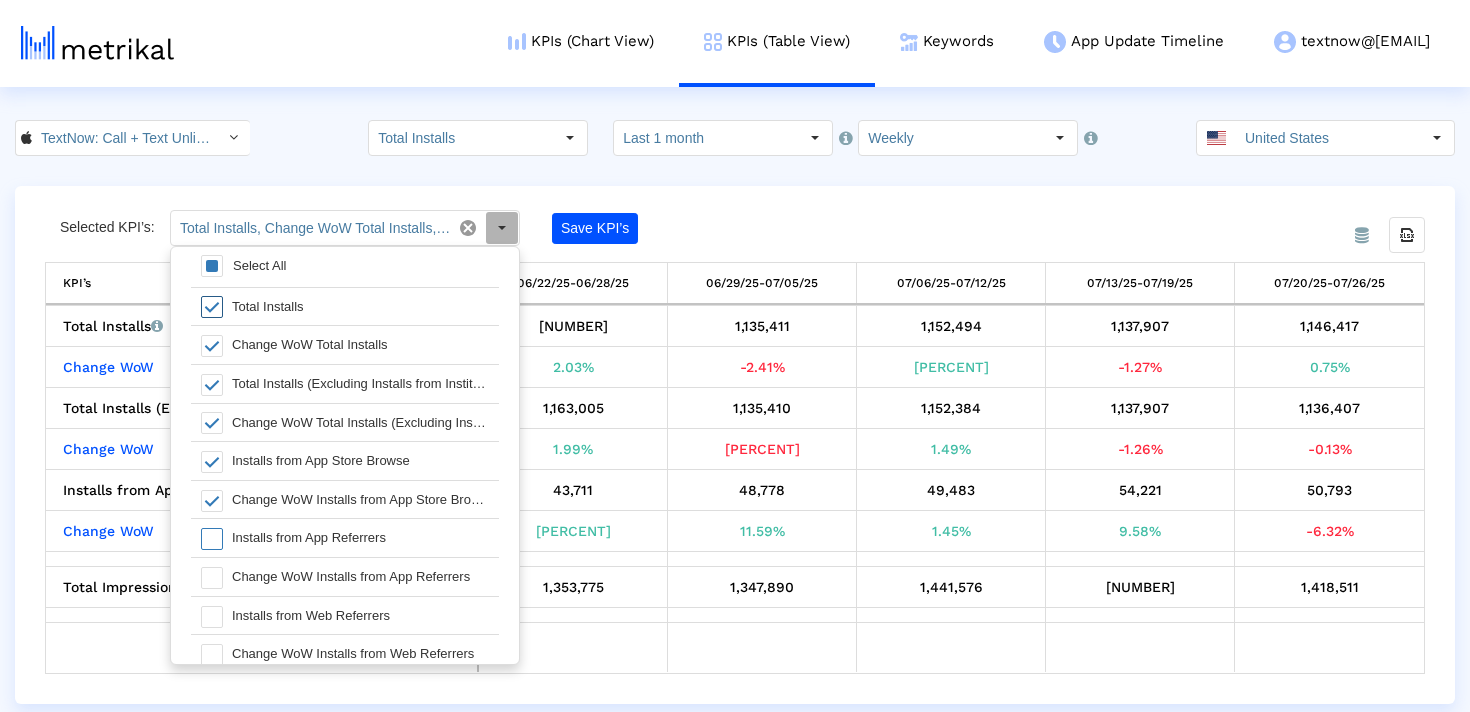 scroll, scrollTop: 0, scrollLeft: 0, axis: both 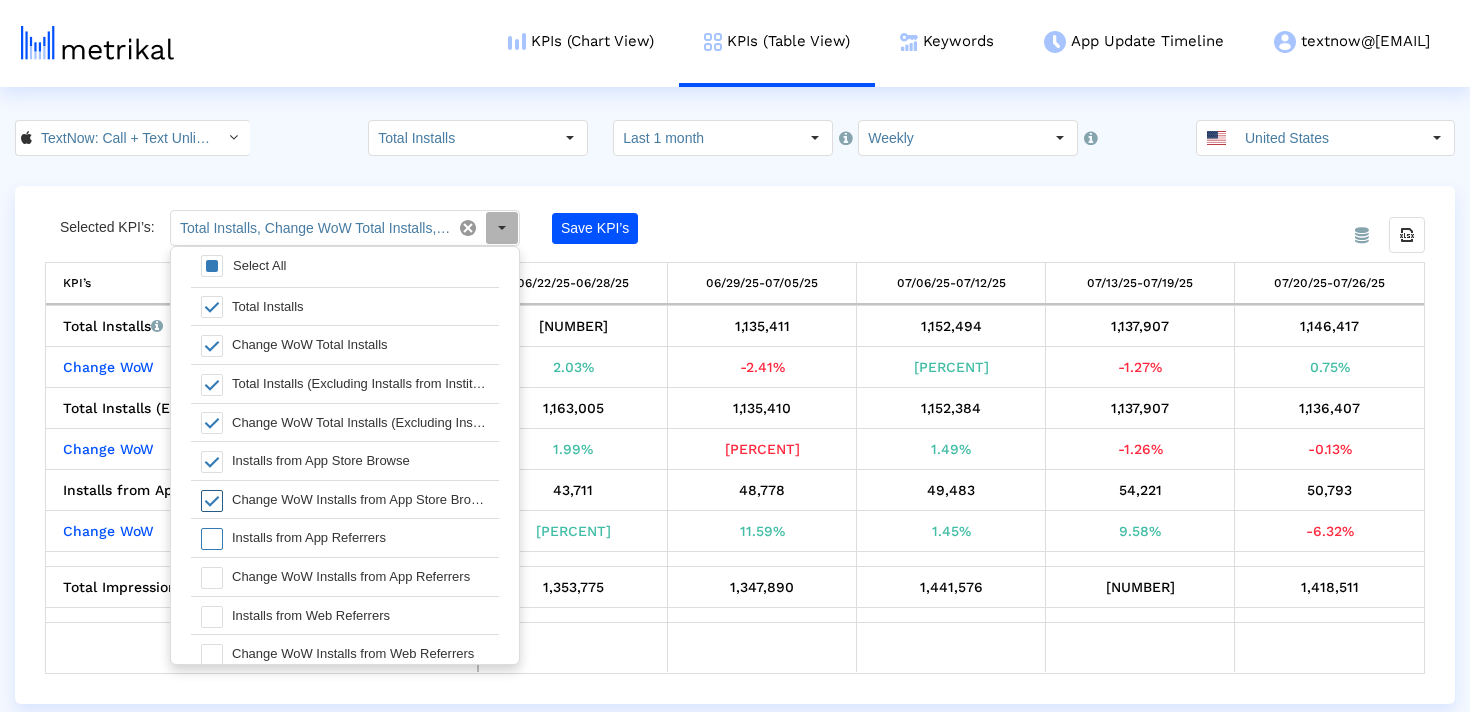 click at bounding box center (212, 501) 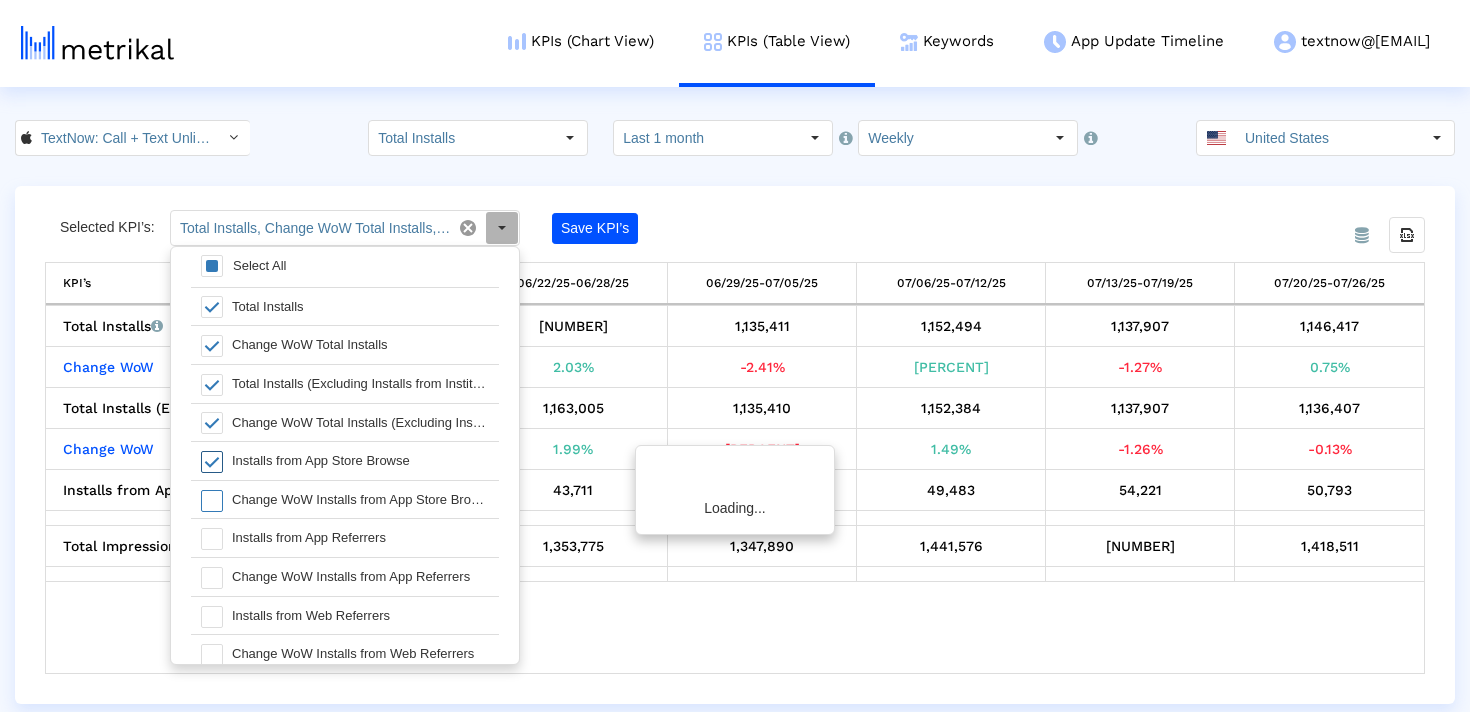 click at bounding box center [212, 462] 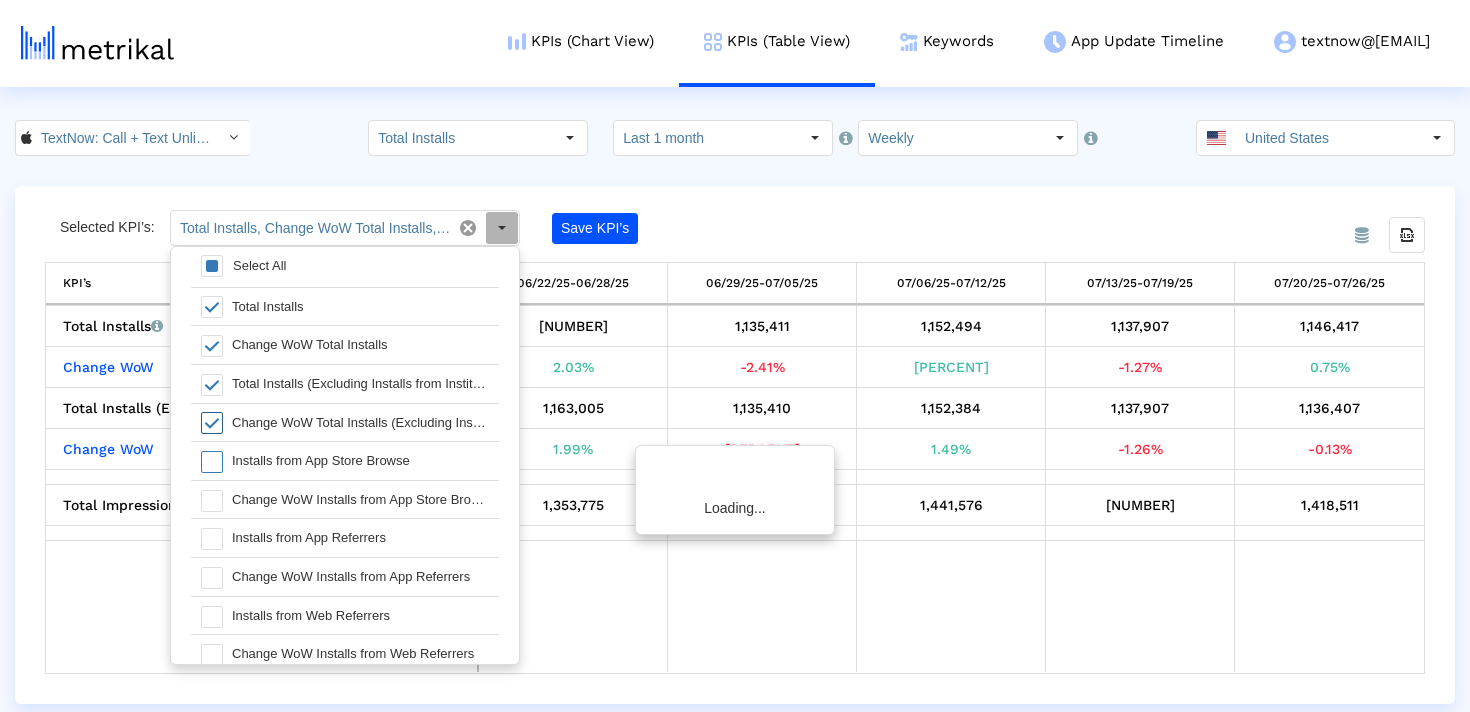 click at bounding box center (212, 423) 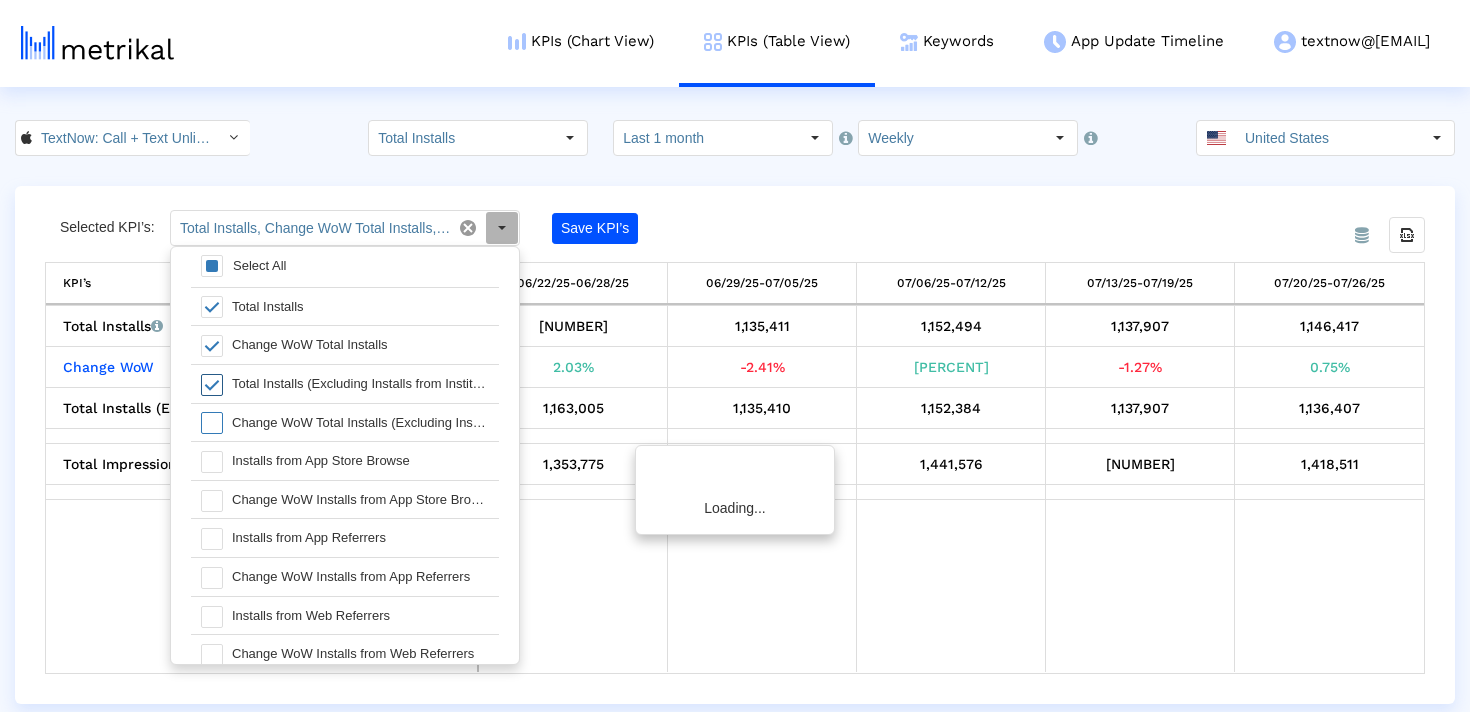 click at bounding box center (212, 385) 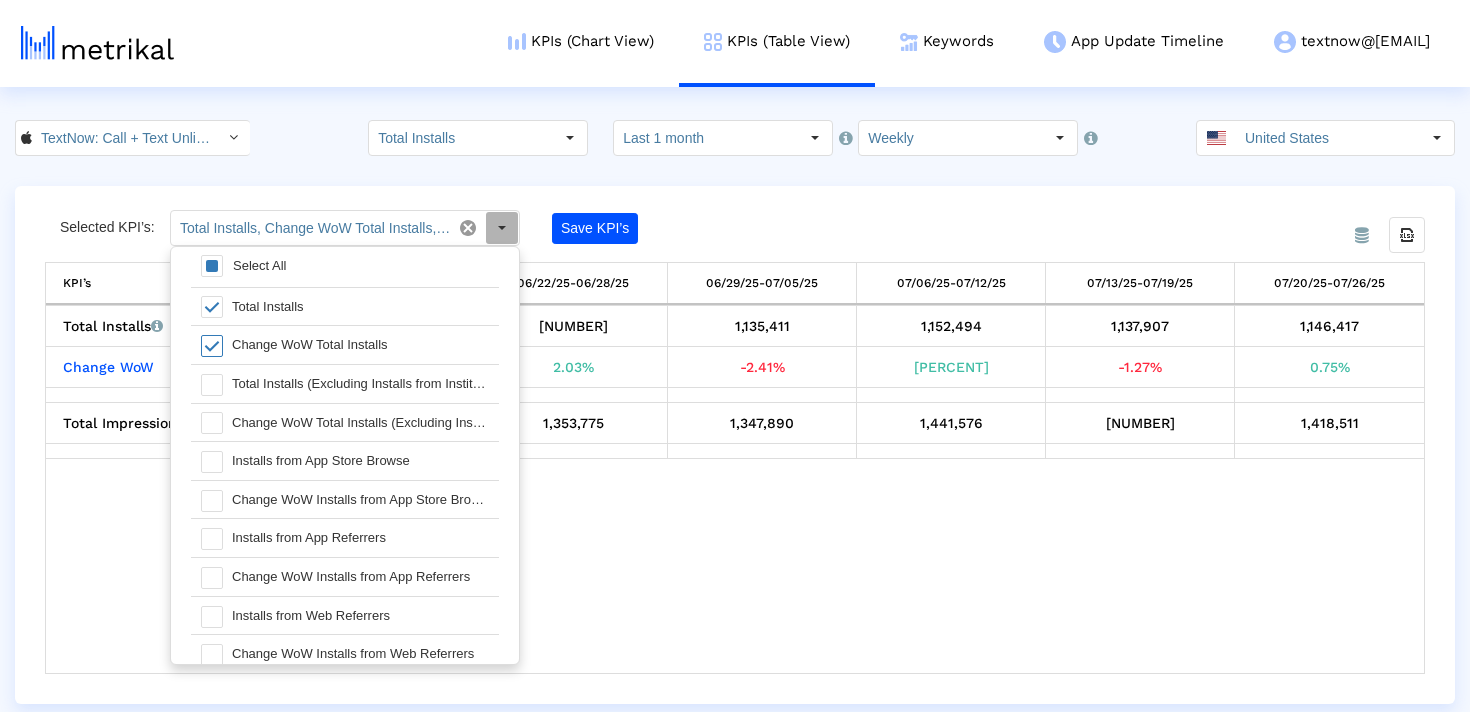 click at bounding box center (206, 345) 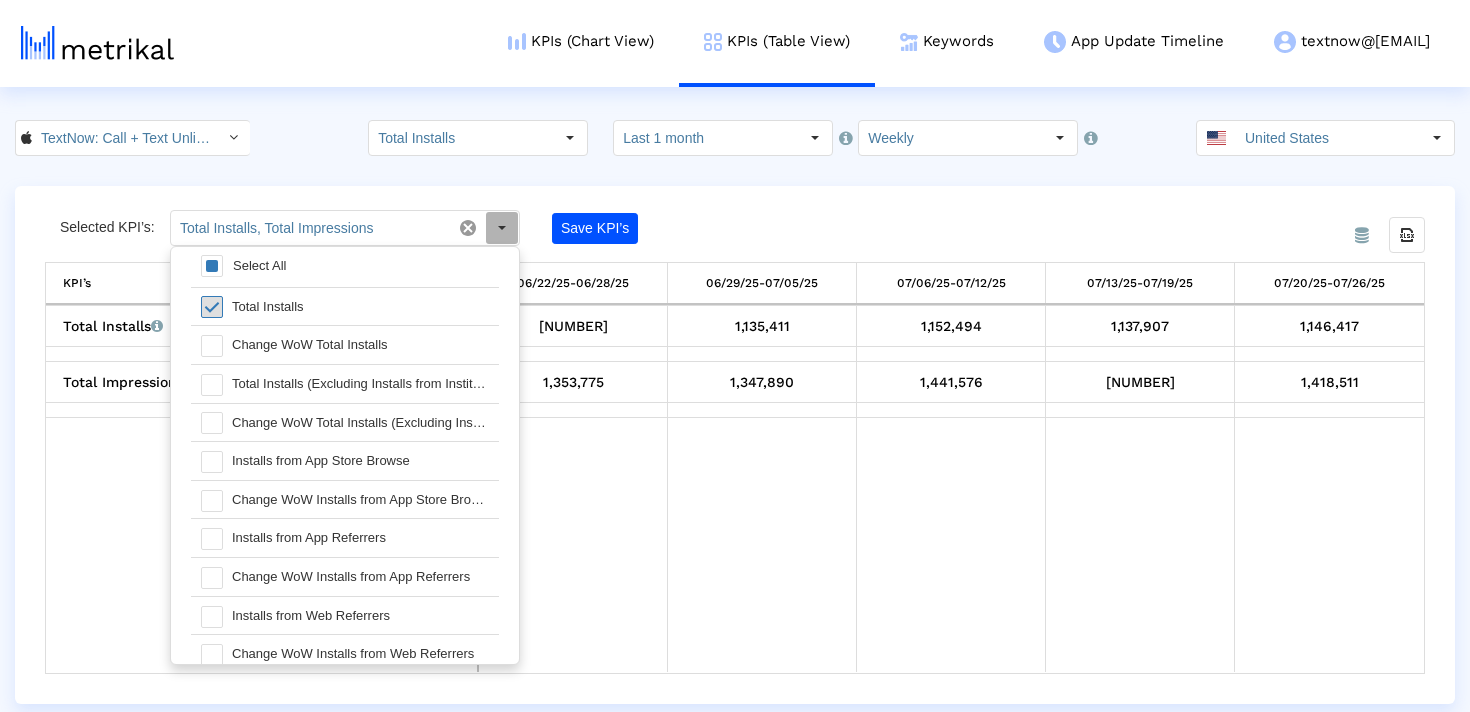 click at bounding box center [212, 307] 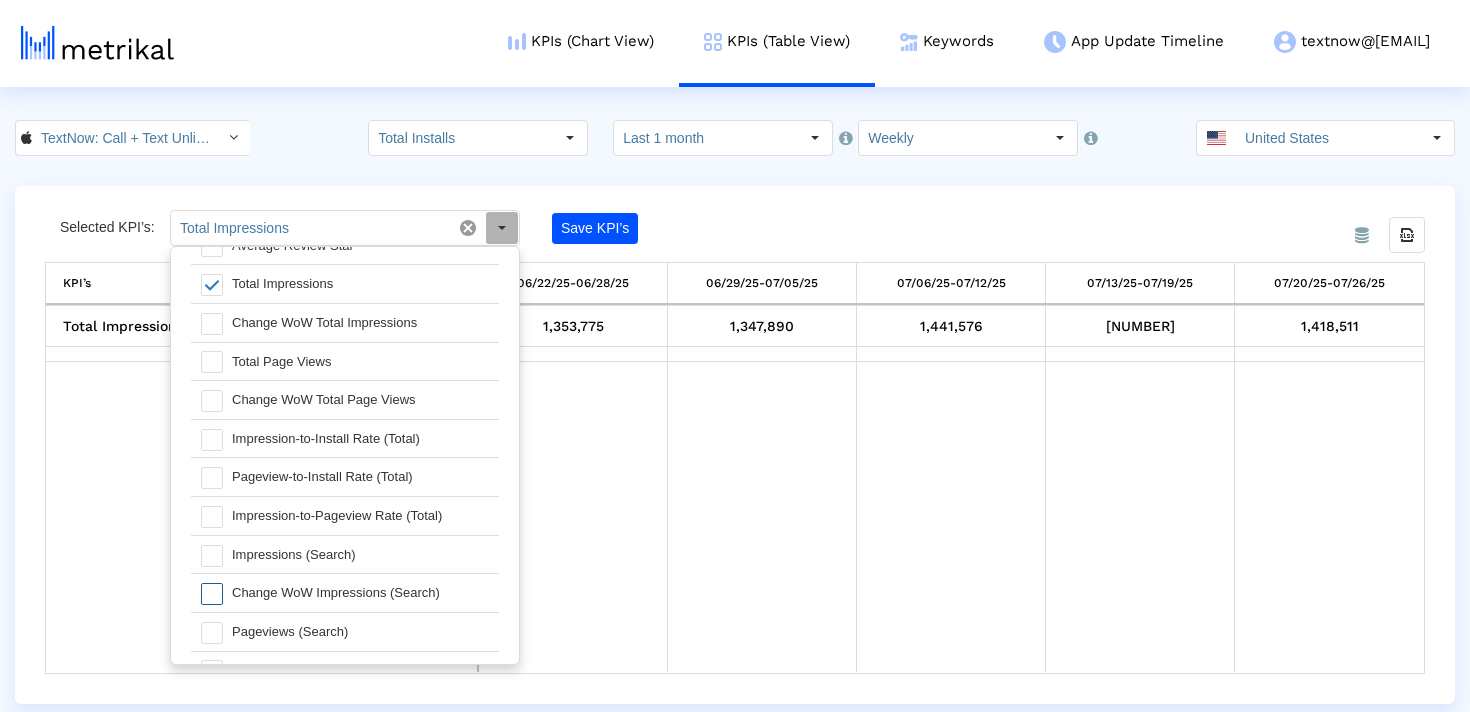 scroll, scrollTop: 1545, scrollLeft: 0, axis: vertical 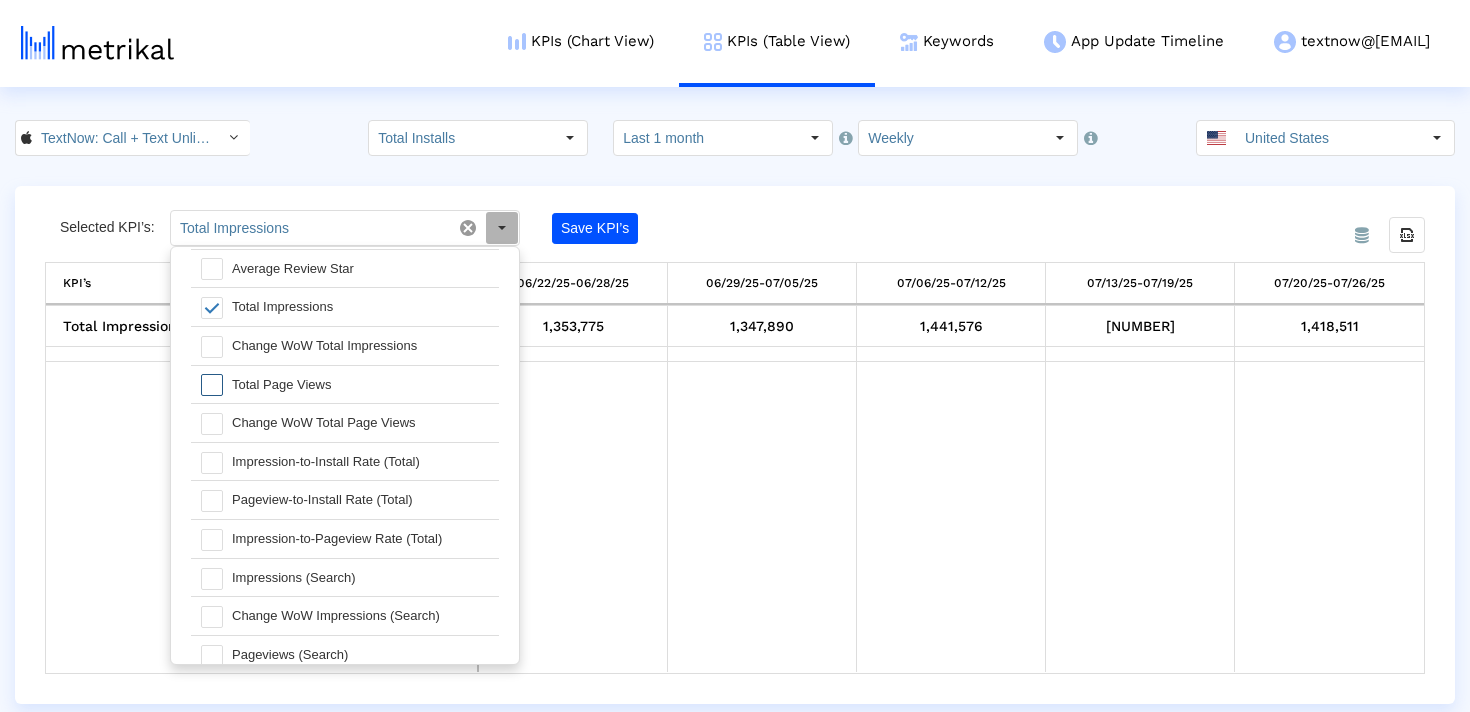 click on "Total Page Views" at bounding box center (360, 385) 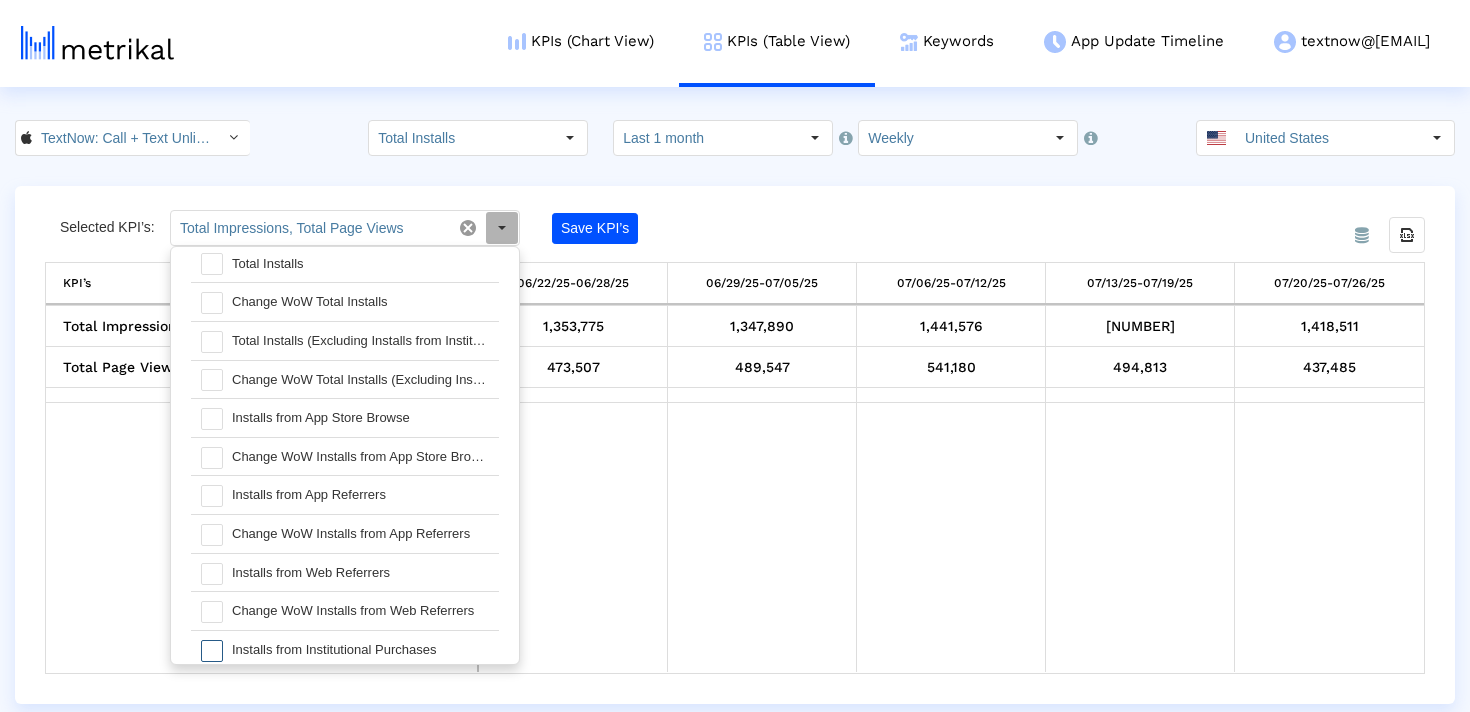 scroll, scrollTop: 0, scrollLeft: 0, axis: both 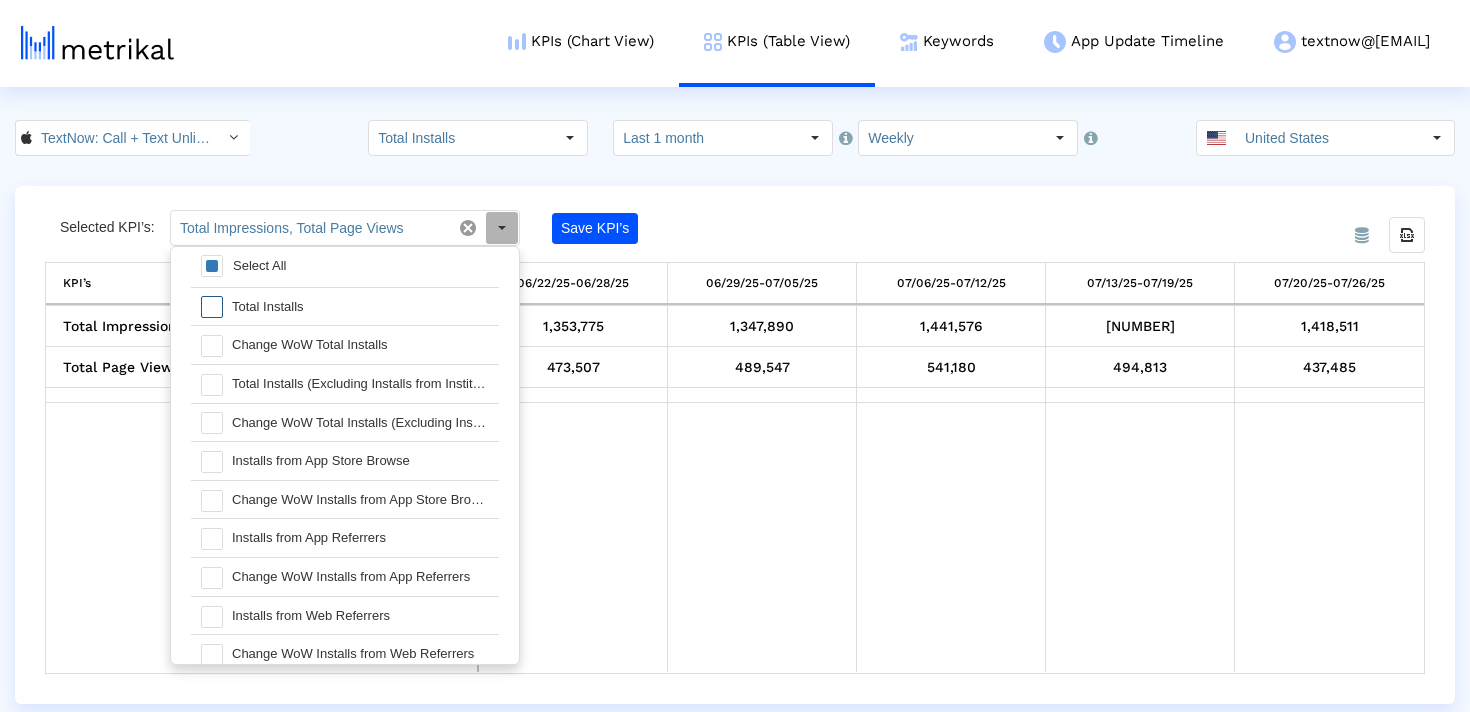 click at bounding box center [212, 307] 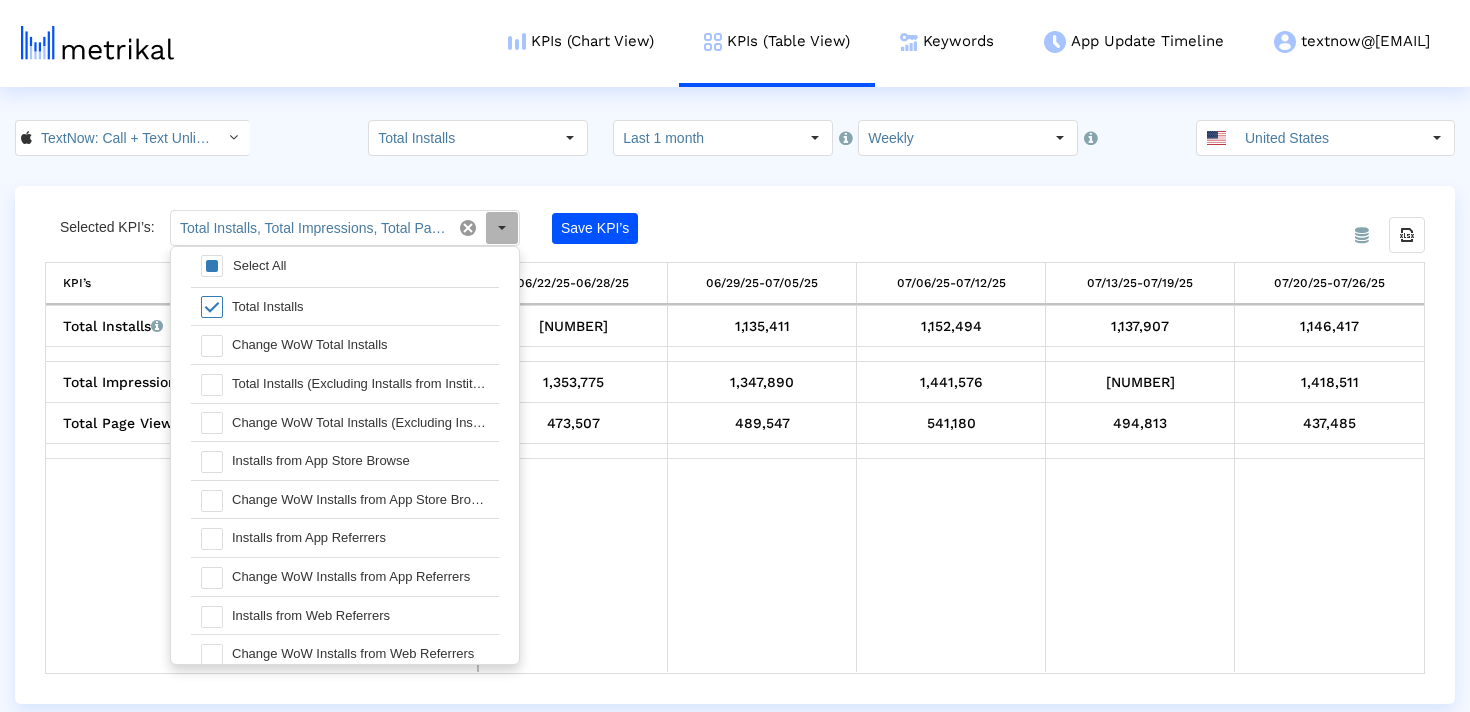 click at bounding box center [212, 307] 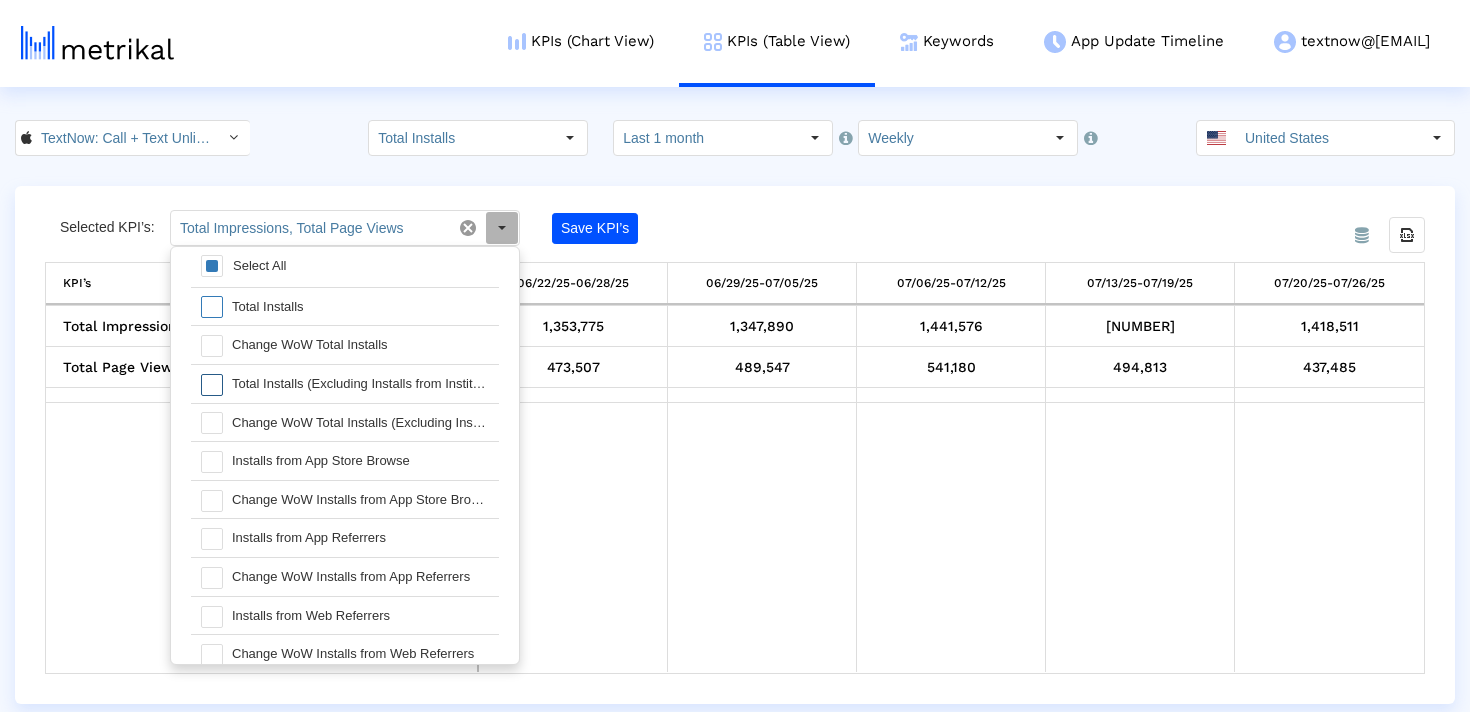 click at bounding box center [212, 385] 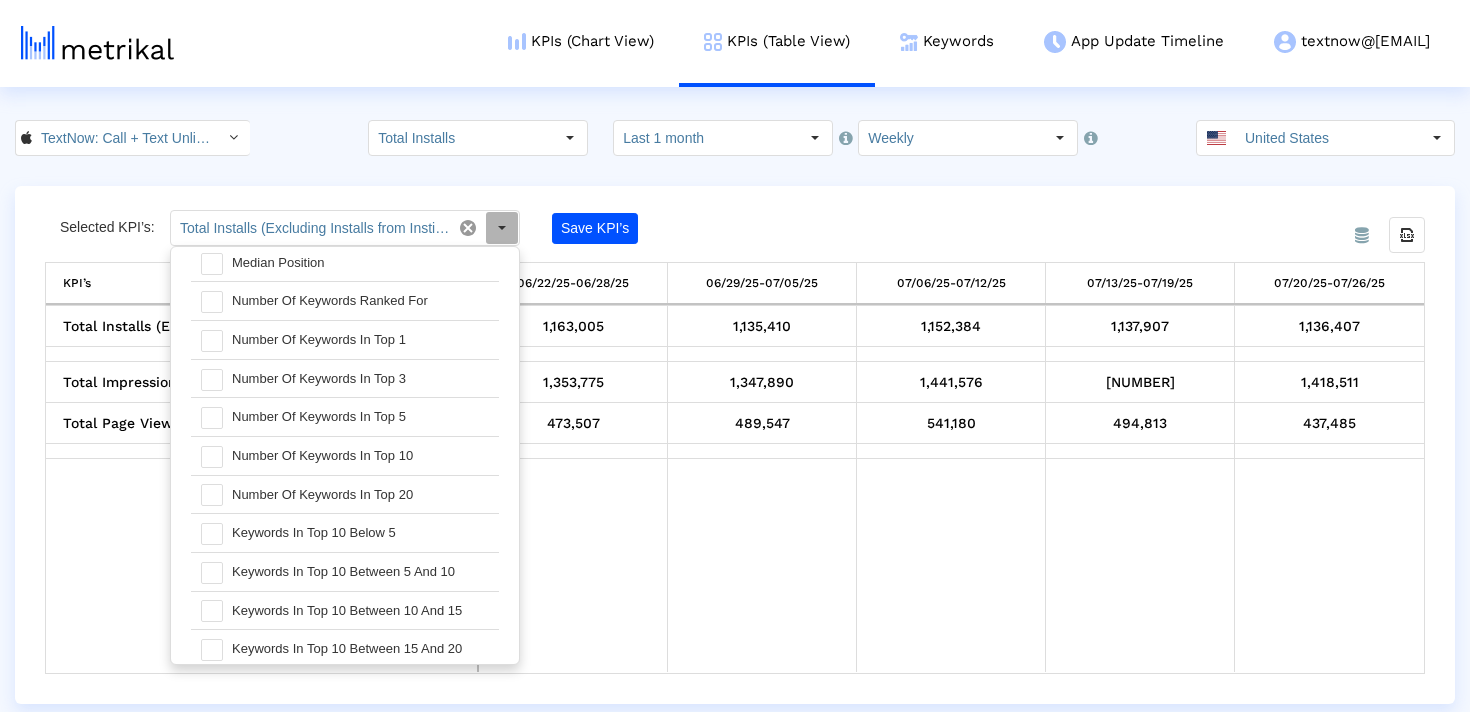 scroll, scrollTop: 2468, scrollLeft: 0, axis: vertical 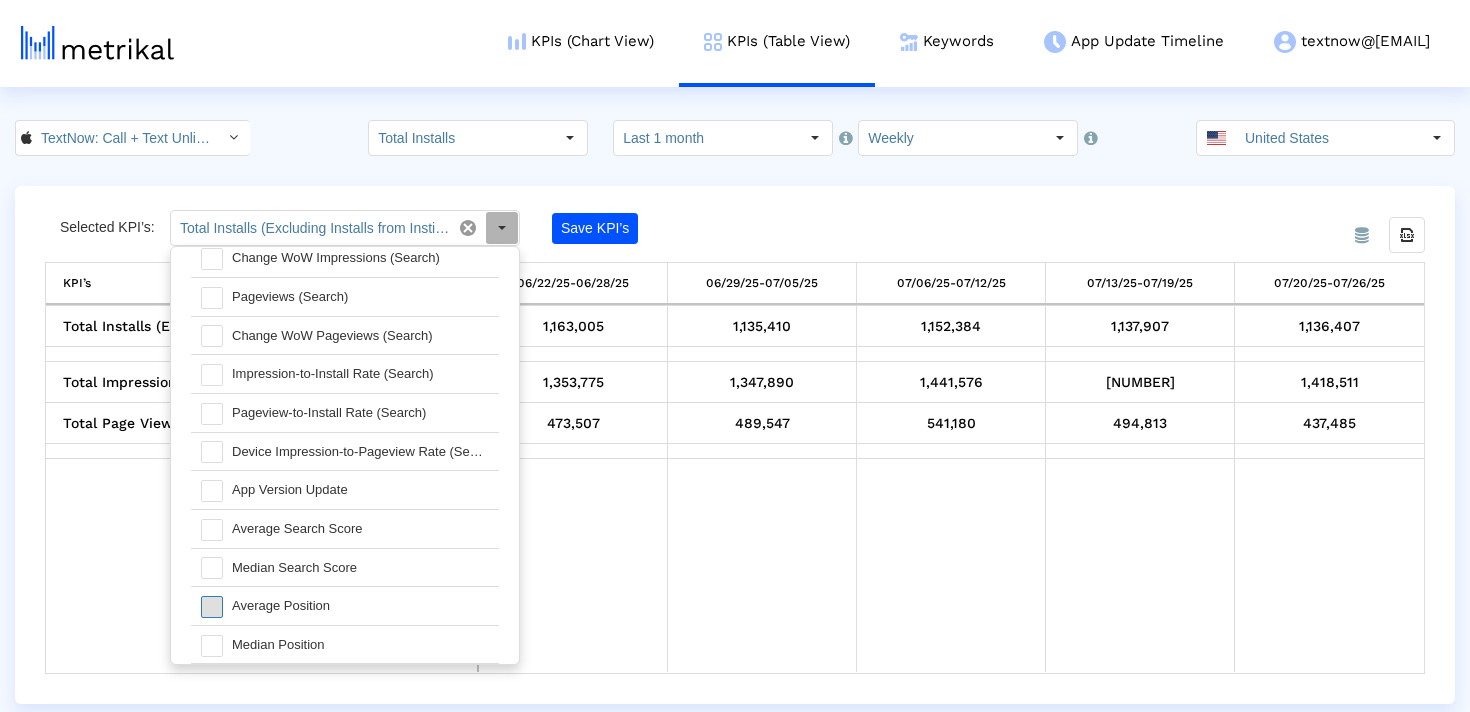 click at bounding box center [212, 607] 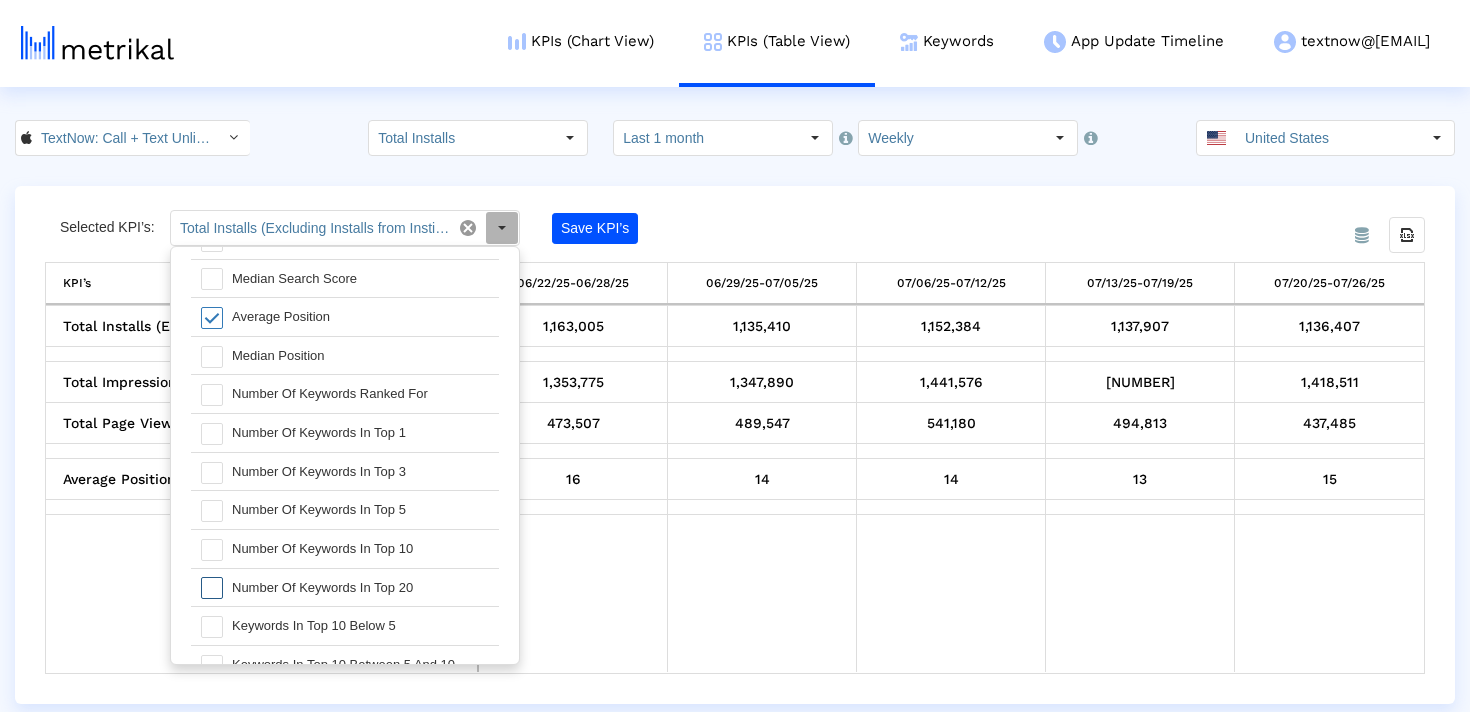 scroll, scrollTop: 2190, scrollLeft: 0, axis: vertical 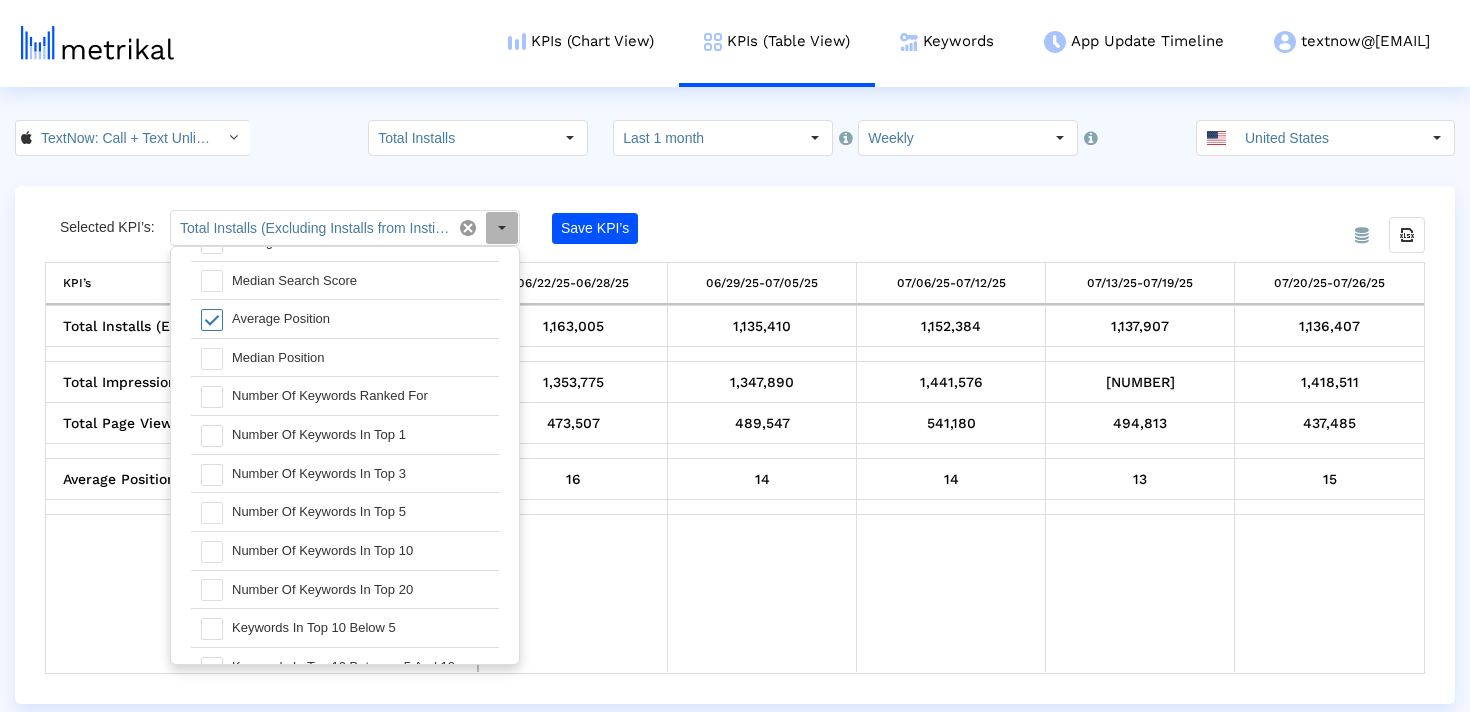 click at bounding box center [212, 320] 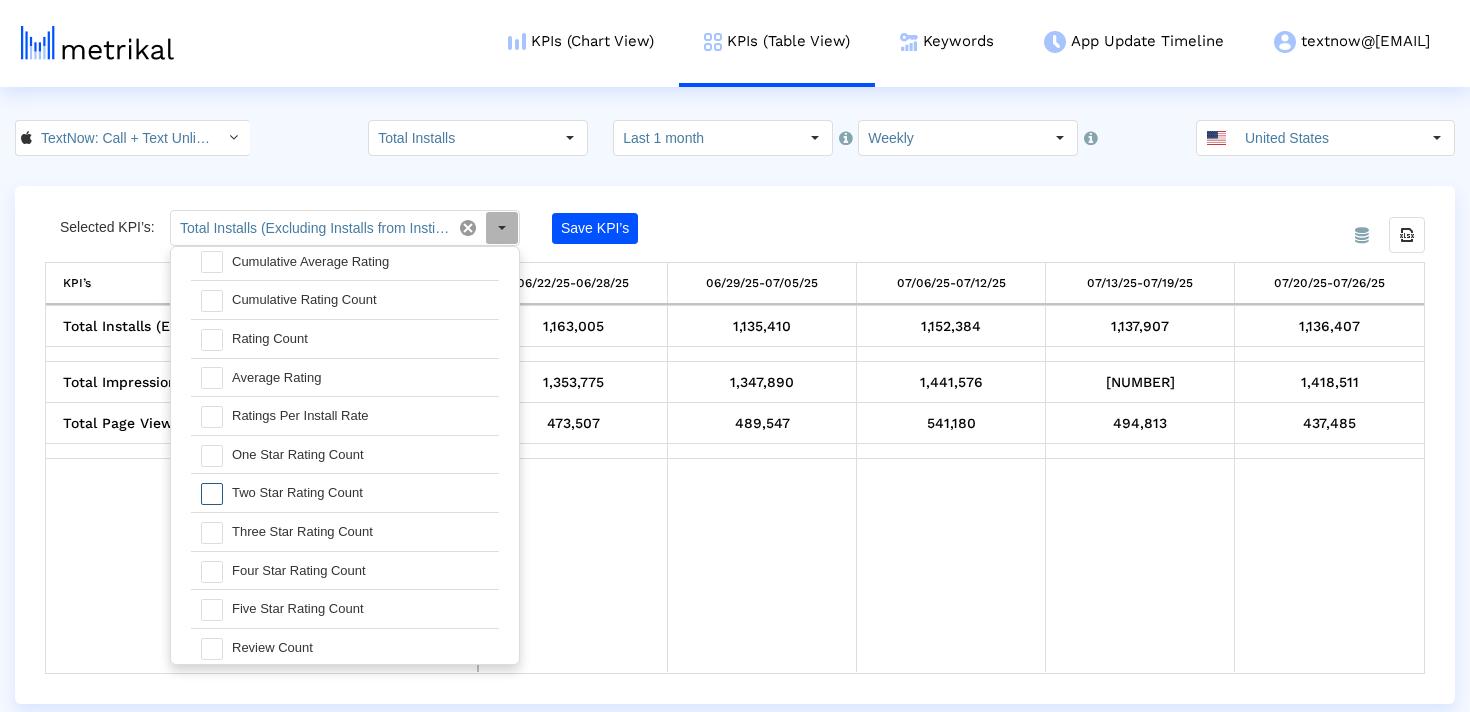 scroll, scrollTop: 1128, scrollLeft: 0, axis: vertical 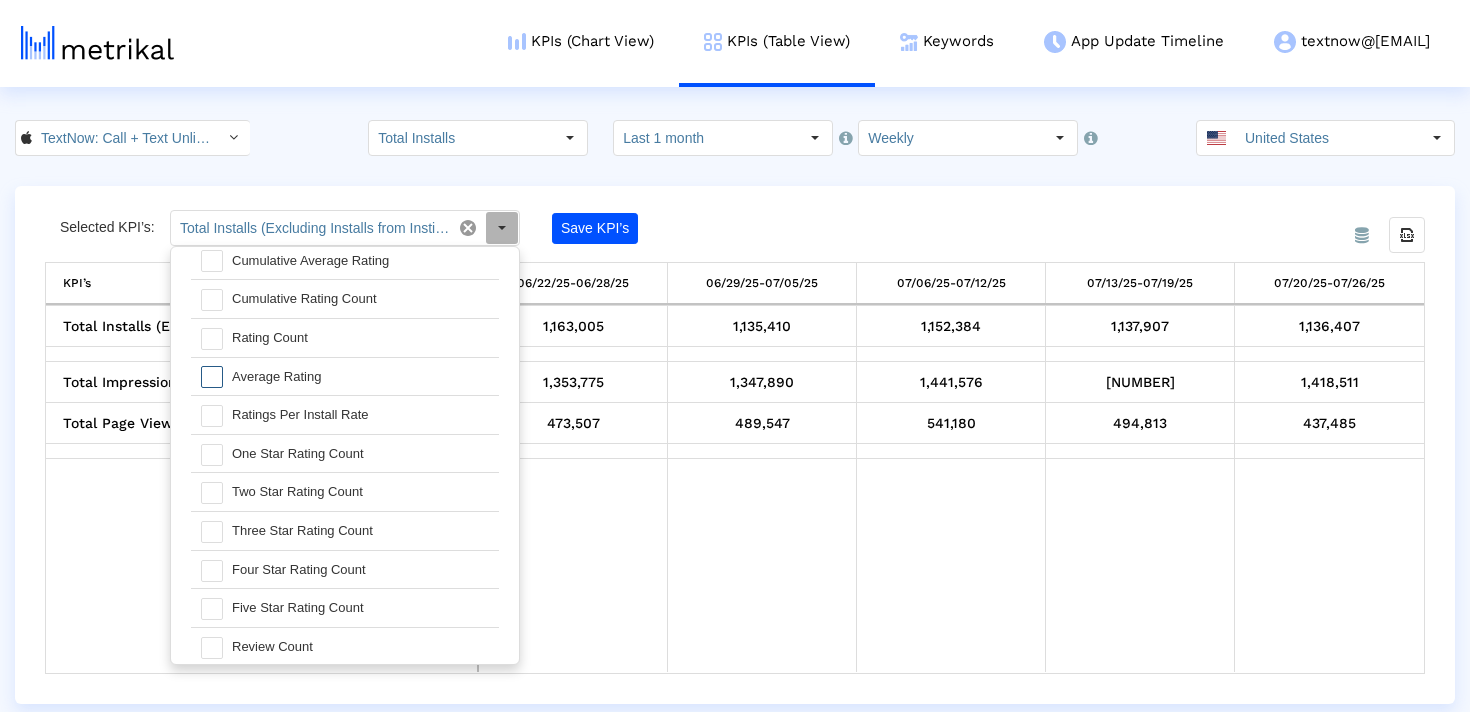 click at bounding box center (212, 377) 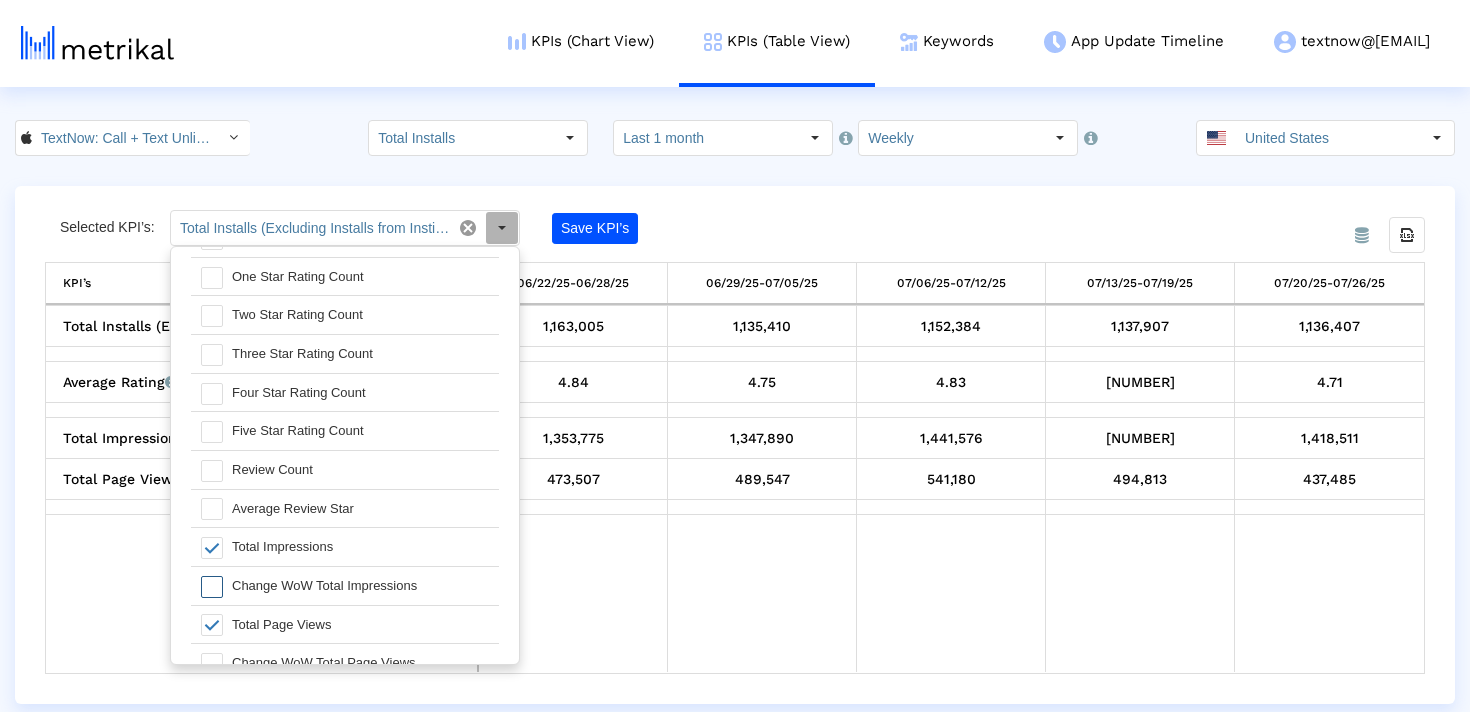 scroll, scrollTop: 1306, scrollLeft: 0, axis: vertical 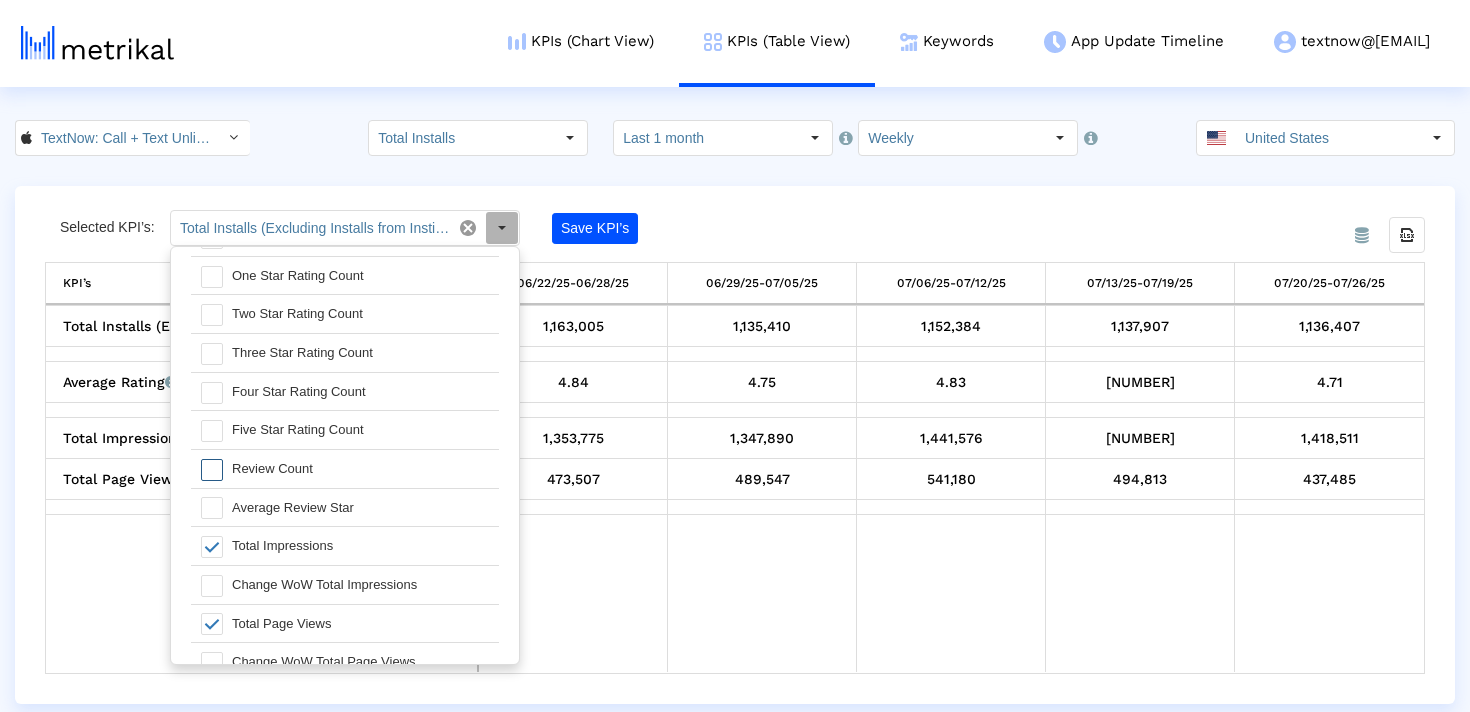 click at bounding box center (212, 470) 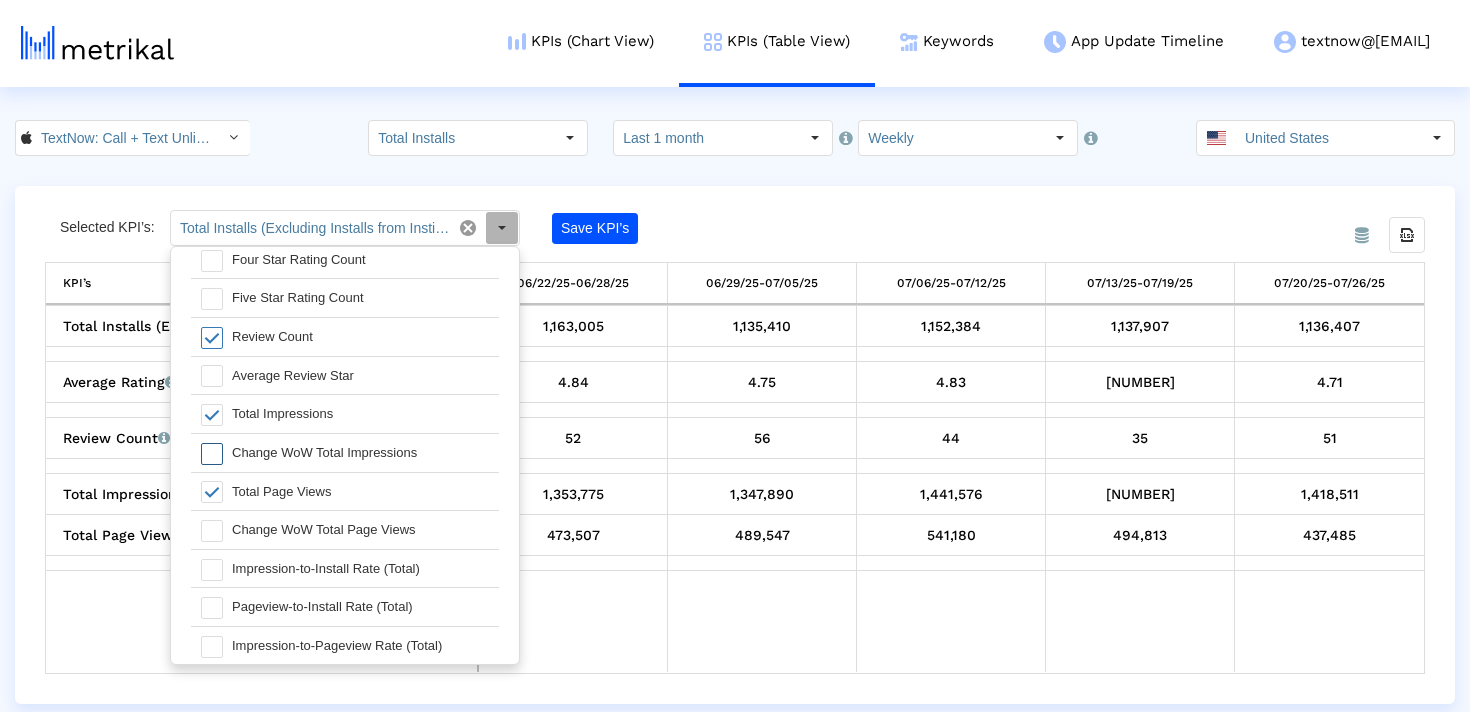 scroll, scrollTop: 1659, scrollLeft: 0, axis: vertical 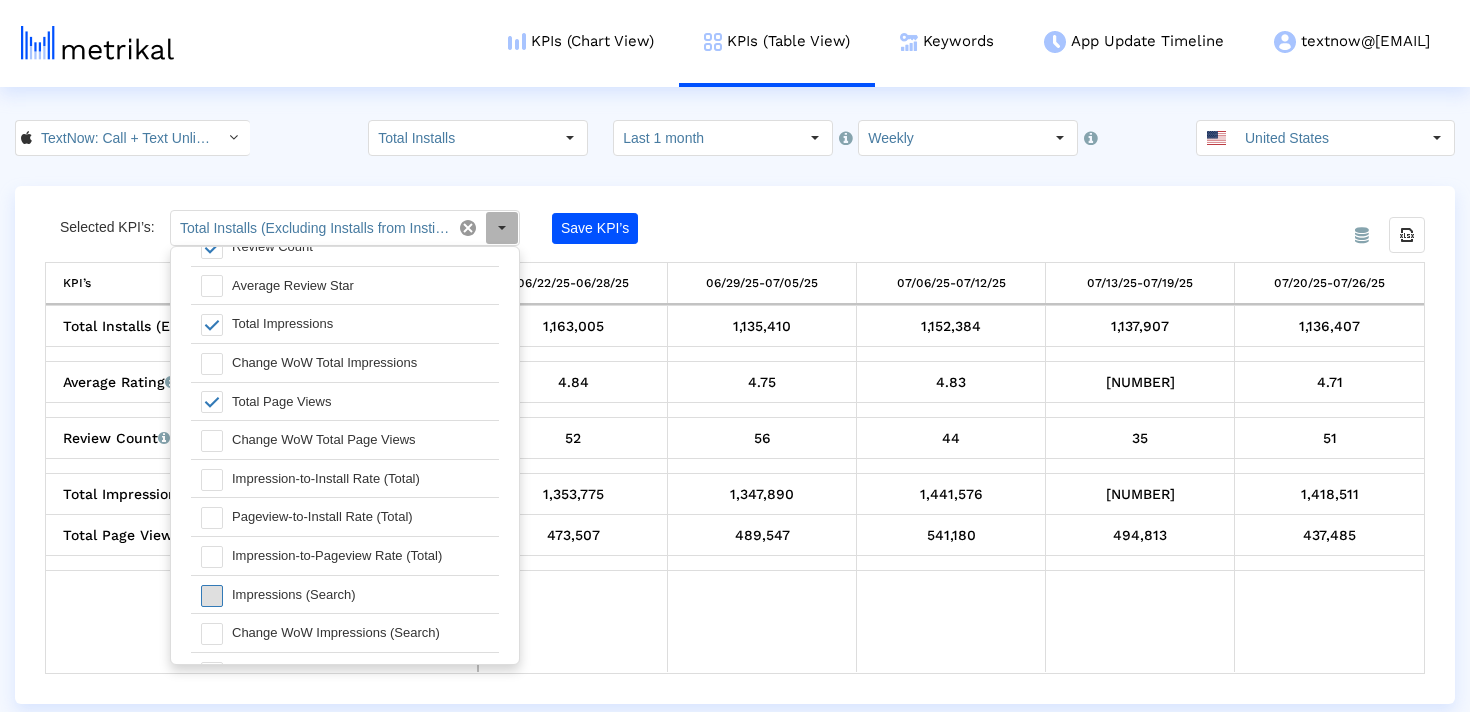 click at bounding box center (212, 596) 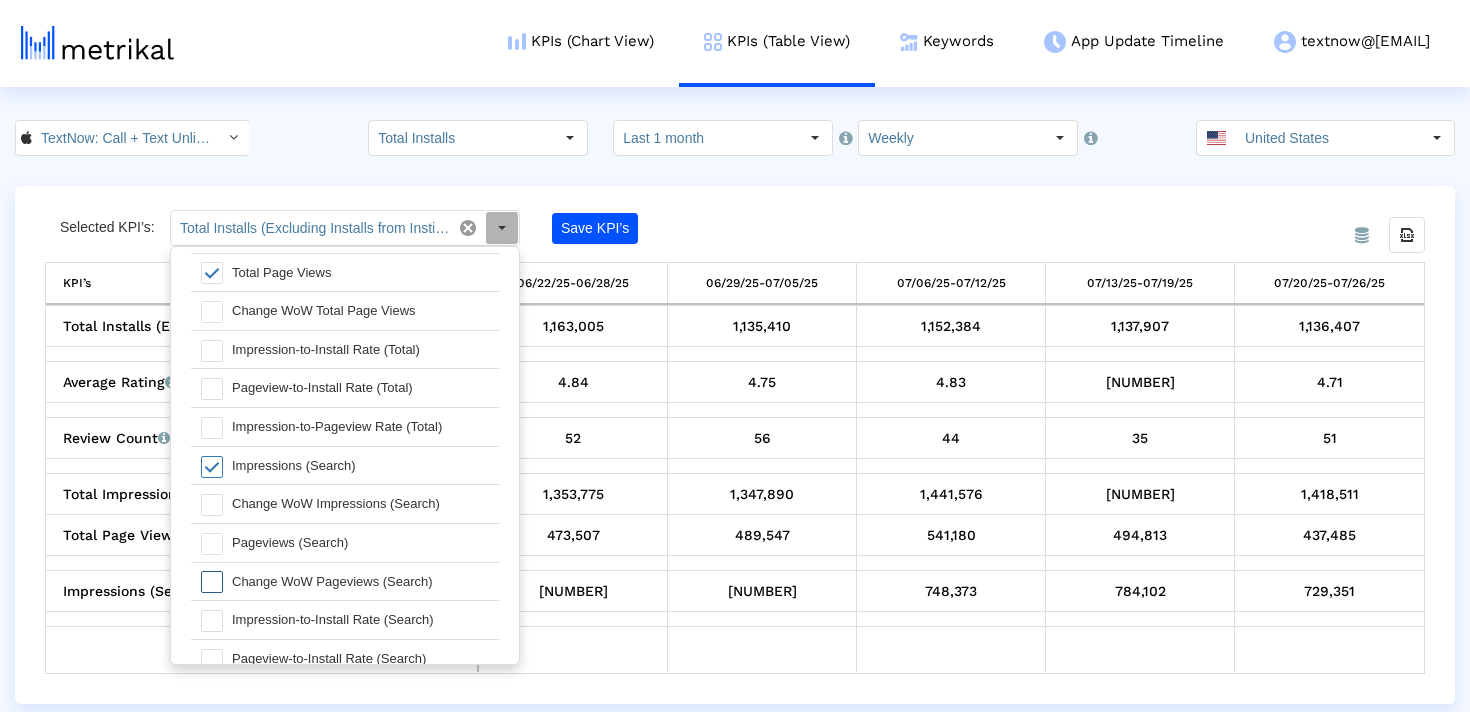 scroll, scrollTop: 1667, scrollLeft: 0, axis: vertical 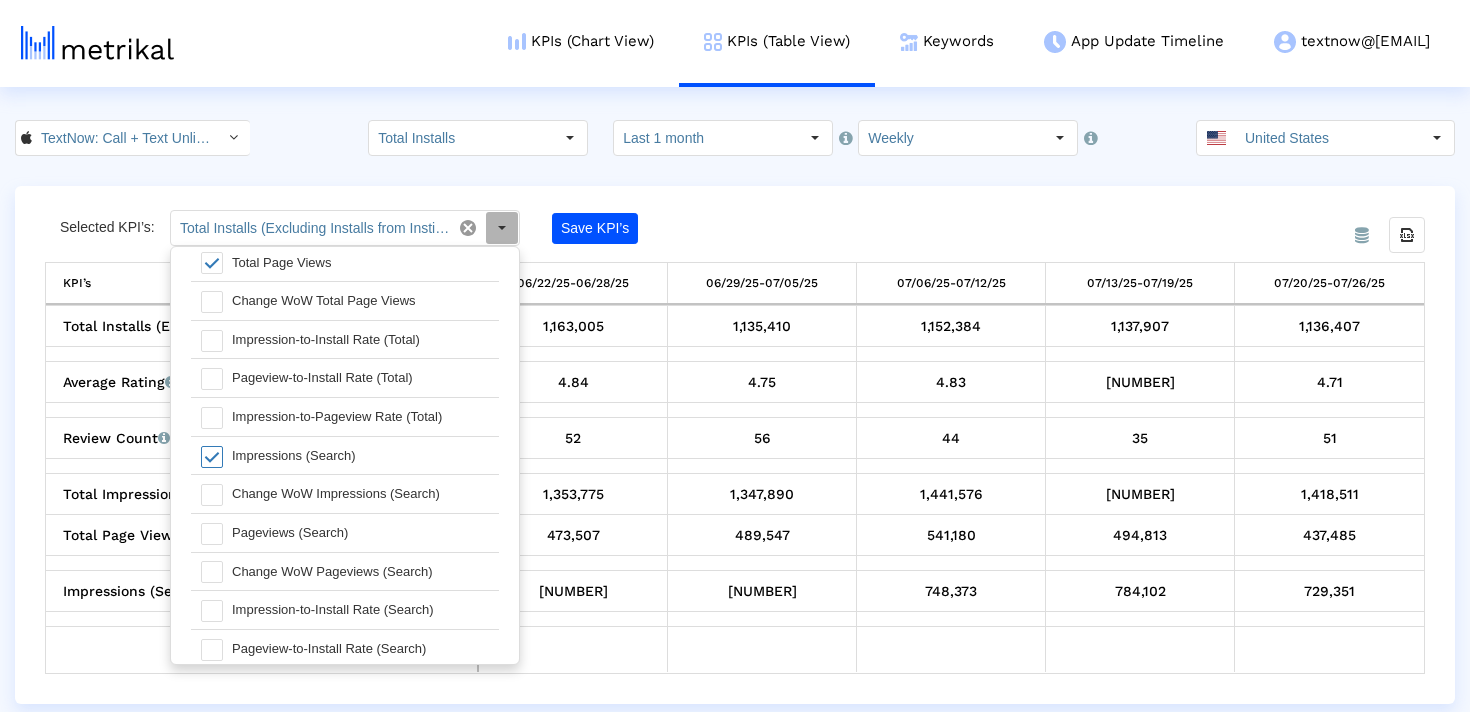 click at bounding box center (206, 456) 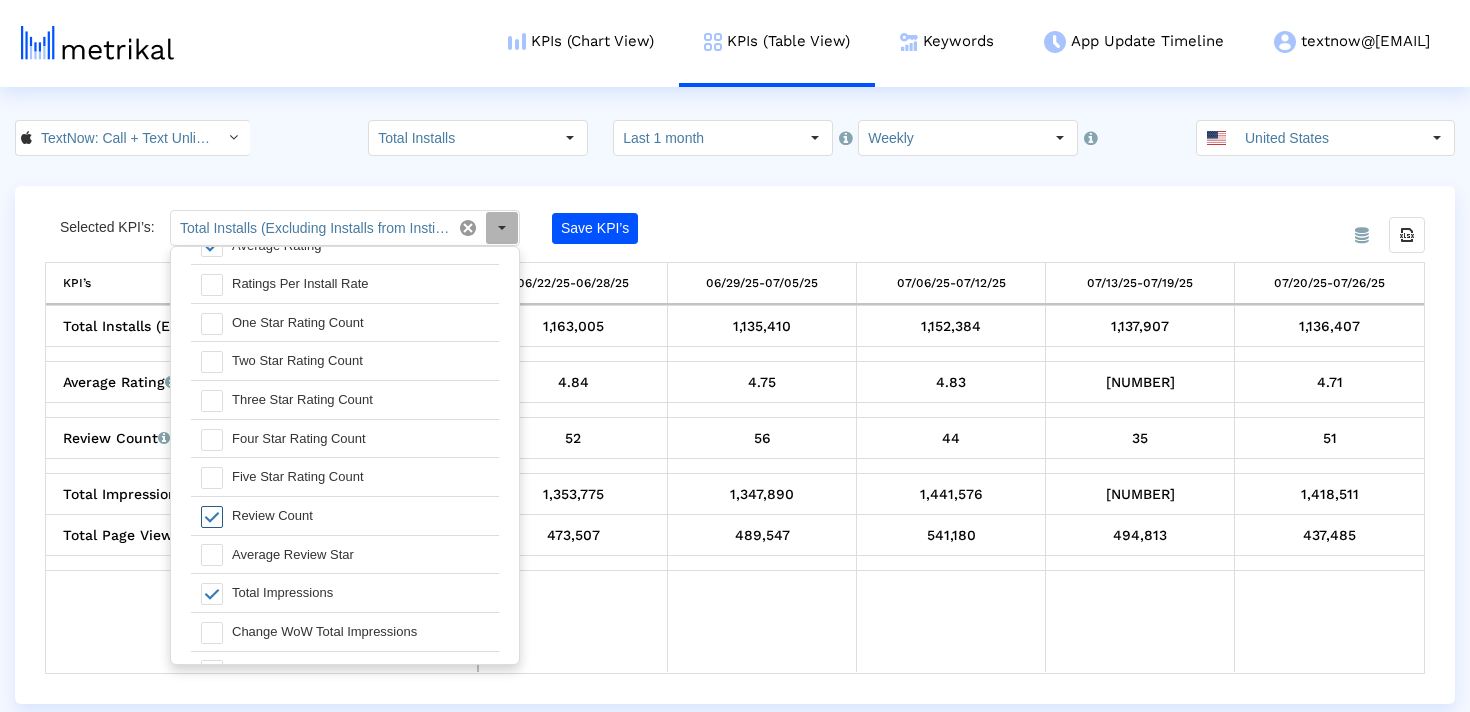 scroll, scrollTop: 1257, scrollLeft: 0, axis: vertical 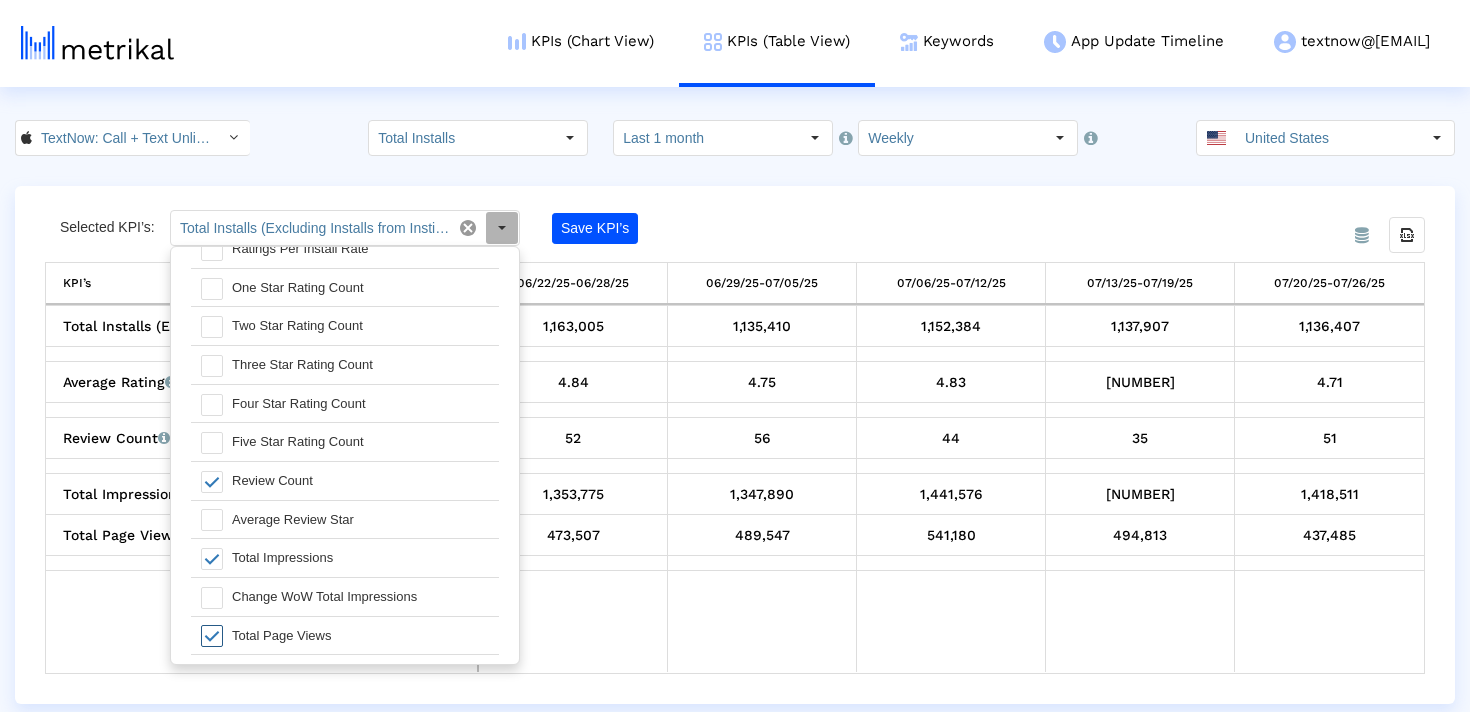 click at bounding box center (212, 636) 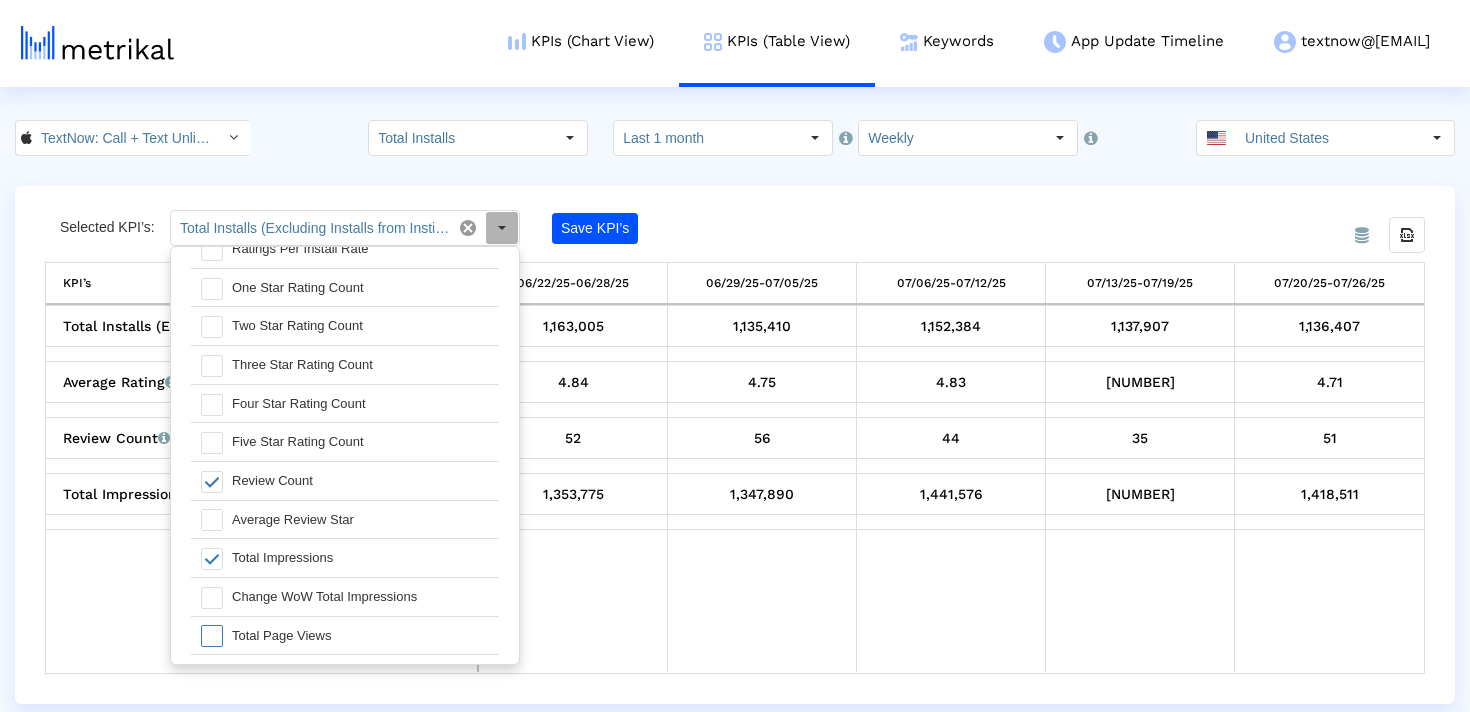 click on "Save KPI’s" 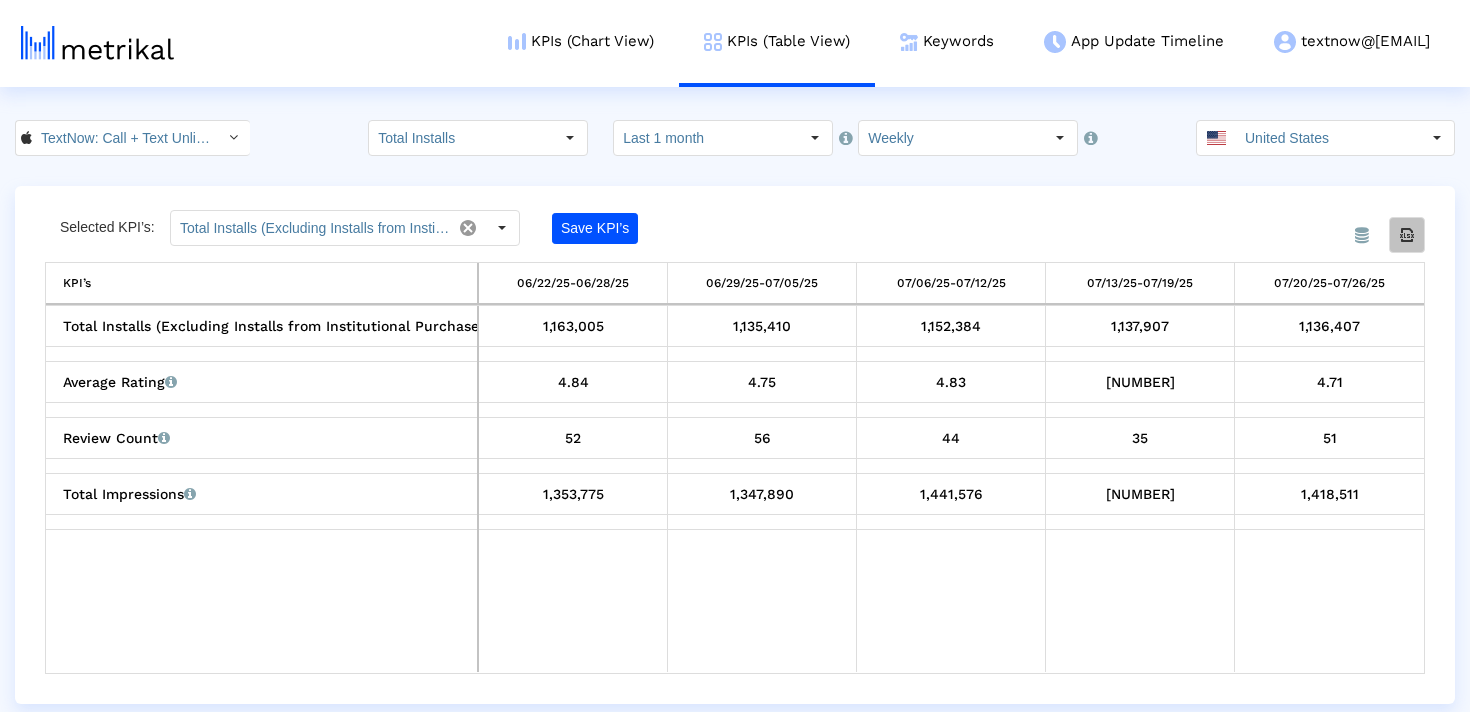 click at bounding box center [1407, 235] 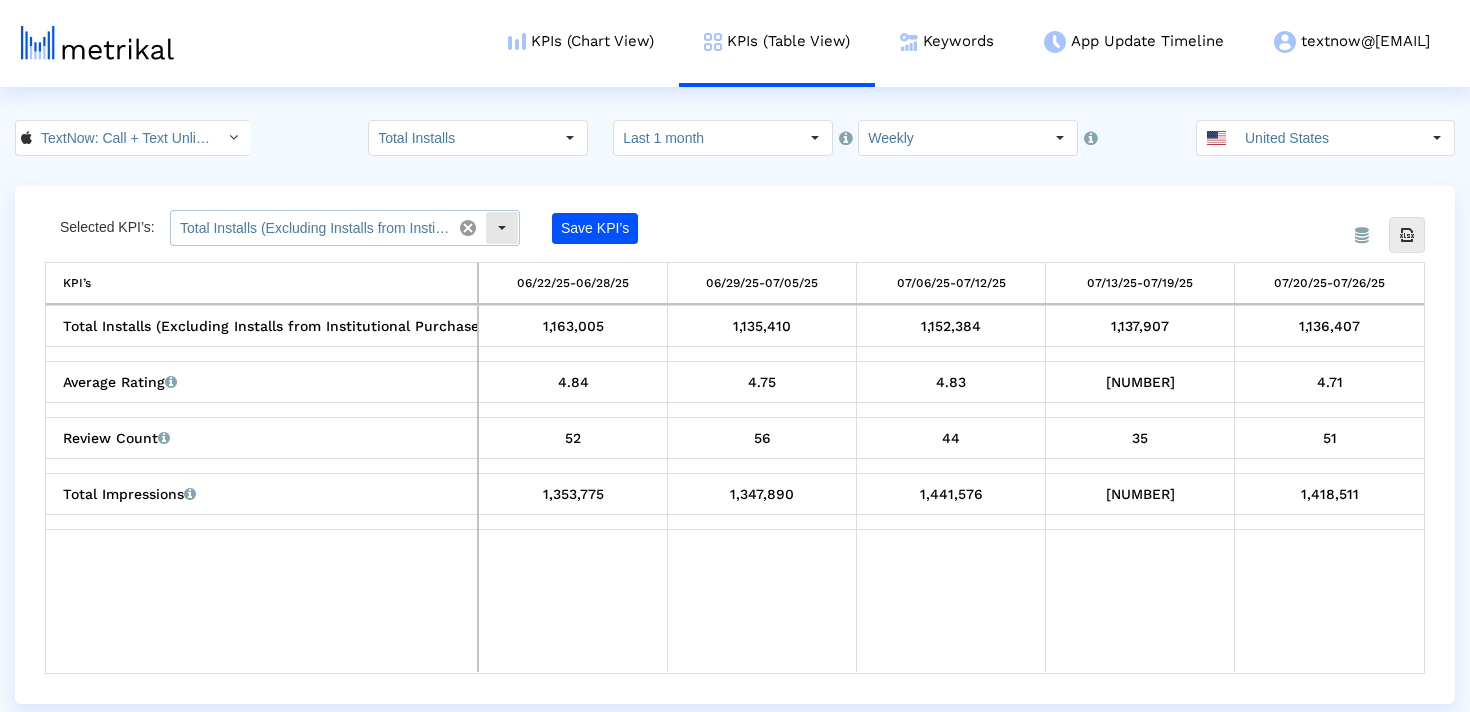 click 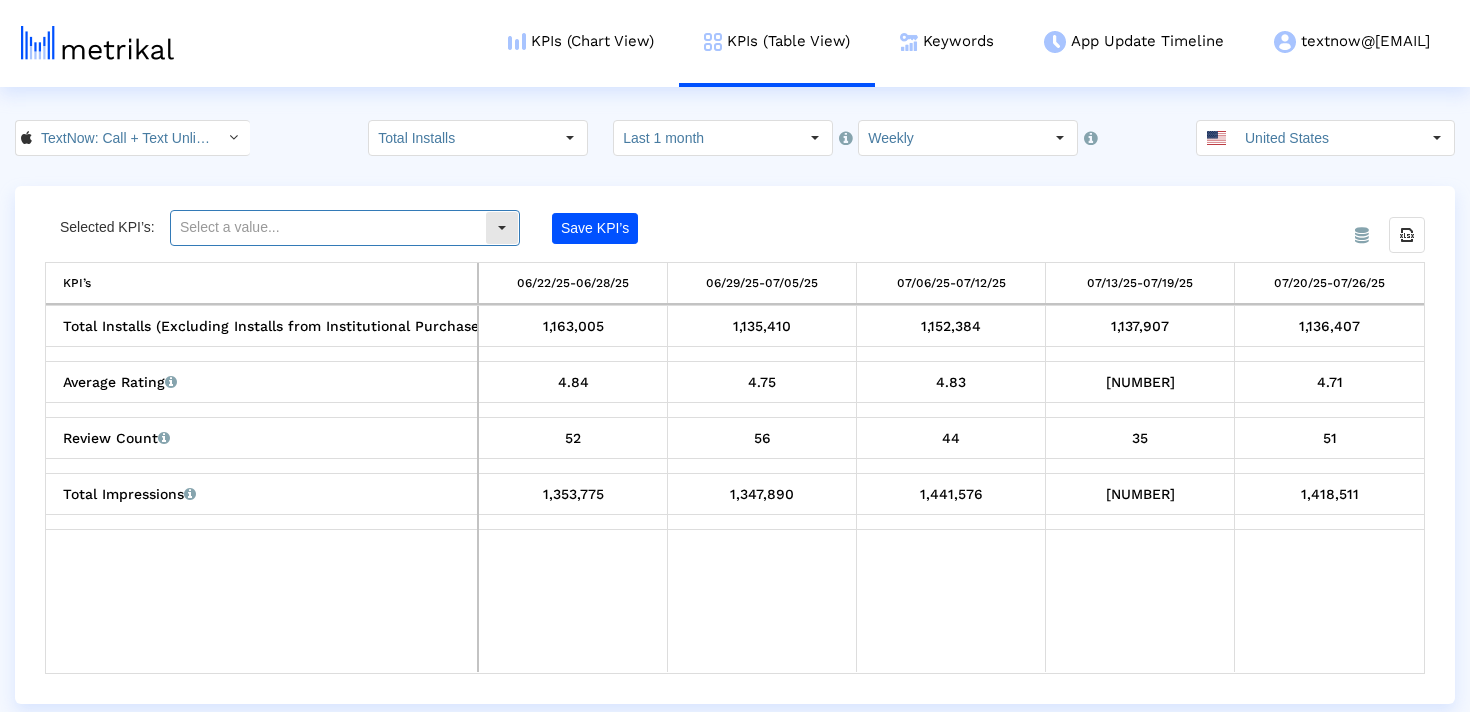 click 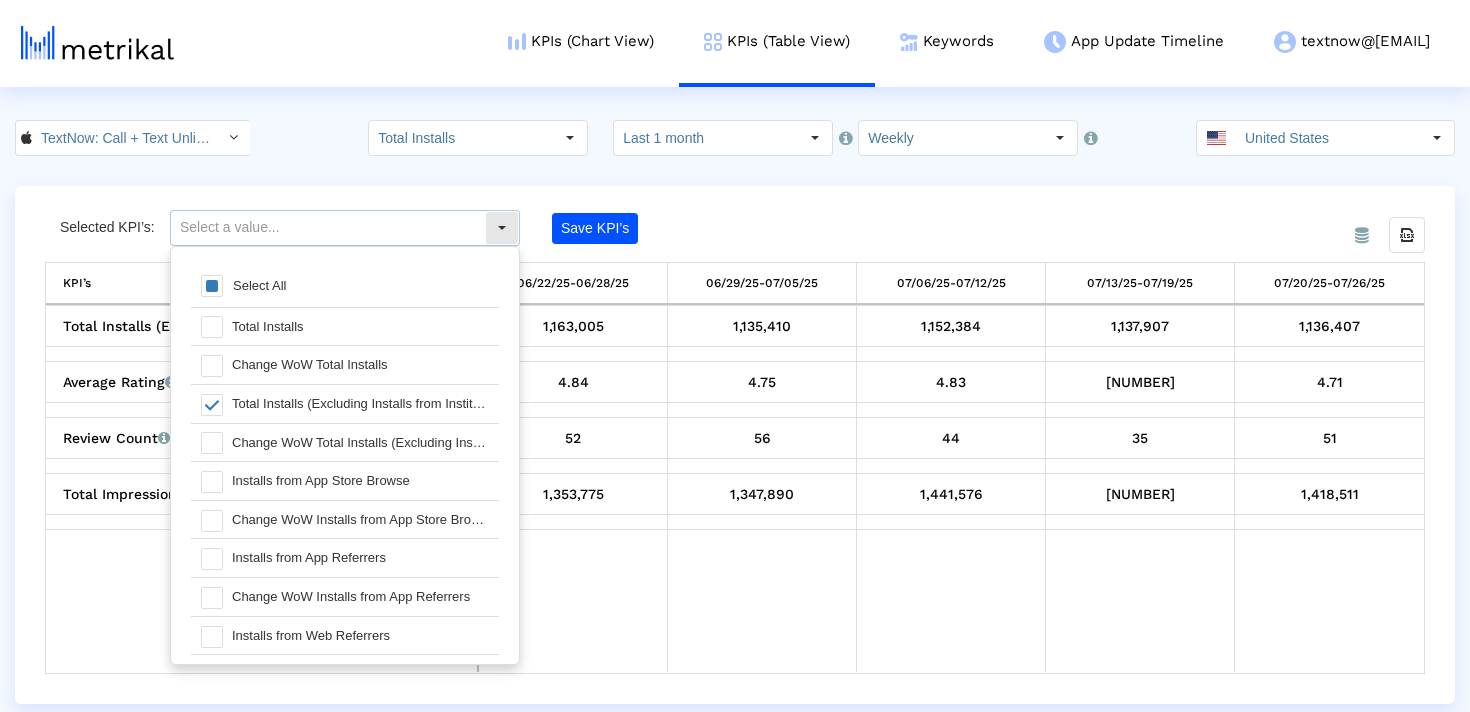 scroll, scrollTop: 20, scrollLeft: 0, axis: vertical 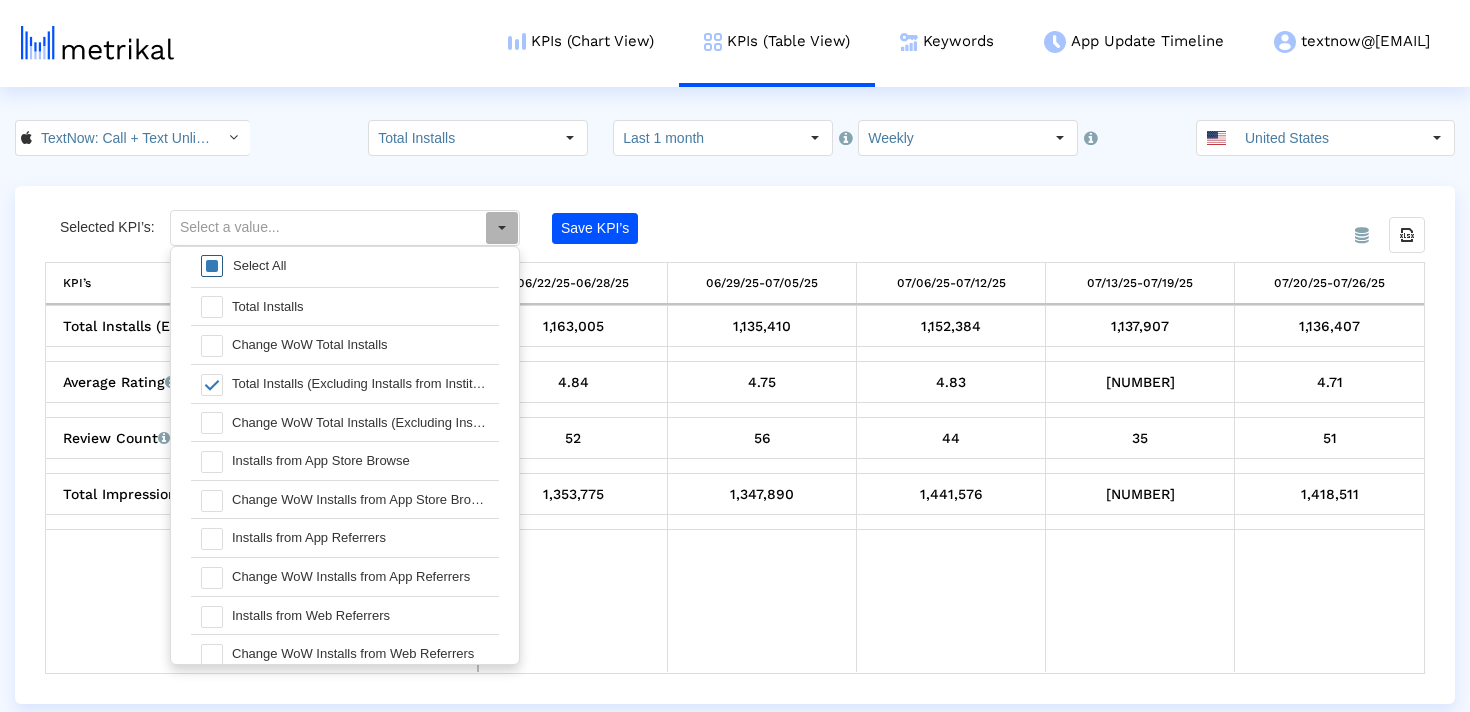 click on "Select All" at bounding box center [259, 265] 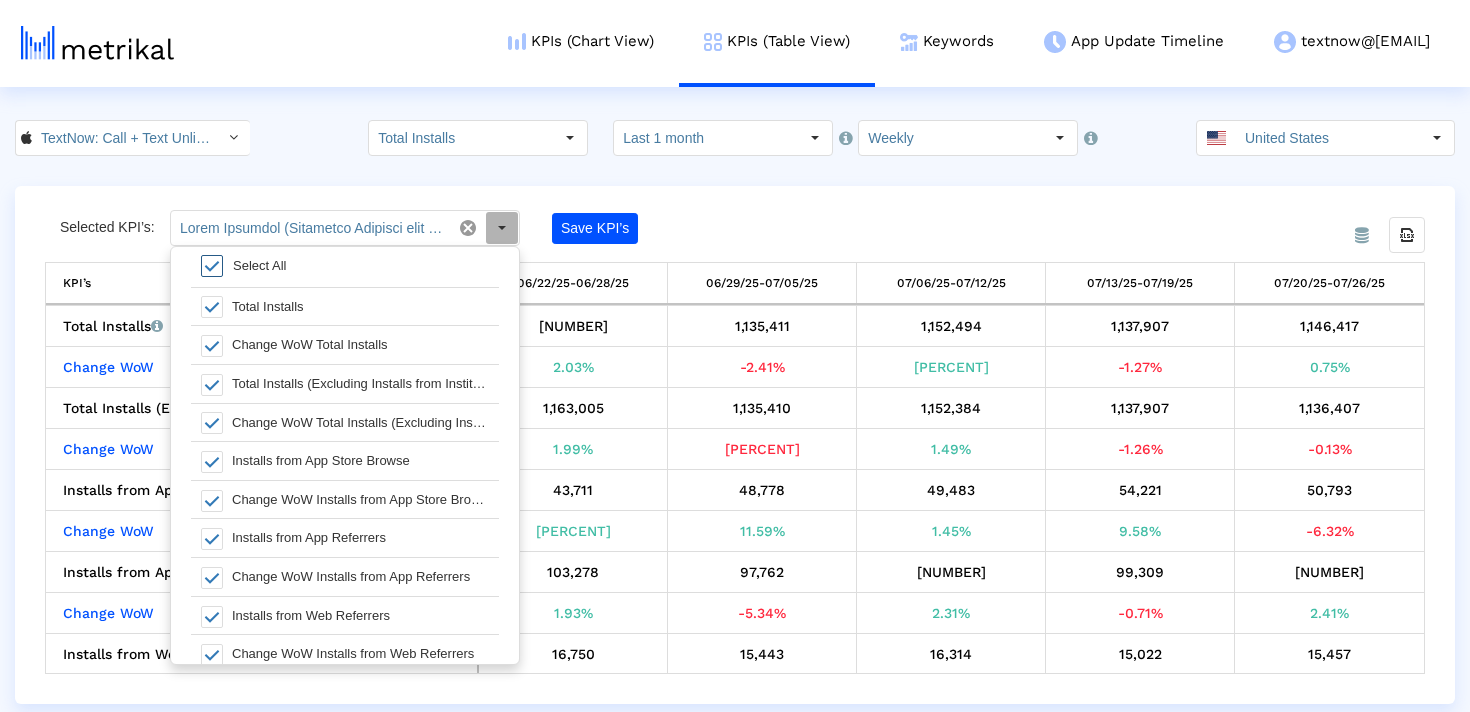 click at bounding box center [212, 266] 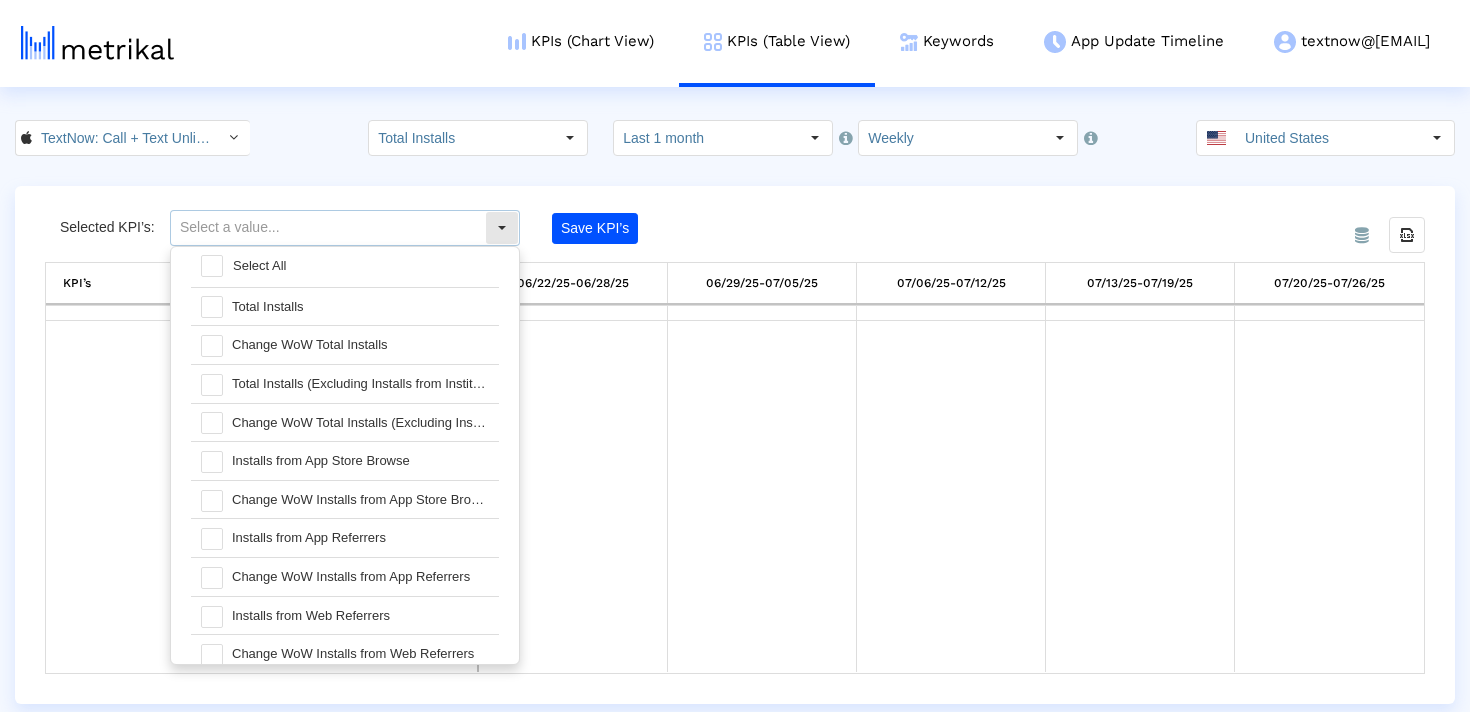 click 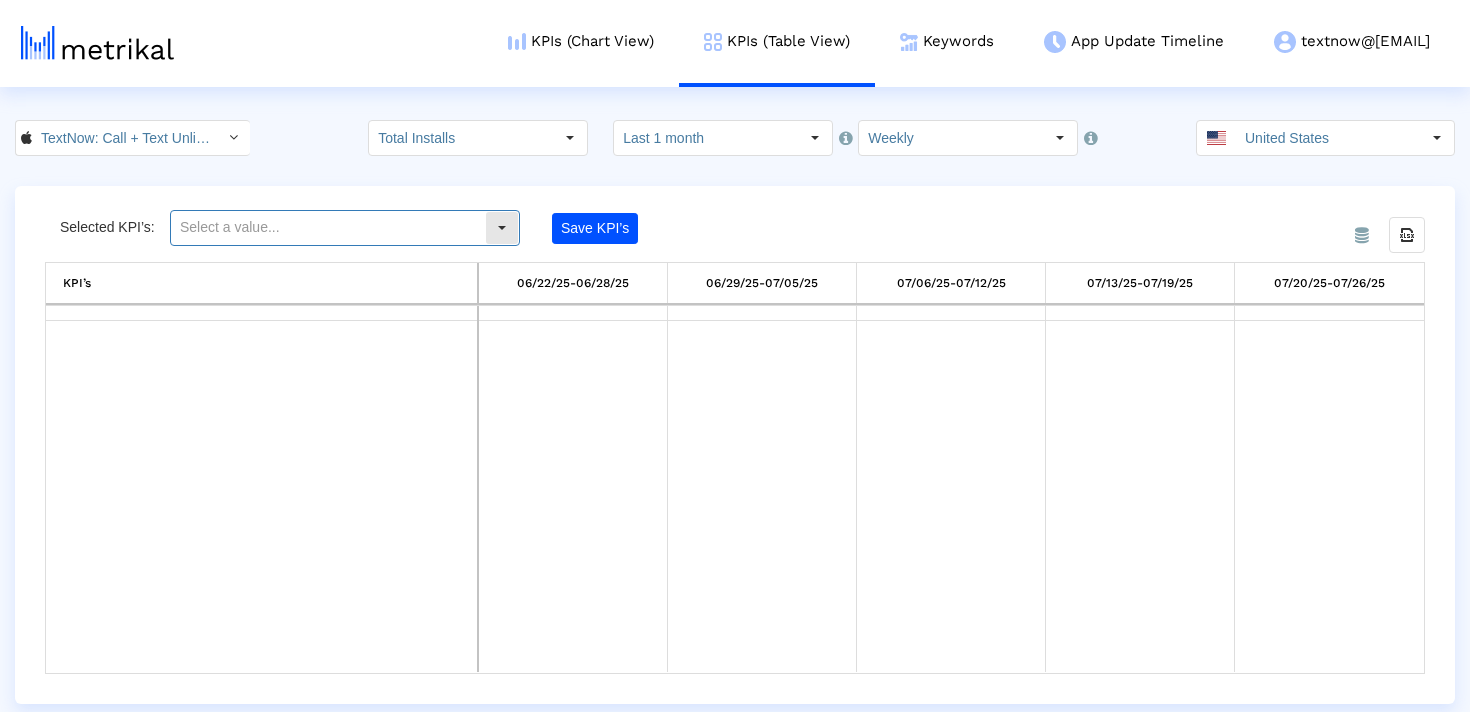 click 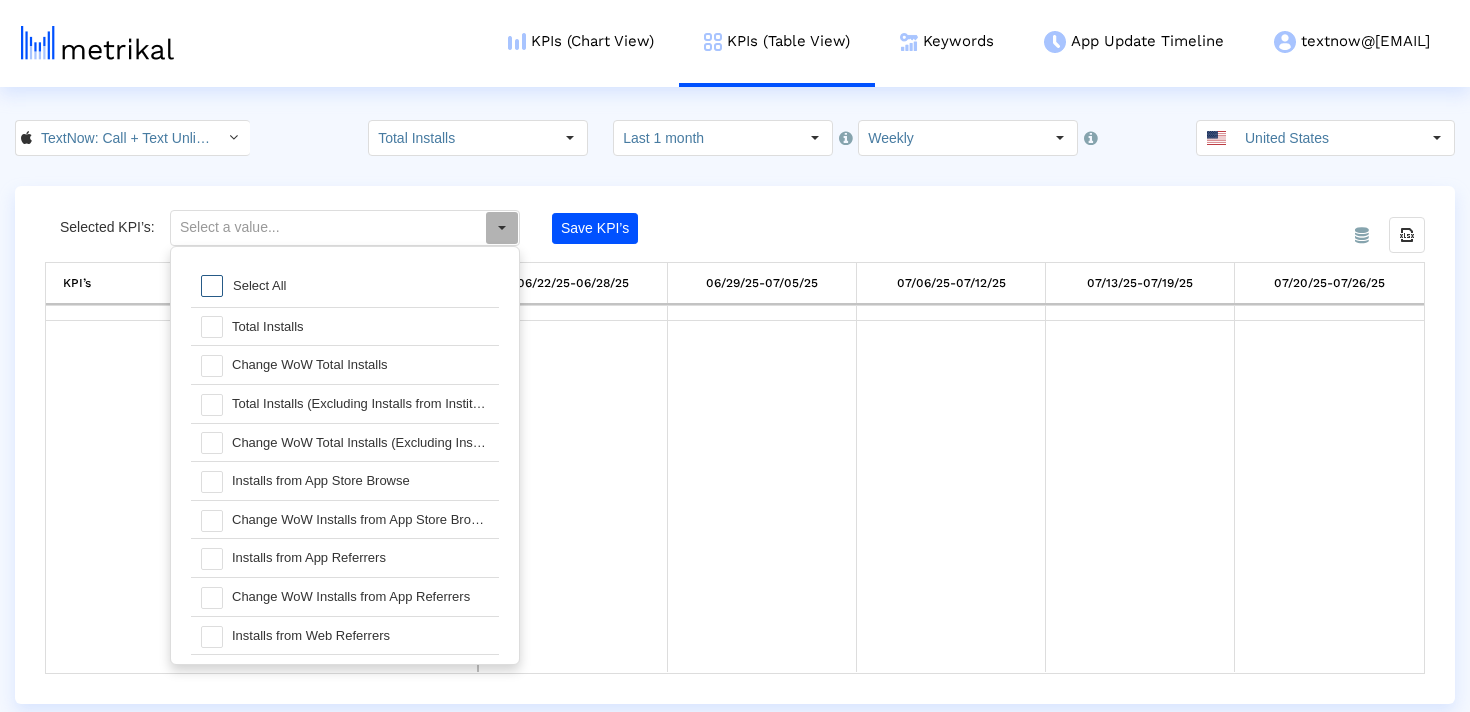 scroll, scrollTop: 20, scrollLeft: 0, axis: vertical 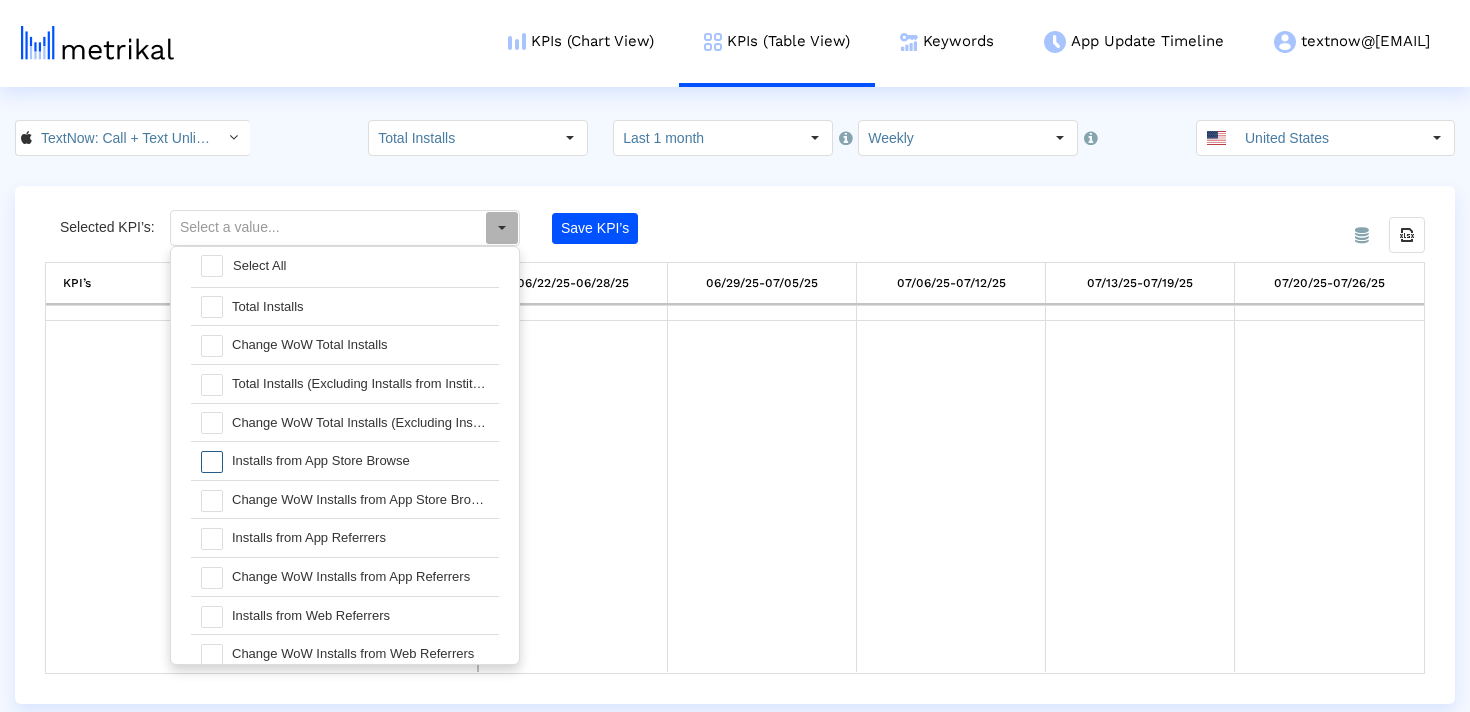 click on "Installs from App Store Browse" at bounding box center (360, 461) 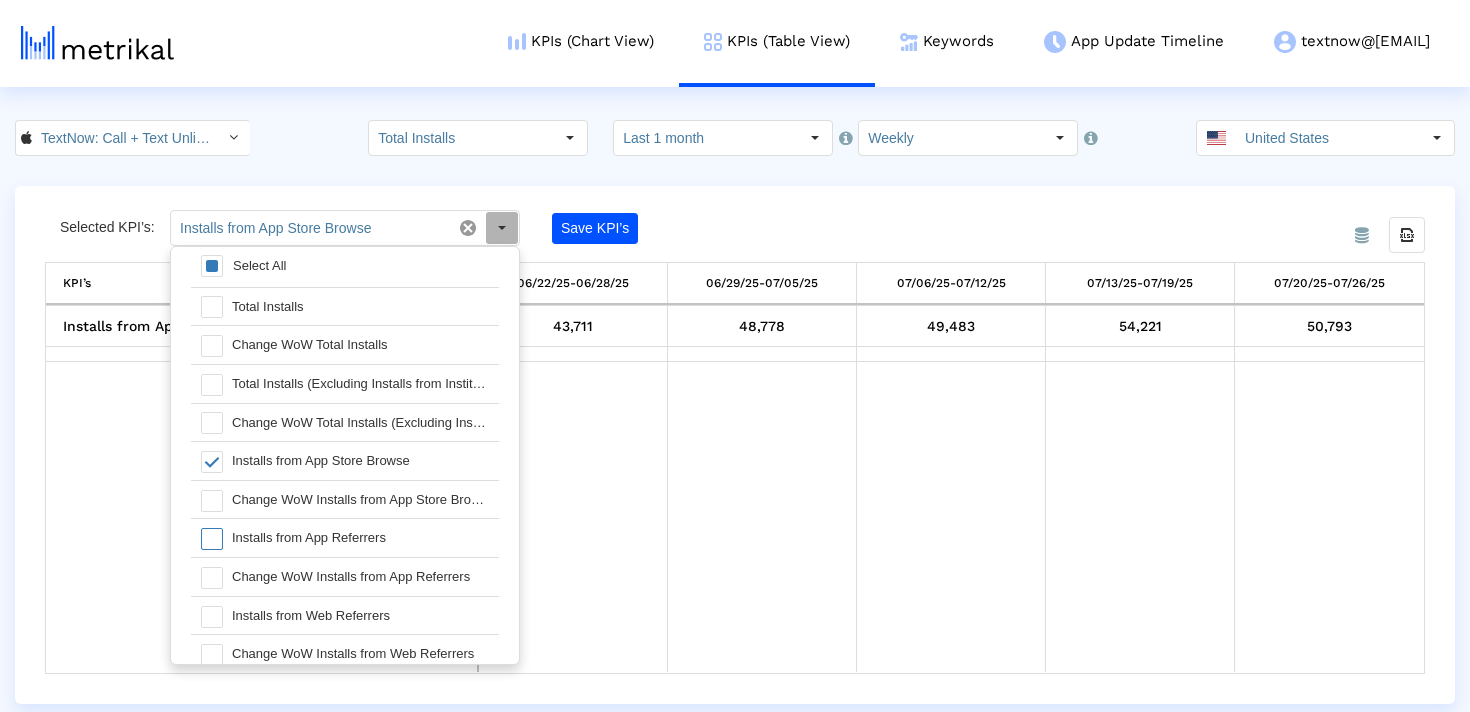 click on "Installs from App Referrers" at bounding box center (360, 538) 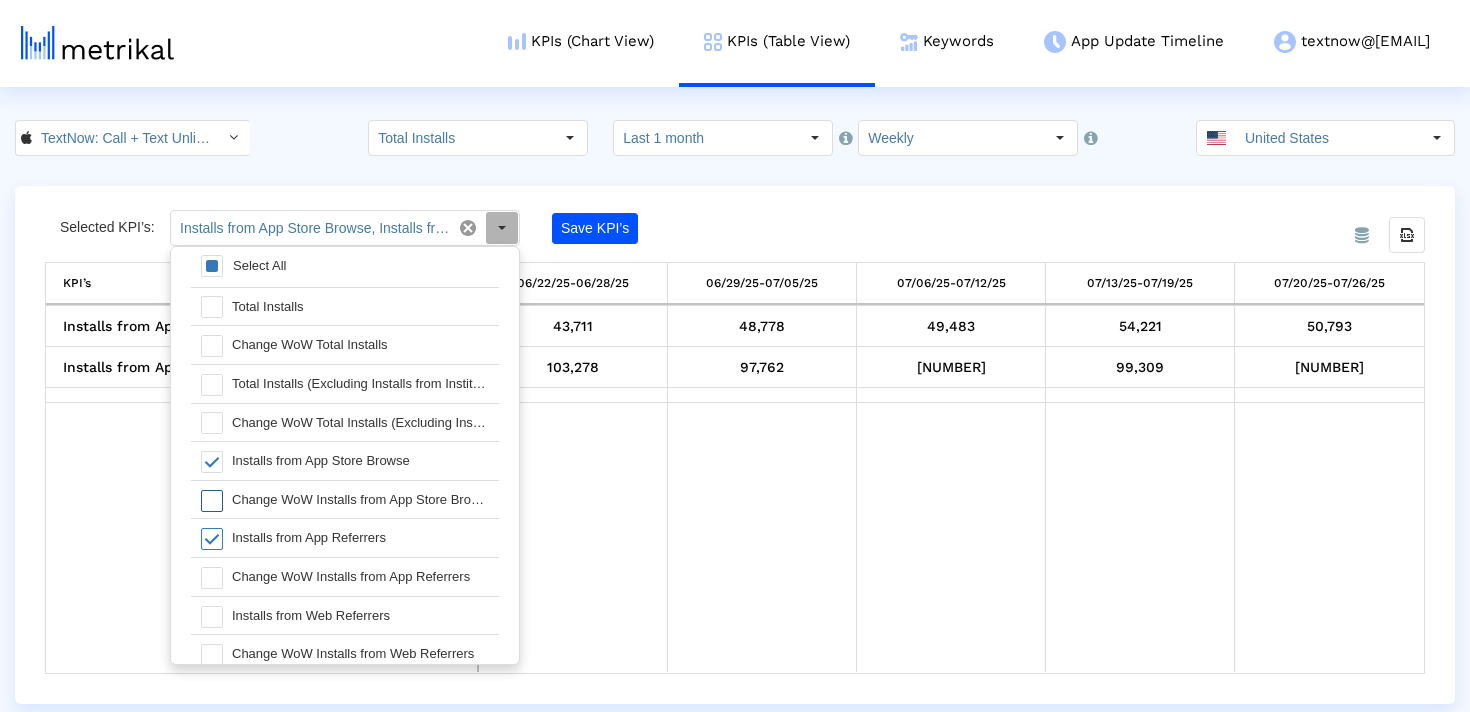 click on "Change WoW Installs from App Store Browse" at bounding box center (360, 500) 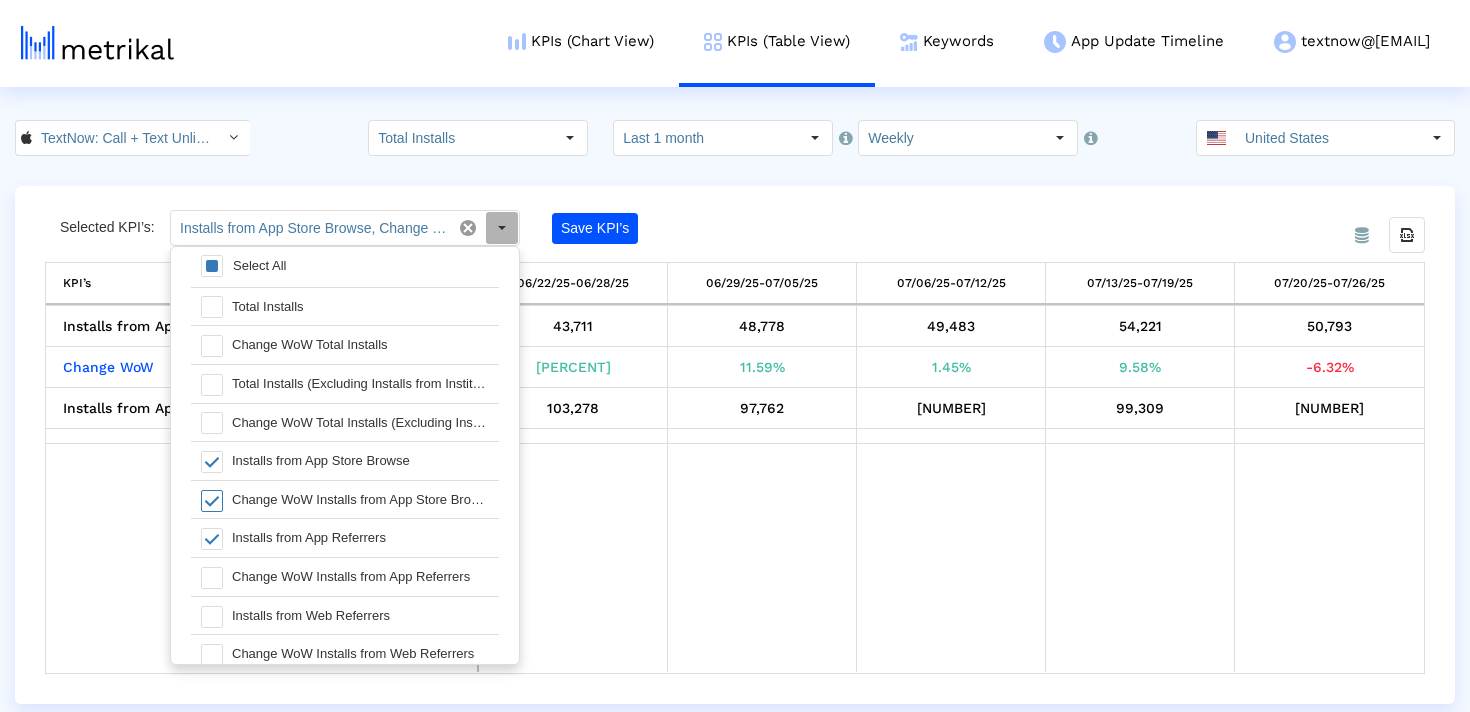 click on "Change WoW Installs from App Store Browse" at bounding box center [360, 500] 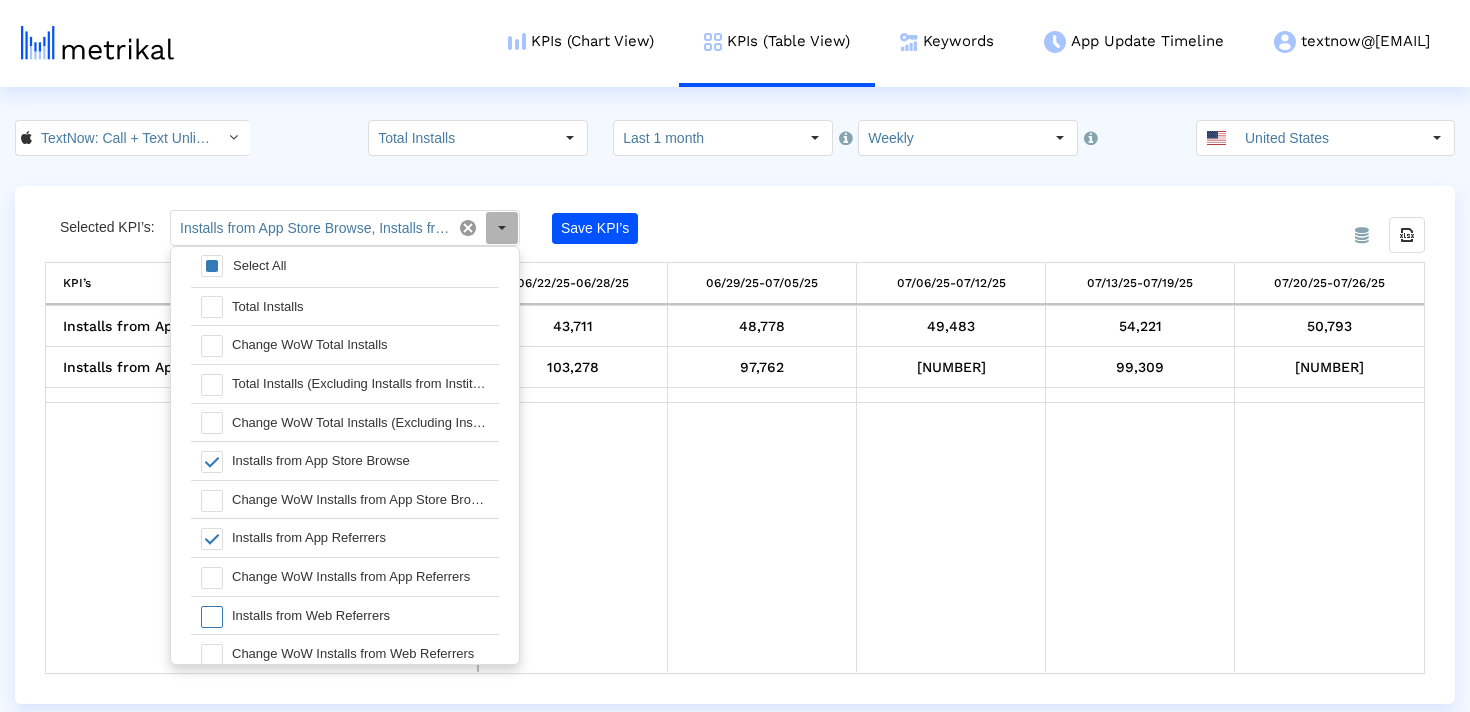 click on "Installs from Web Referrers" at bounding box center [360, 616] 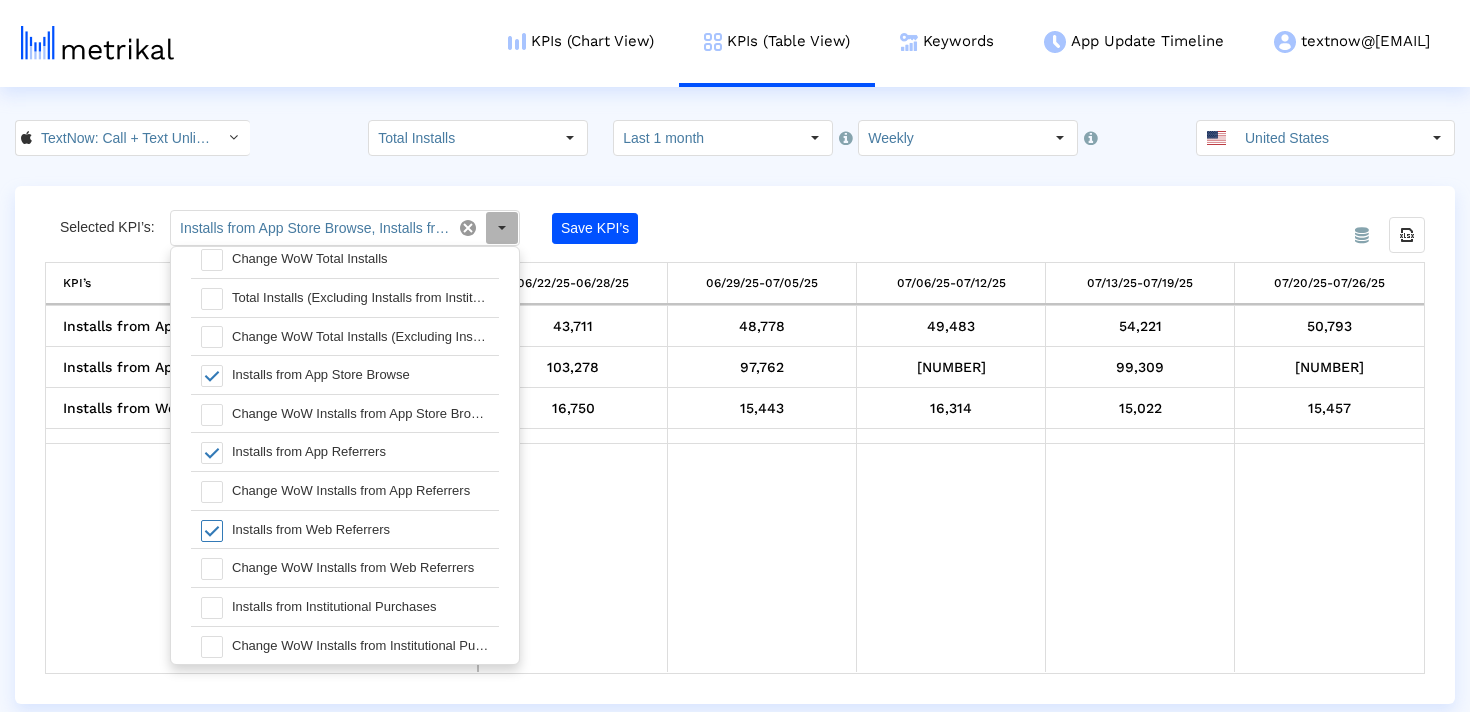 scroll, scrollTop: 100, scrollLeft: 0, axis: vertical 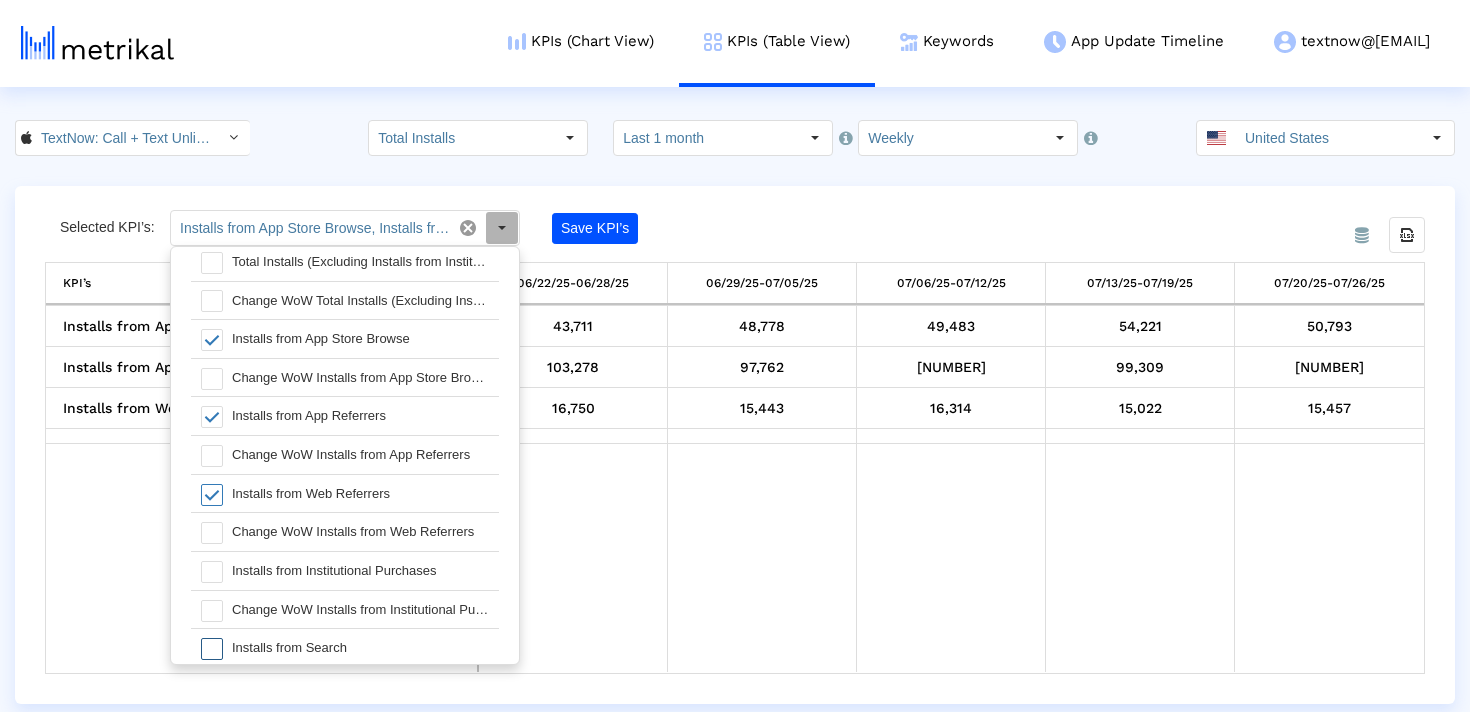 click on "Installs from Search" at bounding box center [360, 648] 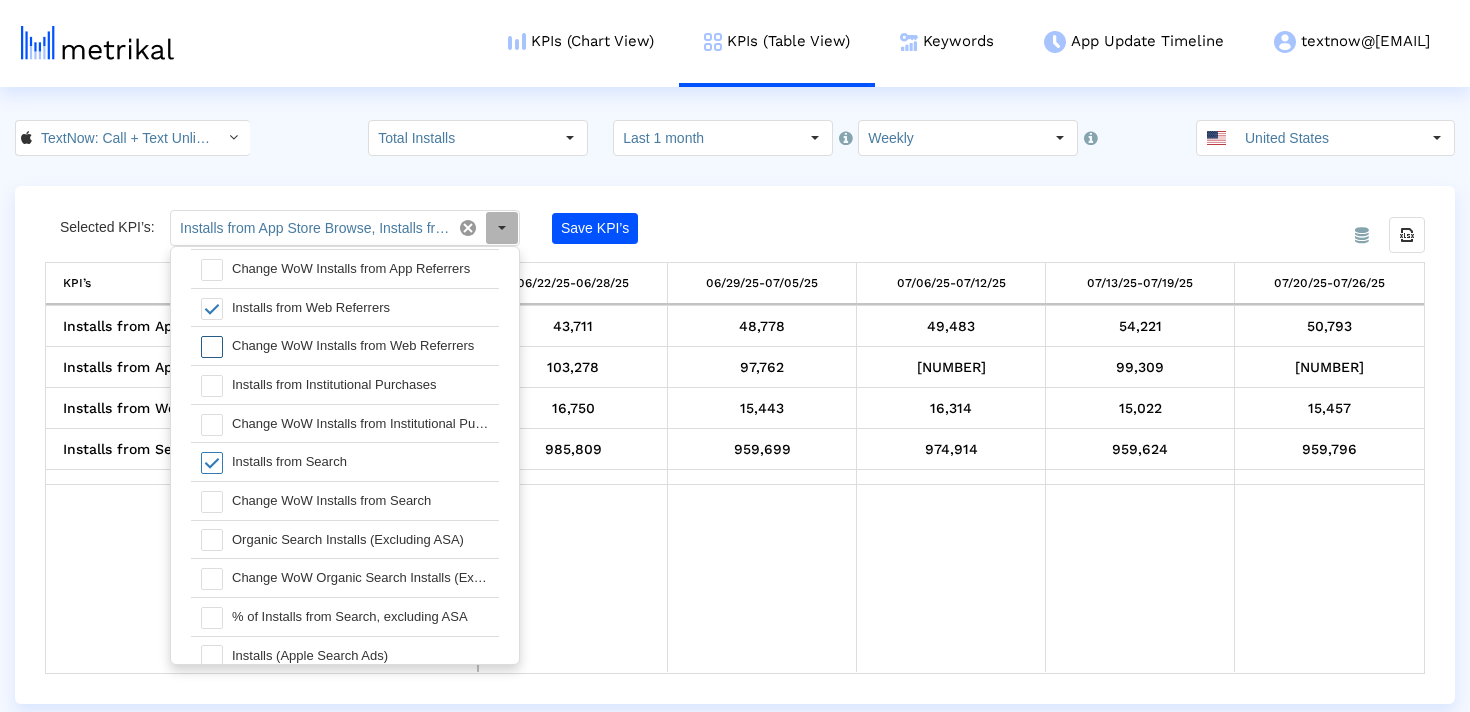 scroll, scrollTop: 312, scrollLeft: 0, axis: vertical 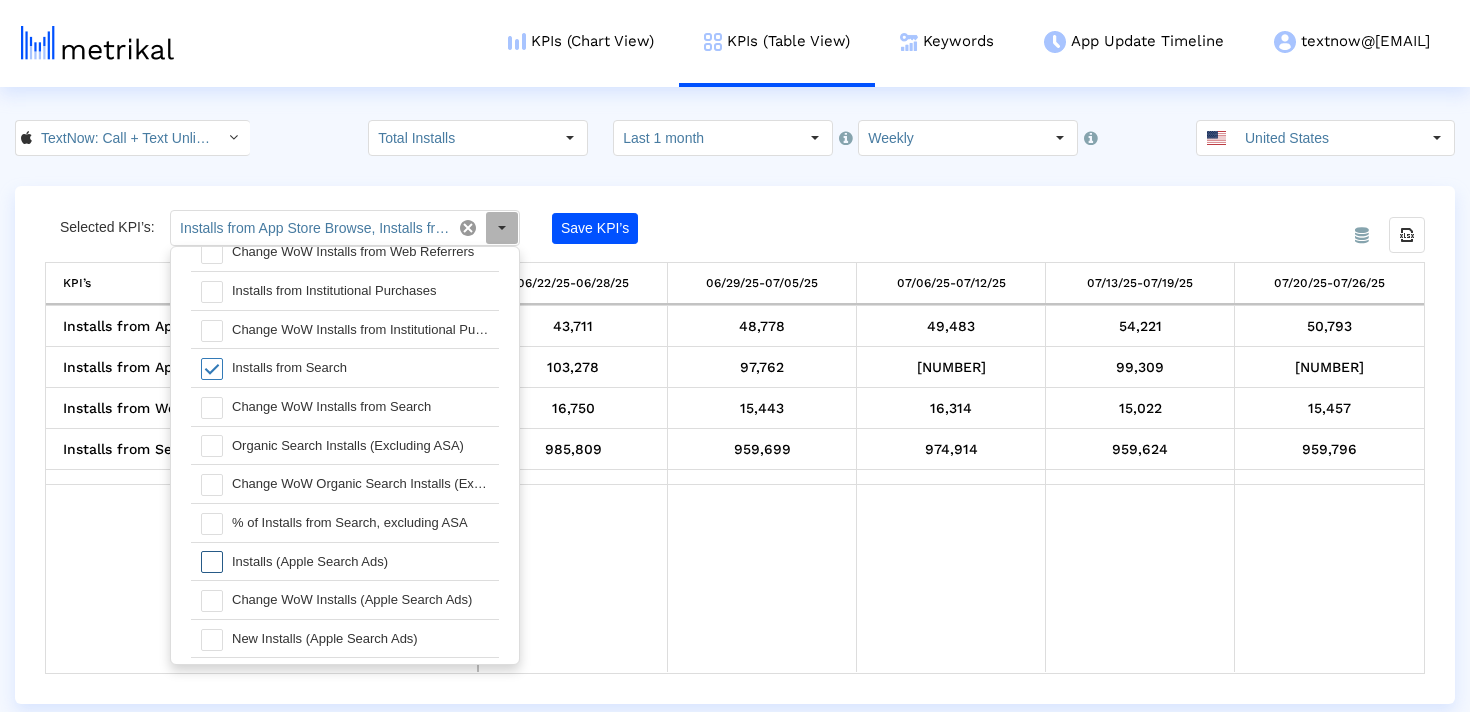 click on "Installs (Apple Search Ads)" at bounding box center (360, 562) 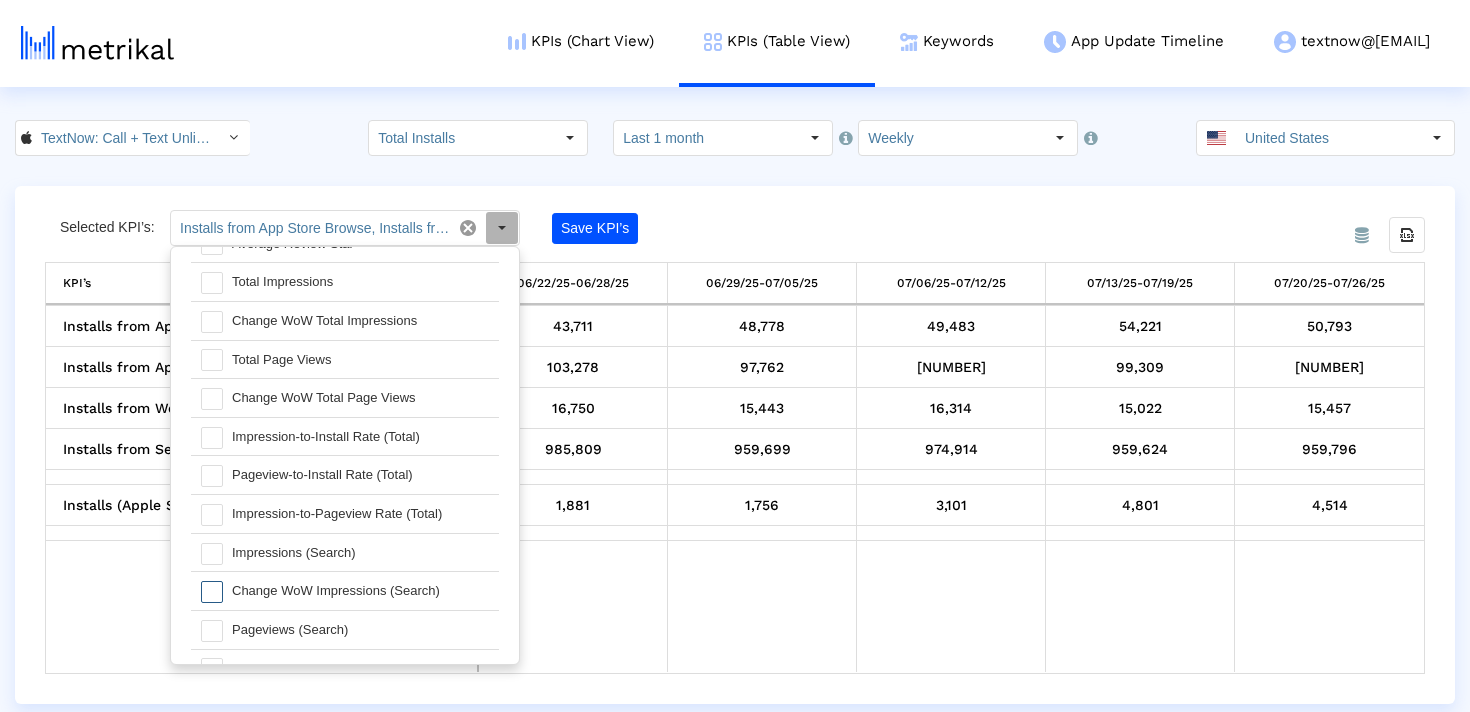 scroll, scrollTop: 1615, scrollLeft: 0, axis: vertical 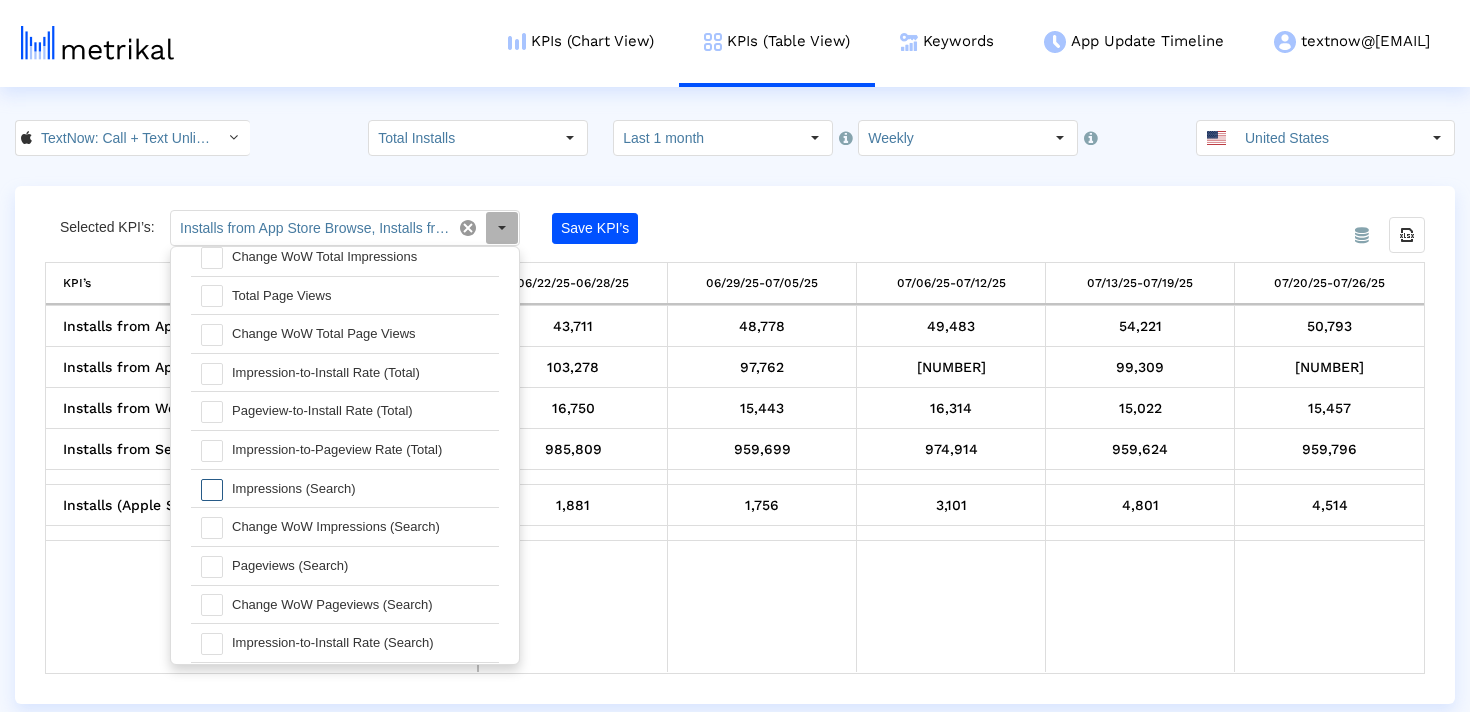 click on "Impressions (Search)" at bounding box center [360, 489] 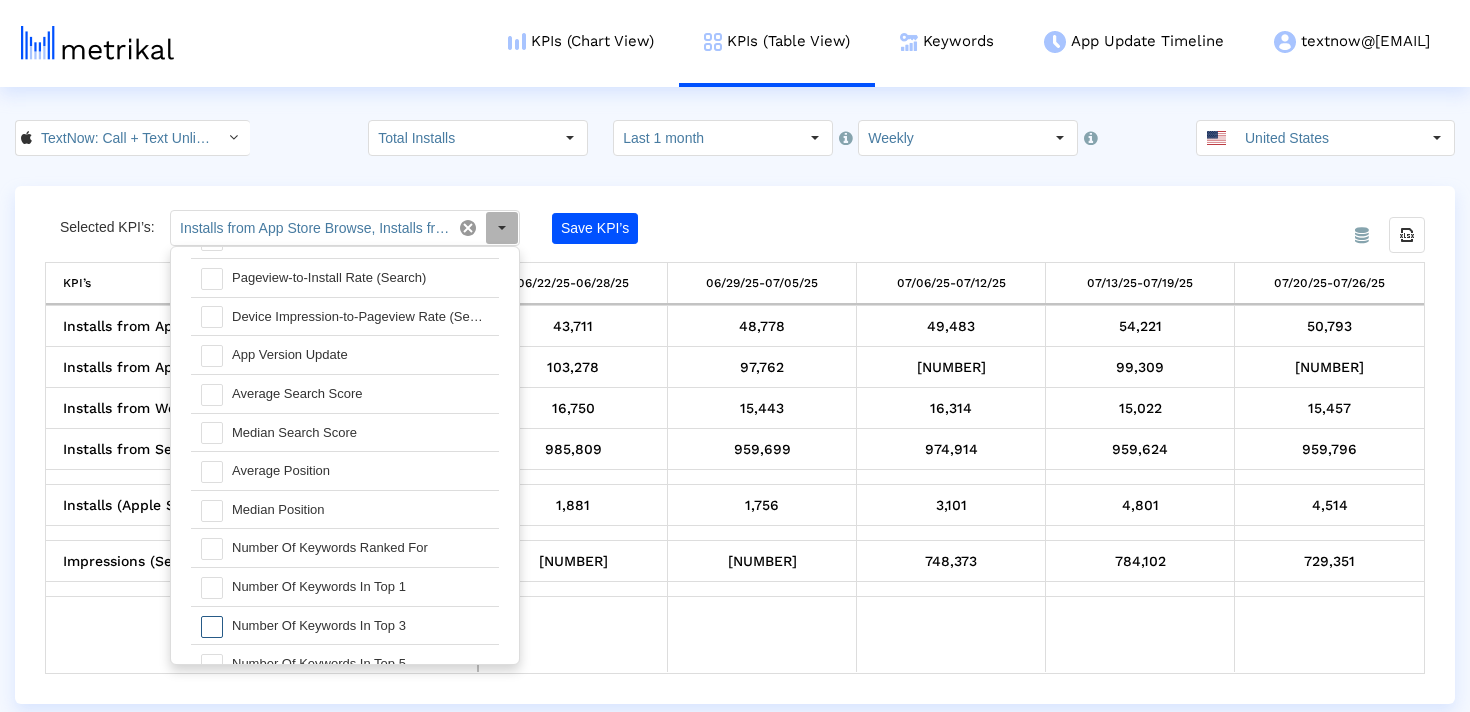 scroll, scrollTop: 2468, scrollLeft: 0, axis: vertical 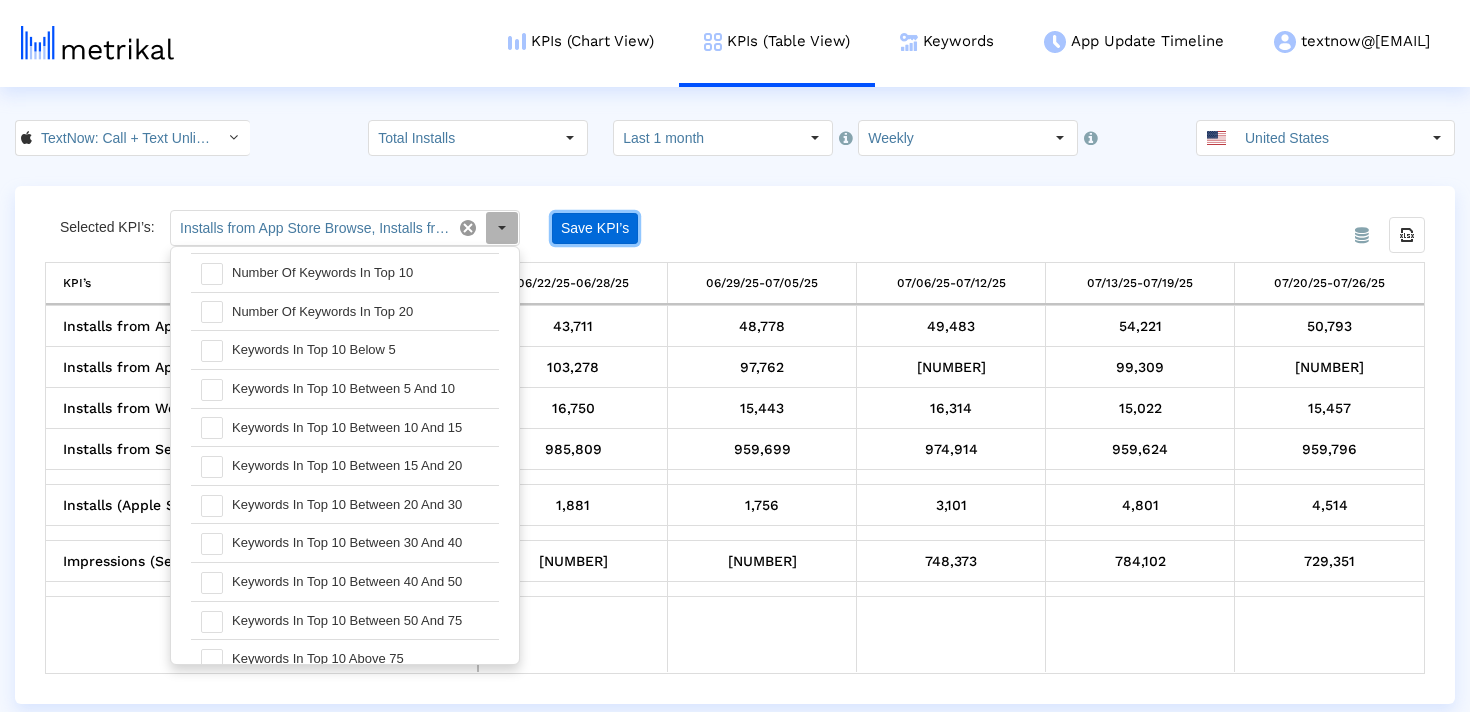 click on "Save KPI’s" 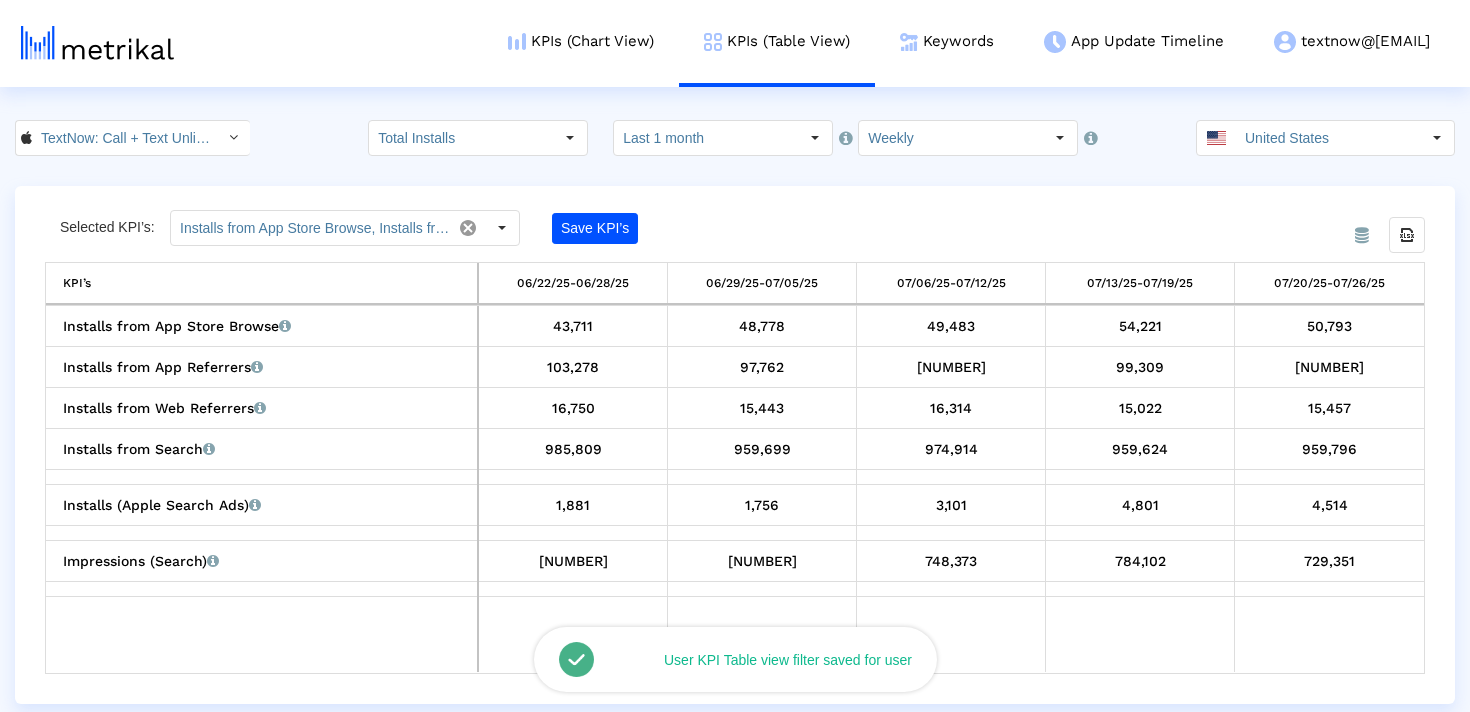 click on "Save KPI’s" 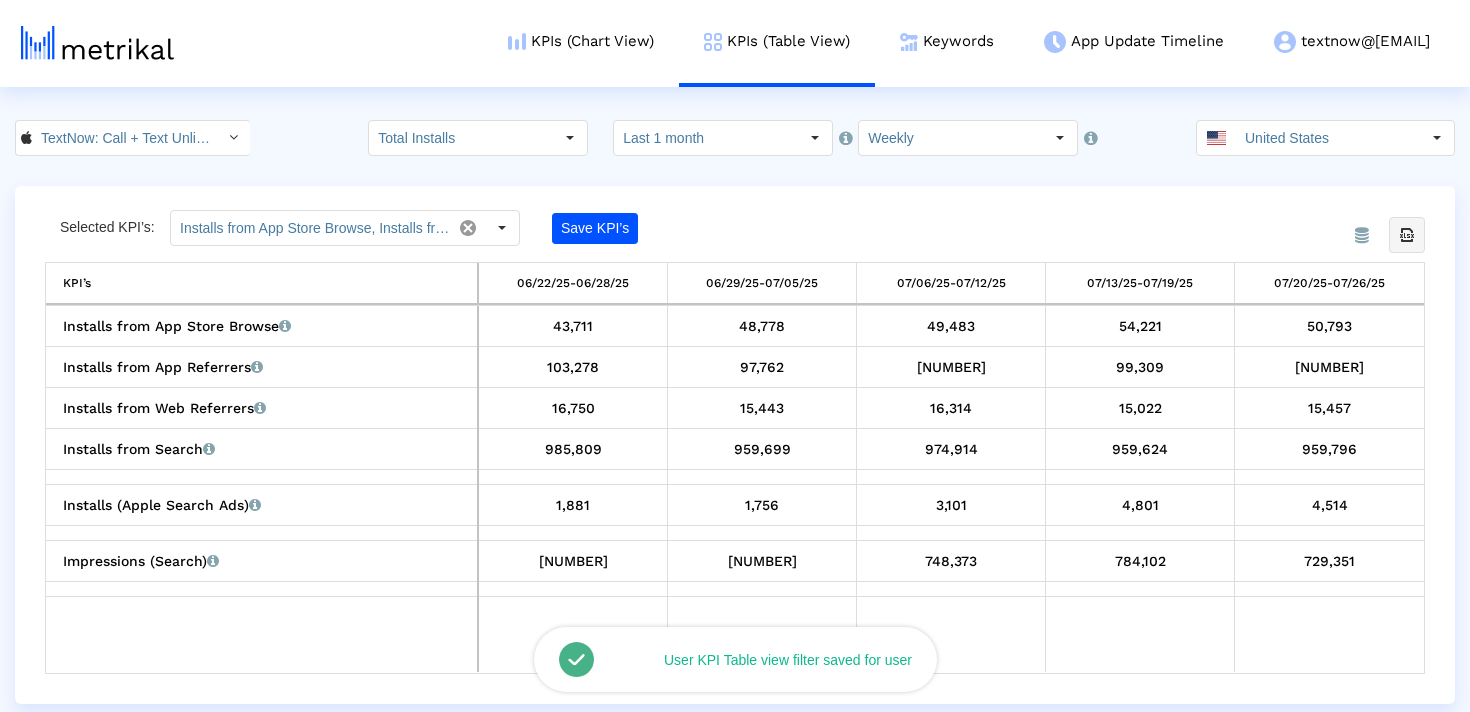 click at bounding box center [1407, 235] 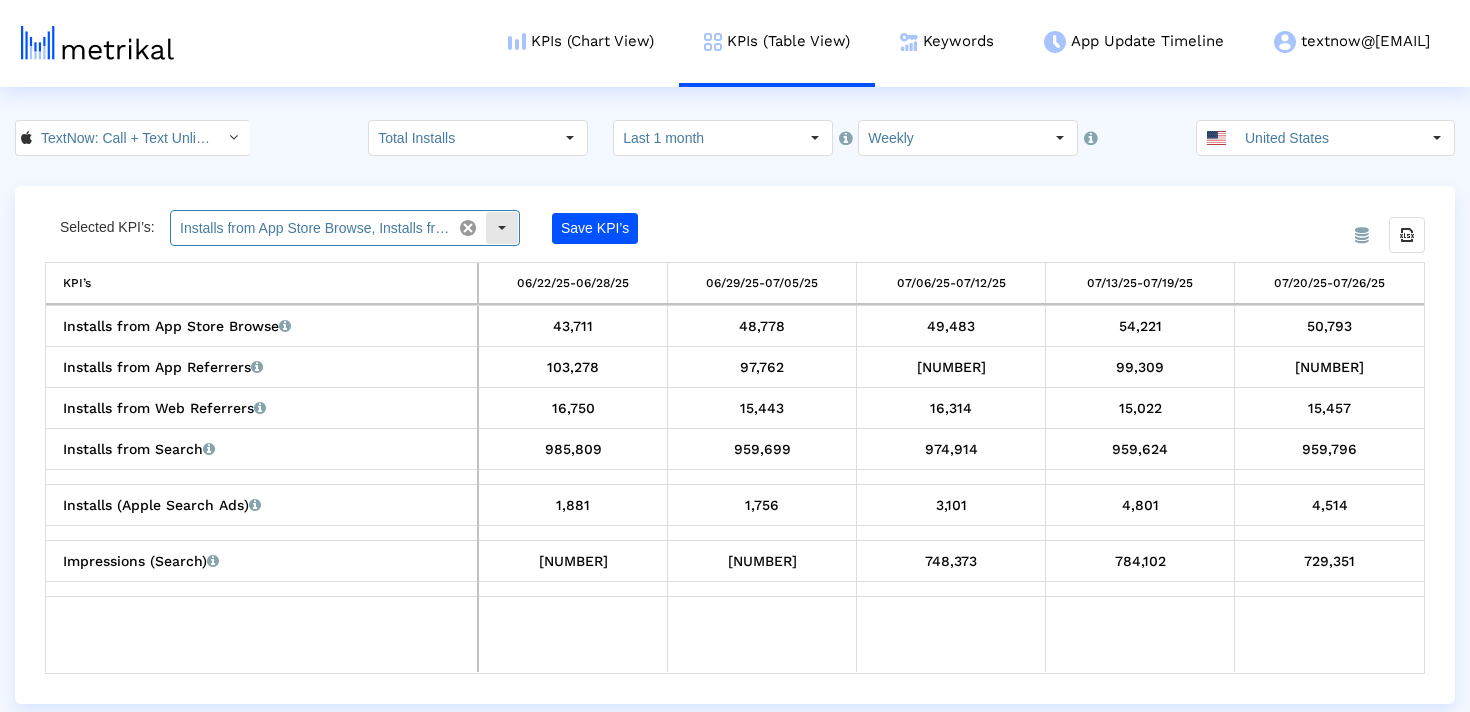 click 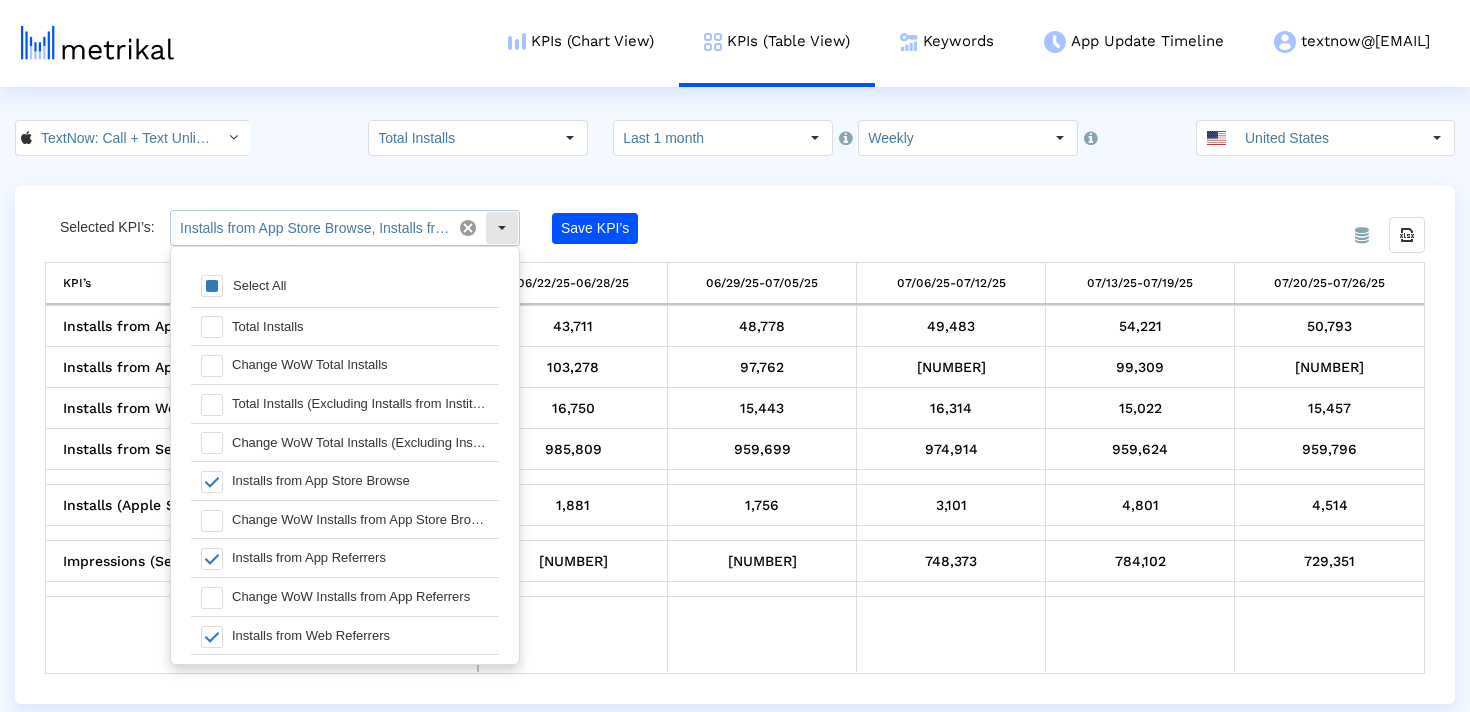 scroll, scrollTop: 20, scrollLeft: 0, axis: vertical 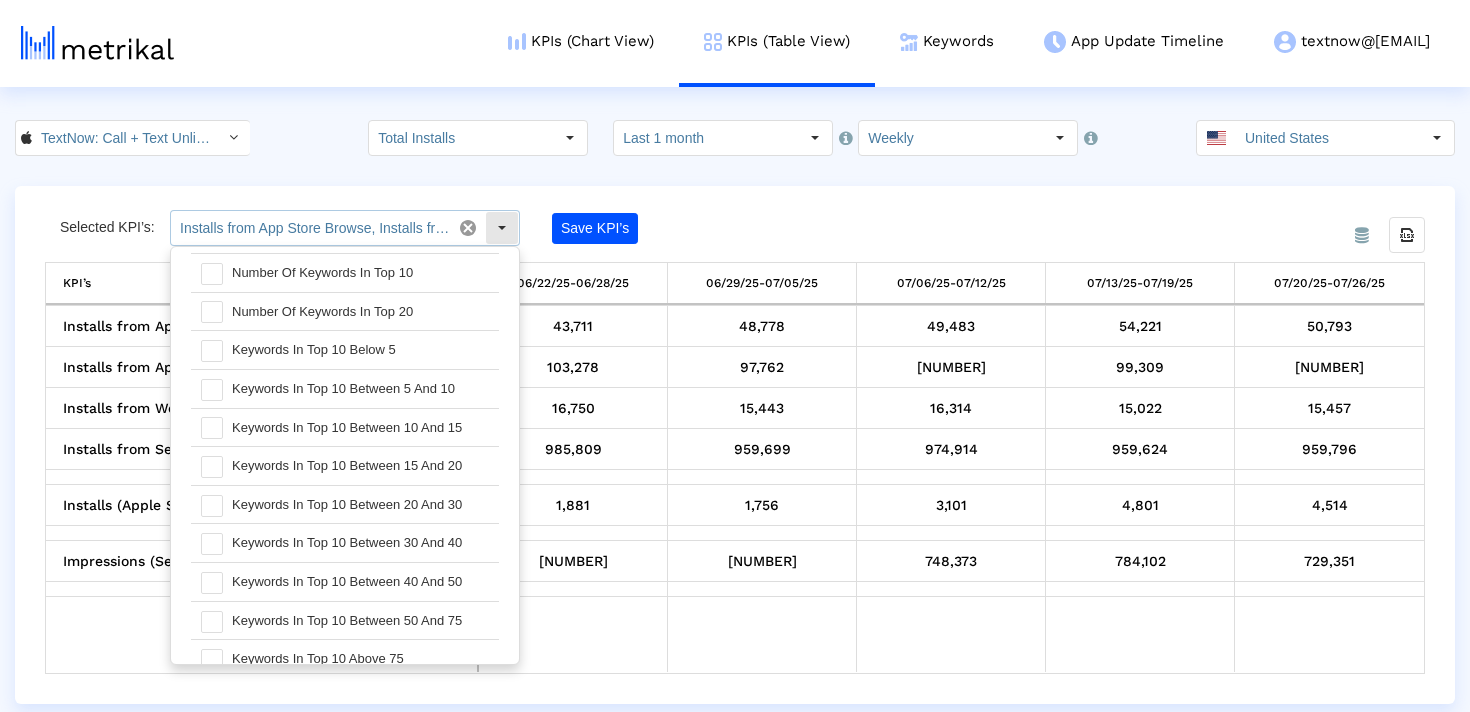 click 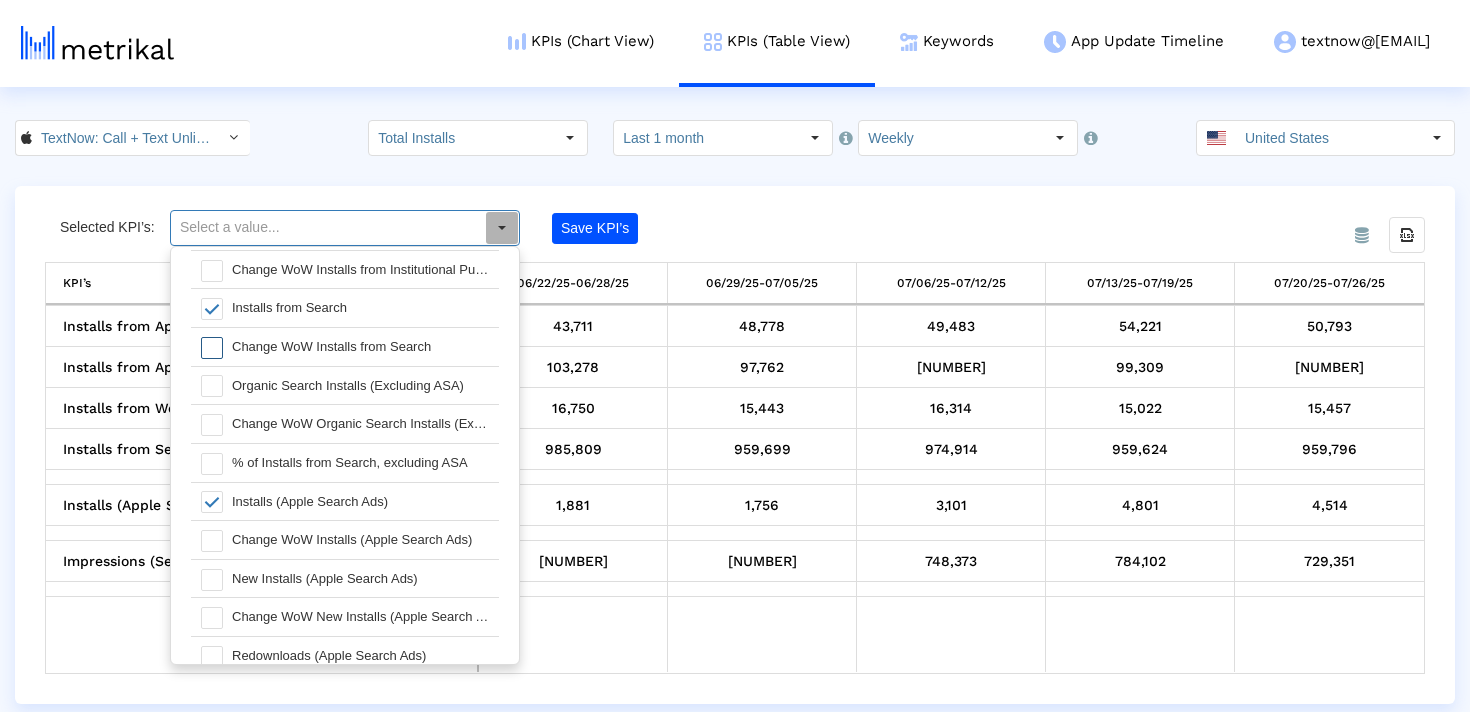 scroll, scrollTop: 0, scrollLeft: 0, axis: both 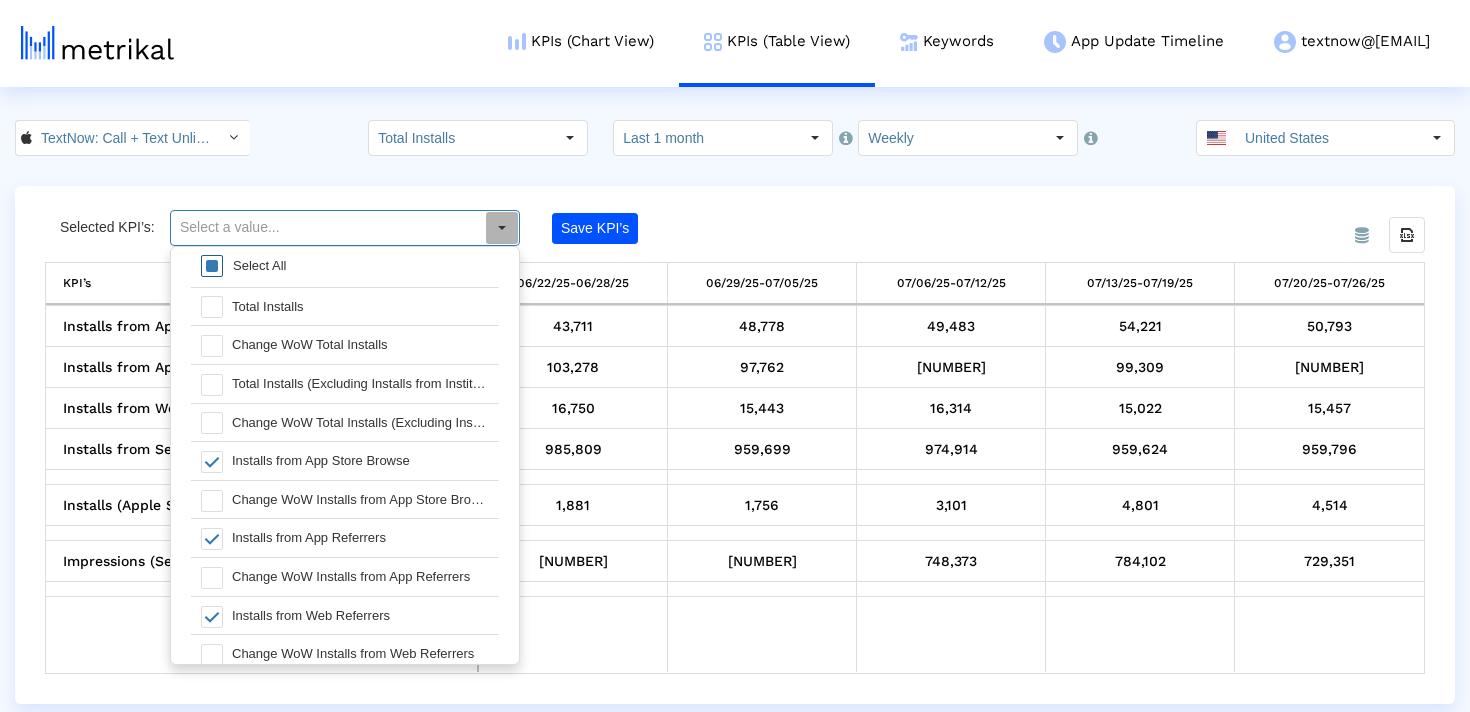 click at bounding box center (212, 266) 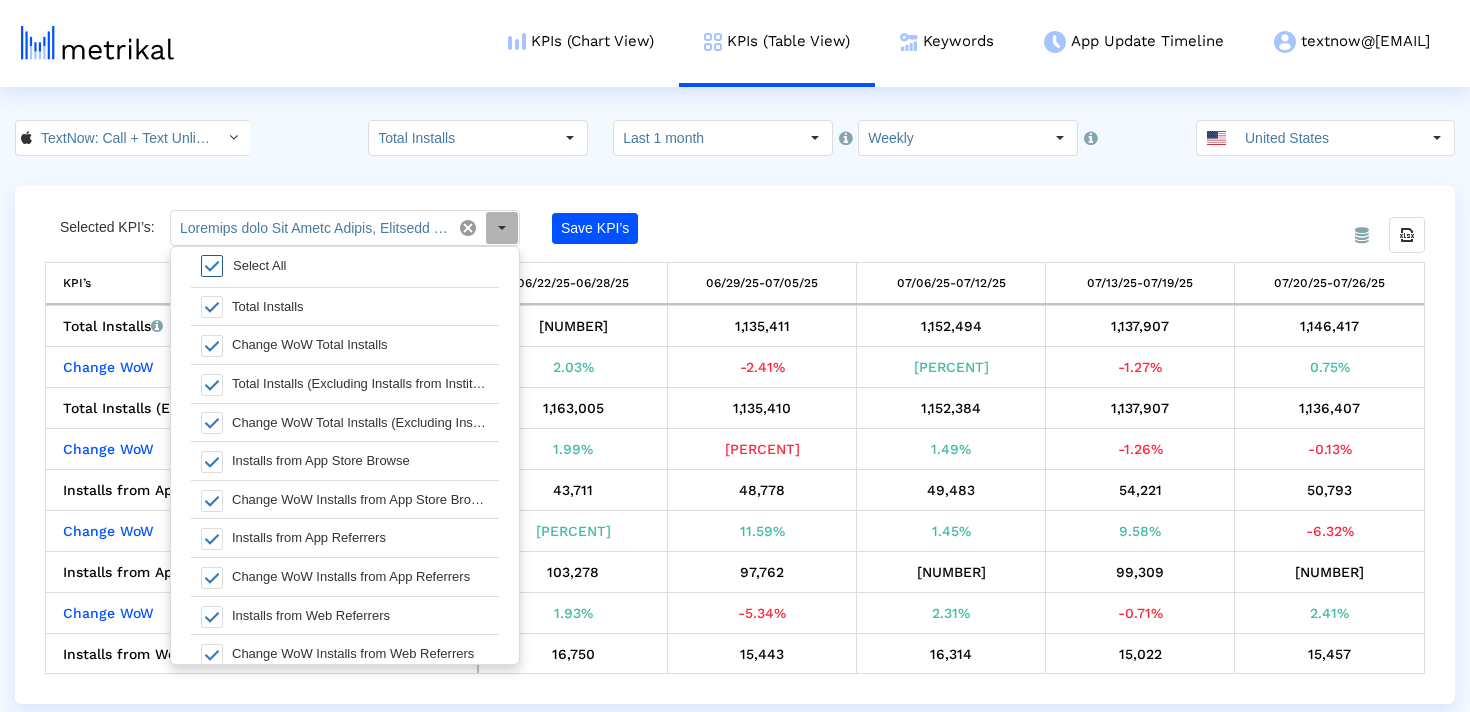 click at bounding box center (212, 266) 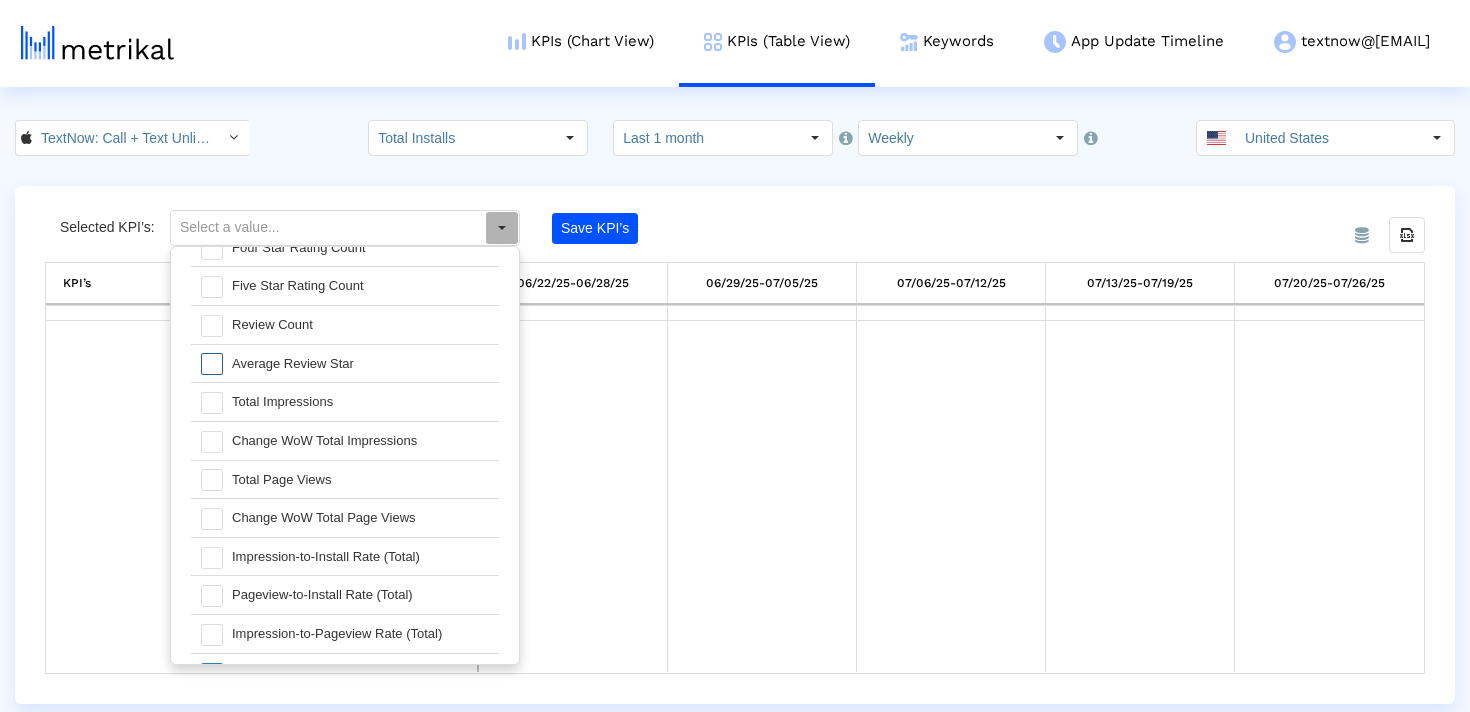 scroll, scrollTop: 1456, scrollLeft: 0, axis: vertical 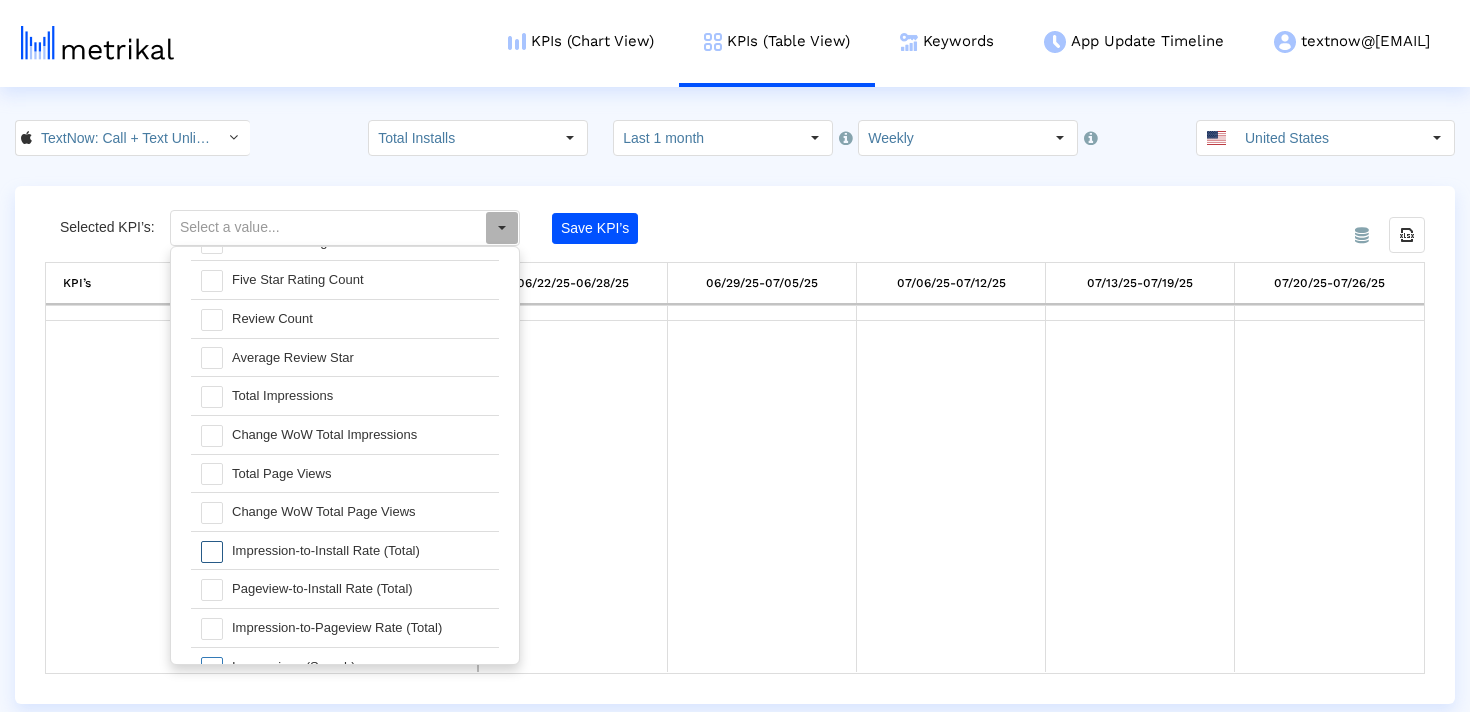 click at bounding box center (212, 552) 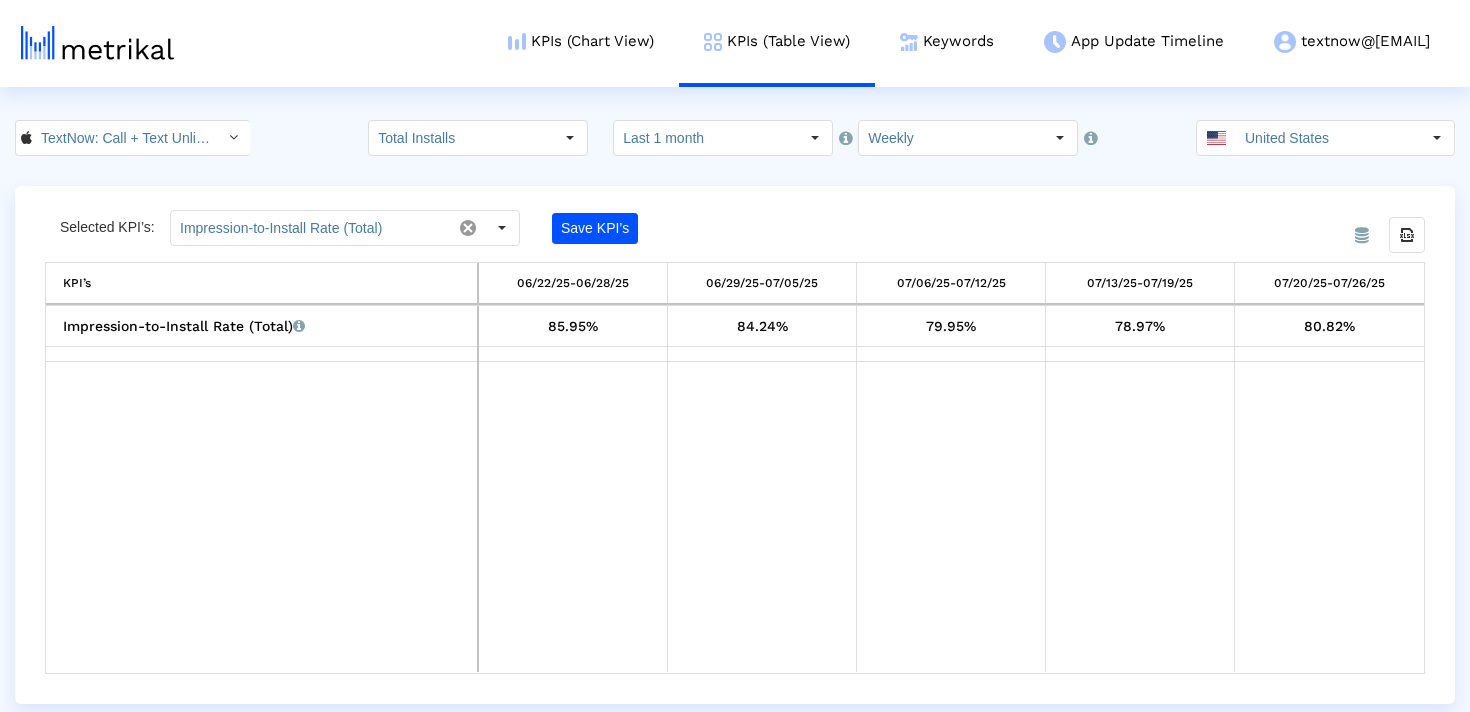 click on "Save KPI’s" 